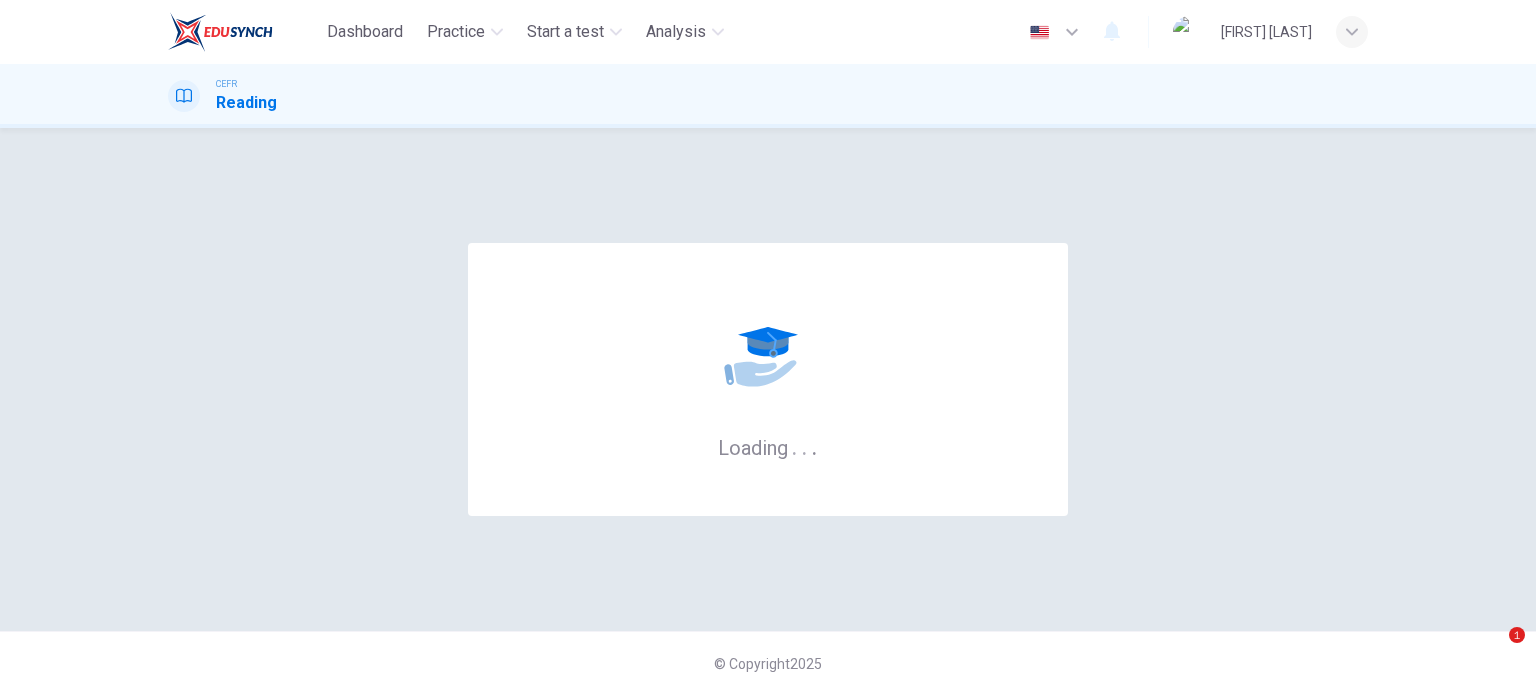 scroll, scrollTop: 0, scrollLeft: 0, axis: both 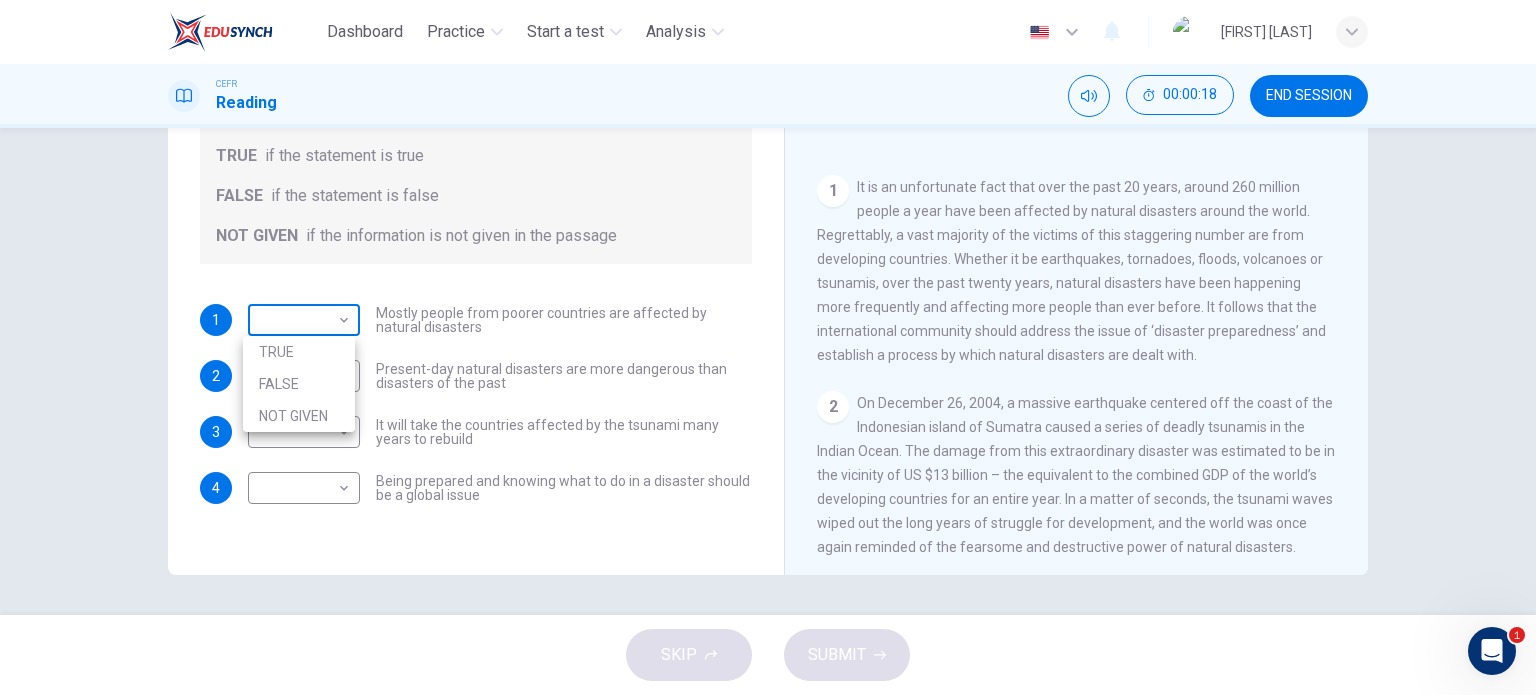 click on "Dashboard Practice Start a test Analysis English en ​ [FIRST] [LAST] CEFR Reading 00:00:18 END SESSION Questions 1 - 4 Do the following statements agree with the information given in the Reading Passage?
In the boxes below, write TRUE if the statement is true FALSE if the statement is false NOT GIVEN if the information is not given in the passage 1 ​ ​ Mostly people from poorer countries are affected by natural disasters 2 ​ ​ Present-day natural disasters are more dangerous than disasters of the past 3 ​ ​ It will take the countries affected by the tsunami many years to rebuild 4 ​ ​ Being prepared and knowing what to do in a disaster should be a global issue Preparing for the Threat CLICK TO ZOOM Click to Zoom 1 2 3 4 5 6 SKIP SUBMIT EduSynch - Online Language Proficiency Testing 1 Dashboard Practice Start a test Analysis Notifications © Copyright  2025 TRUE FALSE NOT GIVEN" at bounding box center (768, 347) 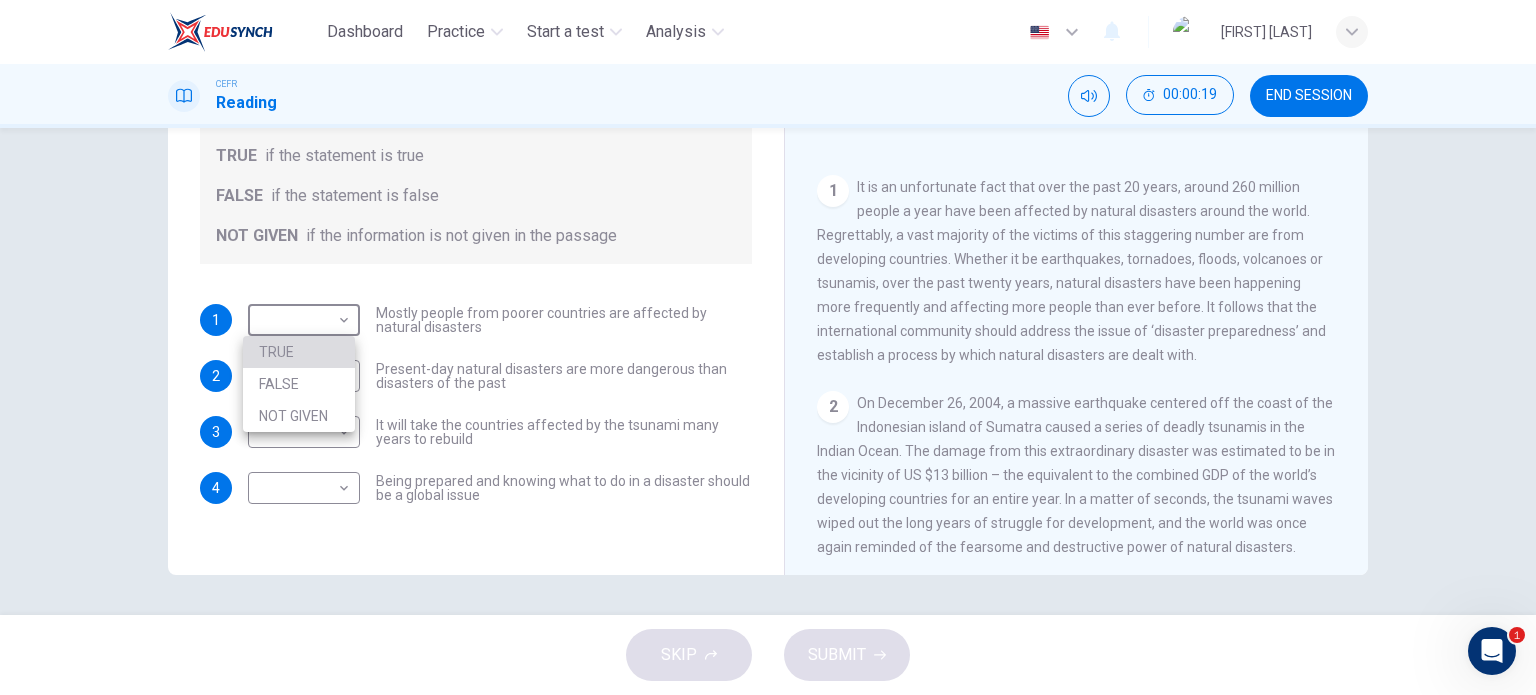 click on "TRUE" at bounding box center [299, 352] 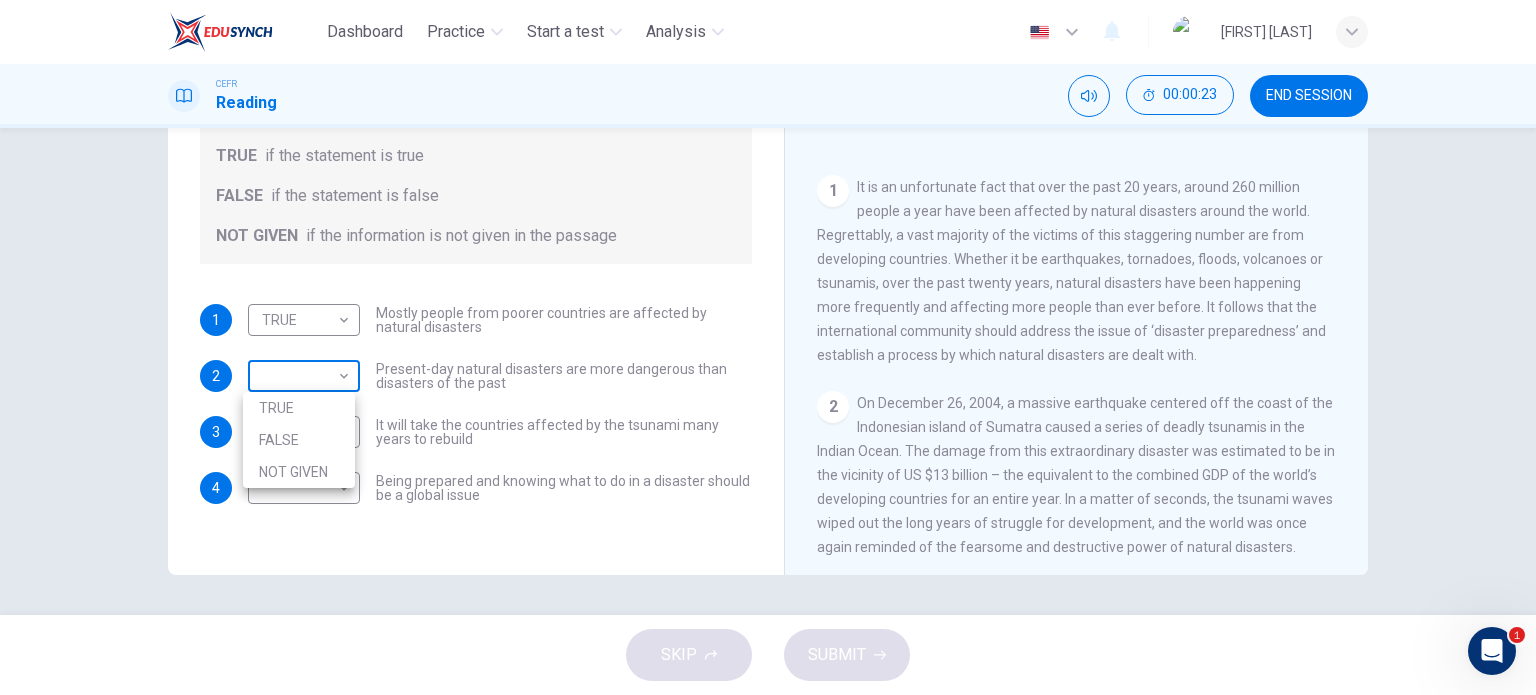 click on "Dashboard Practice Start a test Analysis English en ​ [PERSON] CEFR Reading 00:00:23 END SESSION Questions 1 - 4 Do the following statements agree with the information given in the Reading Passage?
In the boxes below, write TRUE if the statement is true FALSE if the statement is false NOT GIVEN if the information is not given in the passage 1 TRUE TRUE ​ Mostly people from poorer countries are affected by natural disasters 2 ​ ​ Present-day natural disasters are more dangerous than disasters of the past 3 ​ ​ It will take the countries affected by the tsunami many years to rebuild 4 ​ ​ Being prepared and knowing what to do in a disaster should be a global issue Preparing for the Threat CLICK TO ZOOM Click to Zoom 1 2 3 4 5 6 SKIP SUBMIT EduSynch - Online Language Proficiency Testing 1 Dashboard Practice Start a test Analysis Notifications © Copyright  2025 TRUE FALSE NOT GIVEN" at bounding box center (768, 347) 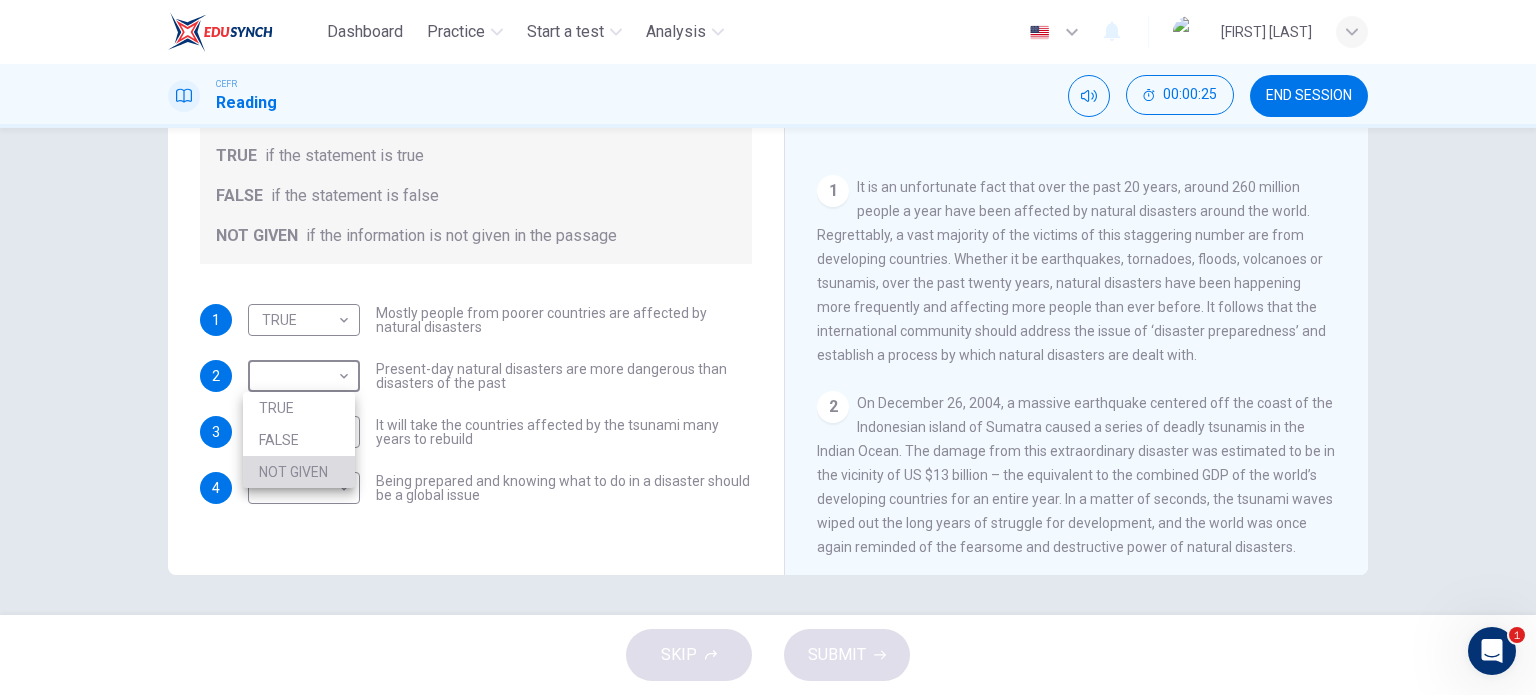 click on "NOT GIVEN" at bounding box center [299, 472] 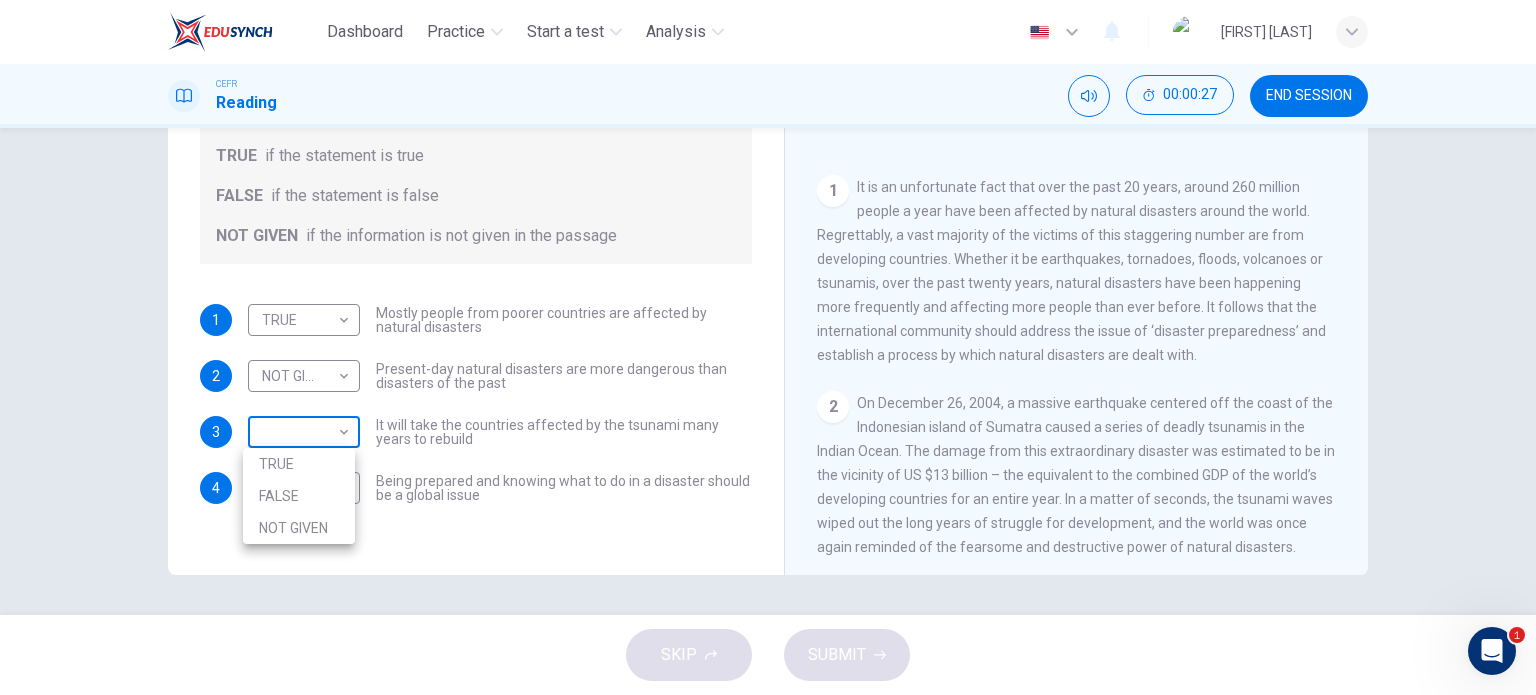 click on "Dashboard Practice Start a test Analysis English en ​ [FIRST] [LAST] CEFR Reading 00:00:27 END SESSION Questions 1 - 4 Do the following statements agree with the information given in the Reading Passage?
In the boxes below, write TRUE if the statement is true FALSE if the statement is false NOT GIVEN if the information is not given in the passage 1 TRUE TRUE ​ Mostly people from poorer countries are affected by natural disasters 2 NOT GIVEN NOT GIVEN ​ Present-day natural disasters are more dangerous than disasters of the past 3 ​ ​ It will take the countries affected by the tsunami many years to rebuild 4 ​ ​ Being prepared and knowing what to do in a disaster should be a global issue Preparing for the Threat CLICK TO ZOOM Click to Zoom 1 2 3 4 5 6 SKIP SUBMIT EduSynch - Online Language Proficiency Testing 1 Dashboard Practice Start a test Analysis Notifications © Copyright  2025 TRUE FALSE NOT GIVEN" at bounding box center [768, 347] 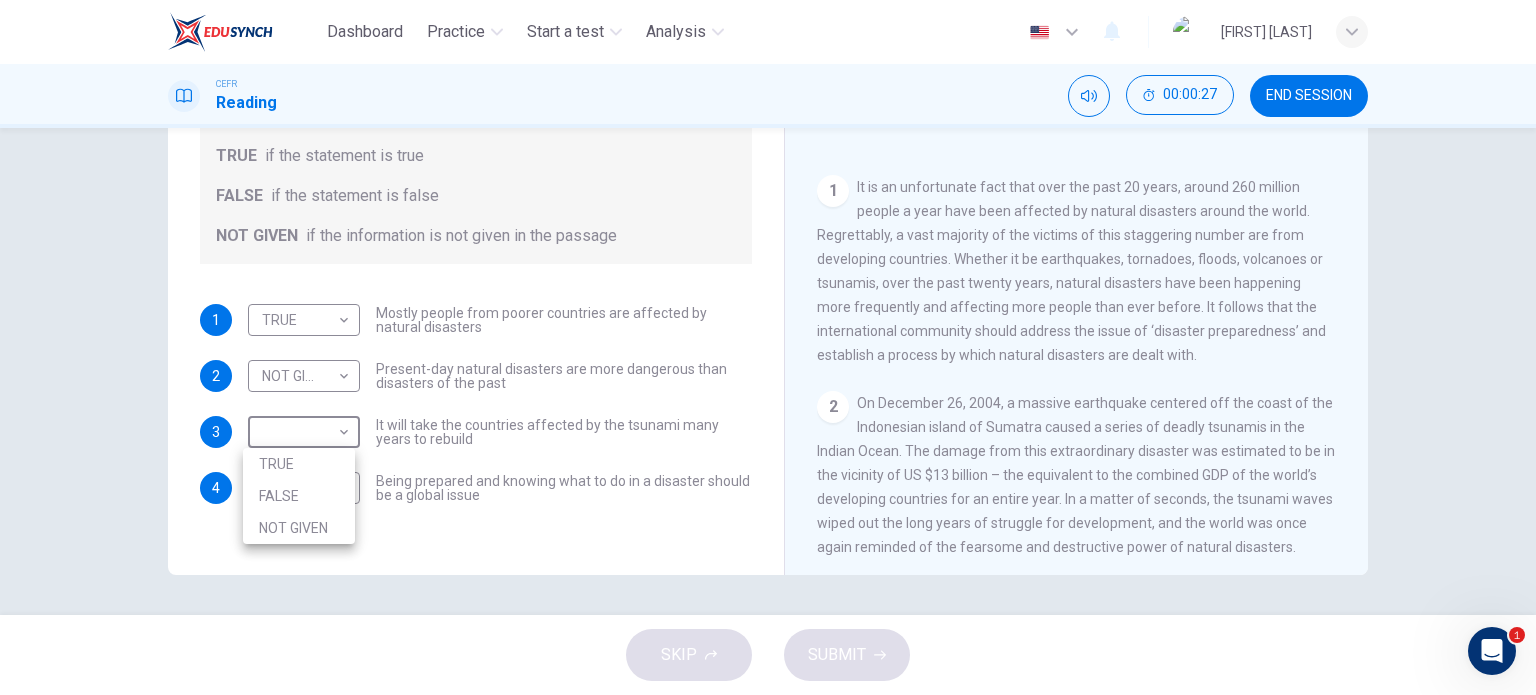 click on "NOT GIVEN" at bounding box center [299, 528] 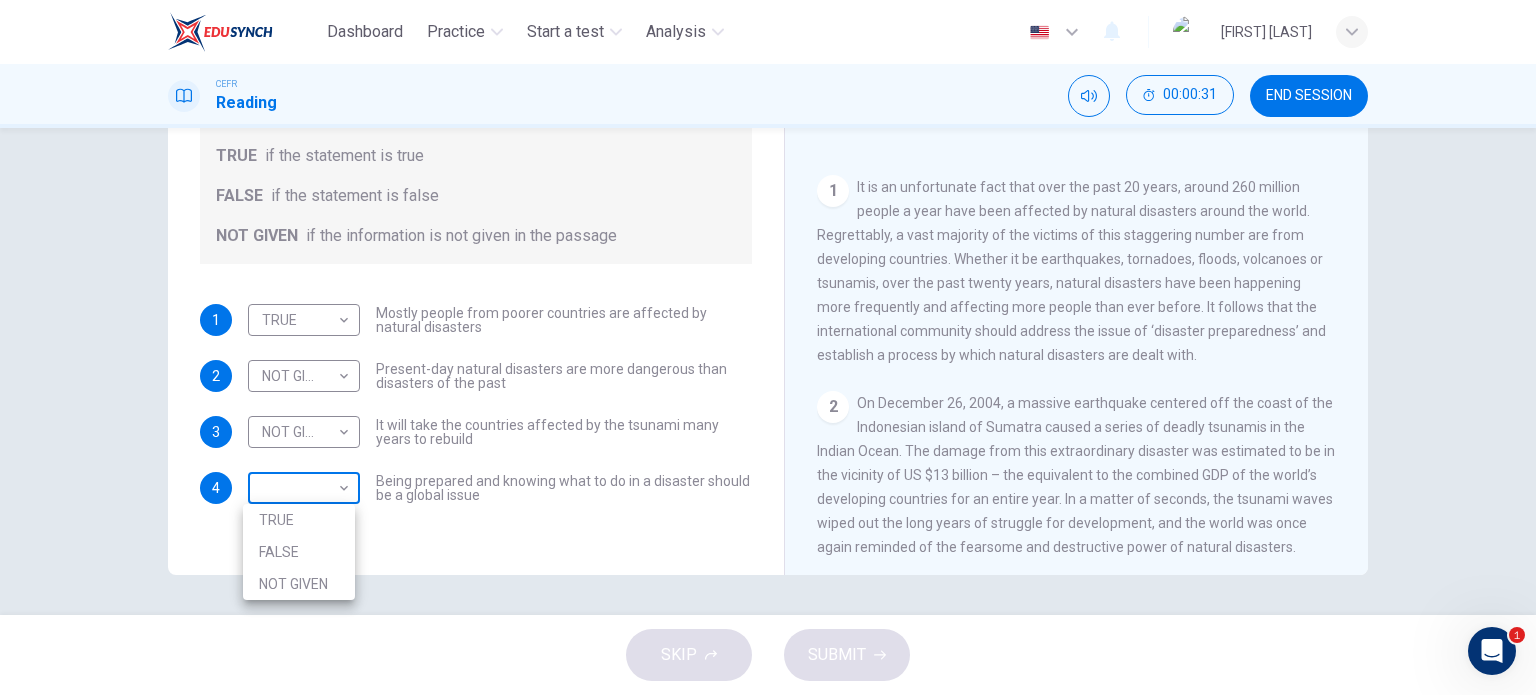 click on "Dashboard Practice Start a test Analysis English en ​ [FIRST] [LAST] CEFR Reading 00:00:31 END SESSION Questions 1 - 4 Do the following statements agree with the information given in the Reading Passage?
In the boxes below, write TRUE if the statement is true FALSE if the statement is false NOT GIVEN if the information is not given in the passage 1 TRUE TRUE ​ Mostly people from poorer countries are affected by natural disasters 2 NOT GIVEN NOT GIVEN ​ Present-day natural disasters are more dangerous than disasters of the past 3 NOT GIVEN NOT GIVEN ​ It will take the countries affected by the tsunami many years to rebuild 4 ​ ​ Being prepared and knowing what to do in a disaster should be a global issue Preparing for the Threat CLICK TO ZOOM Click to Zoom 1 2 3 4 5 6 SKIP SUBMIT EduSynch - Online Language Proficiency Testing 1 Dashboard Practice Start a test Analysis Notifications © Copyright  2025 TRUE FALSE NOT GIVEN" at bounding box center (768, 347) 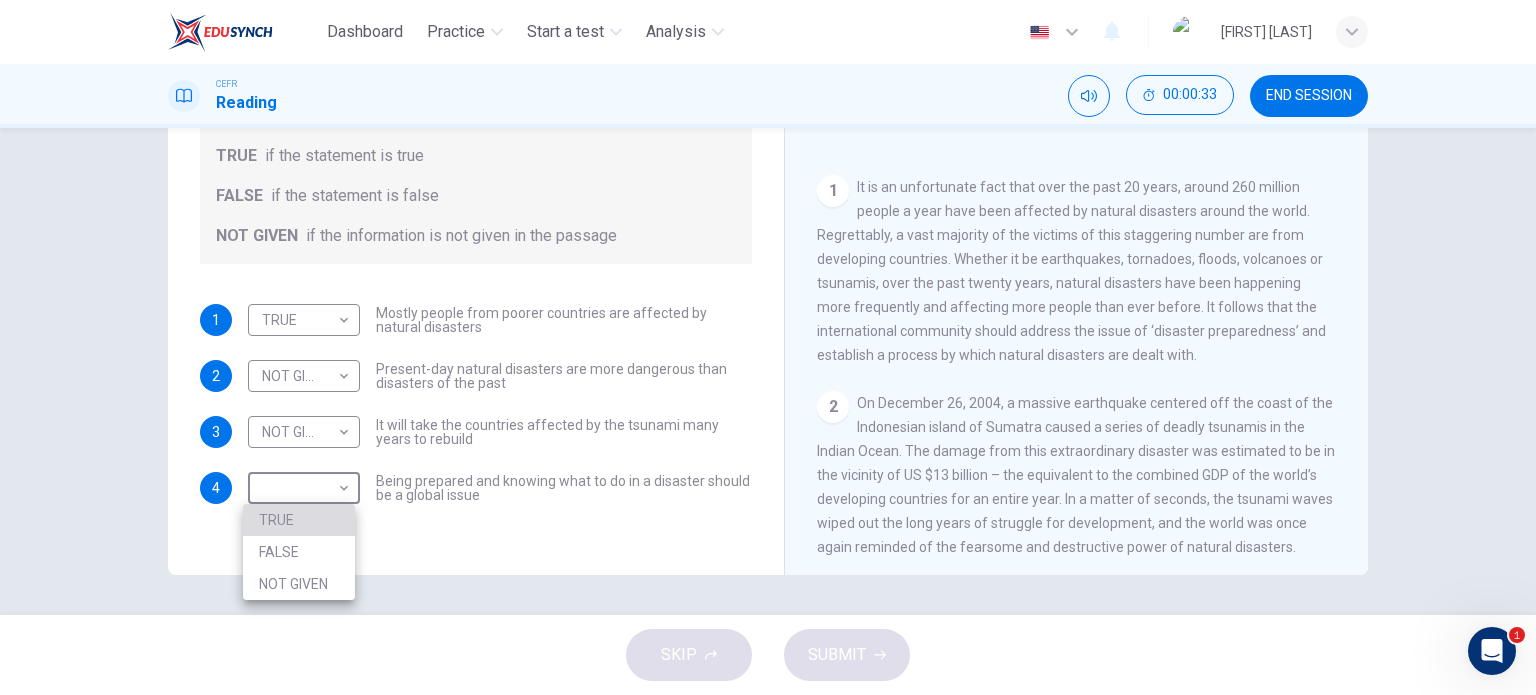 click on "TRUE" at bounding box center (299, 520) 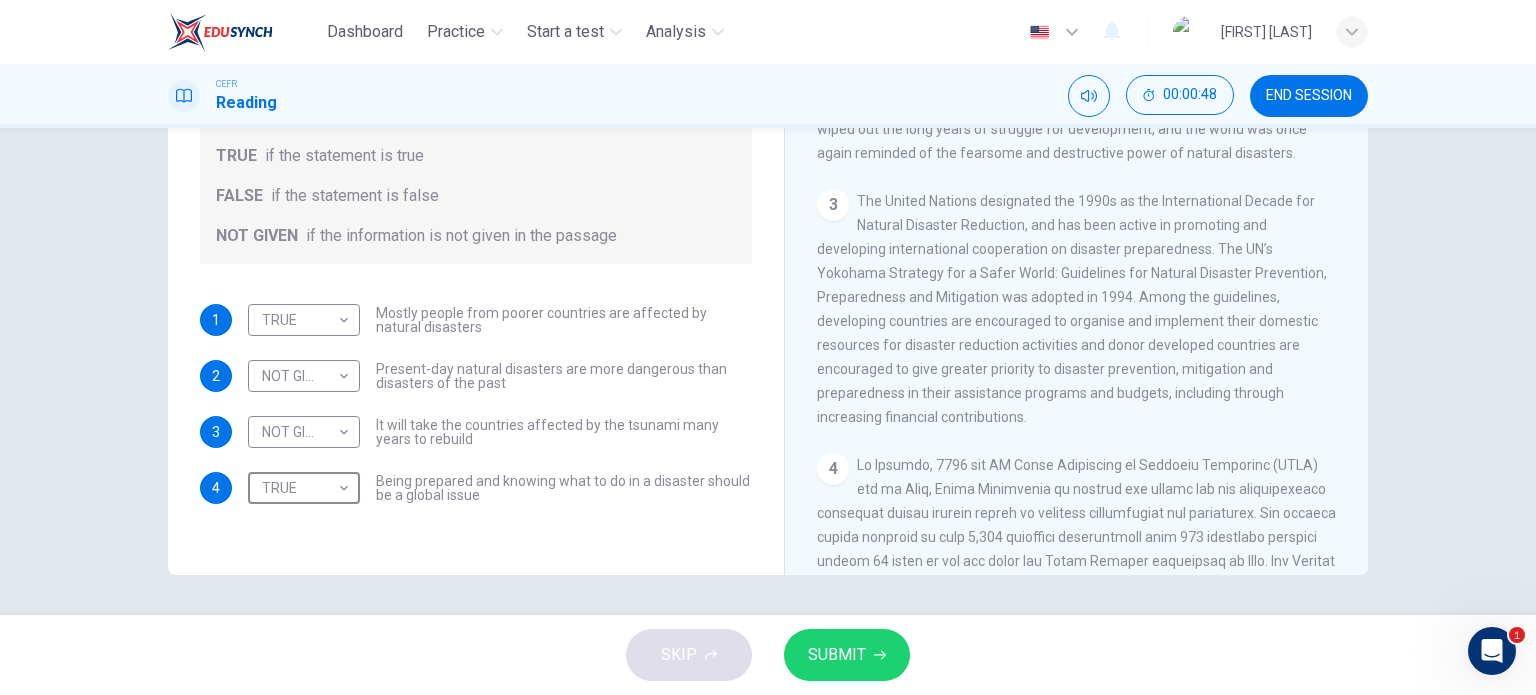 scroll, scrollTop: 0, scrollLeft: 0, axis: both 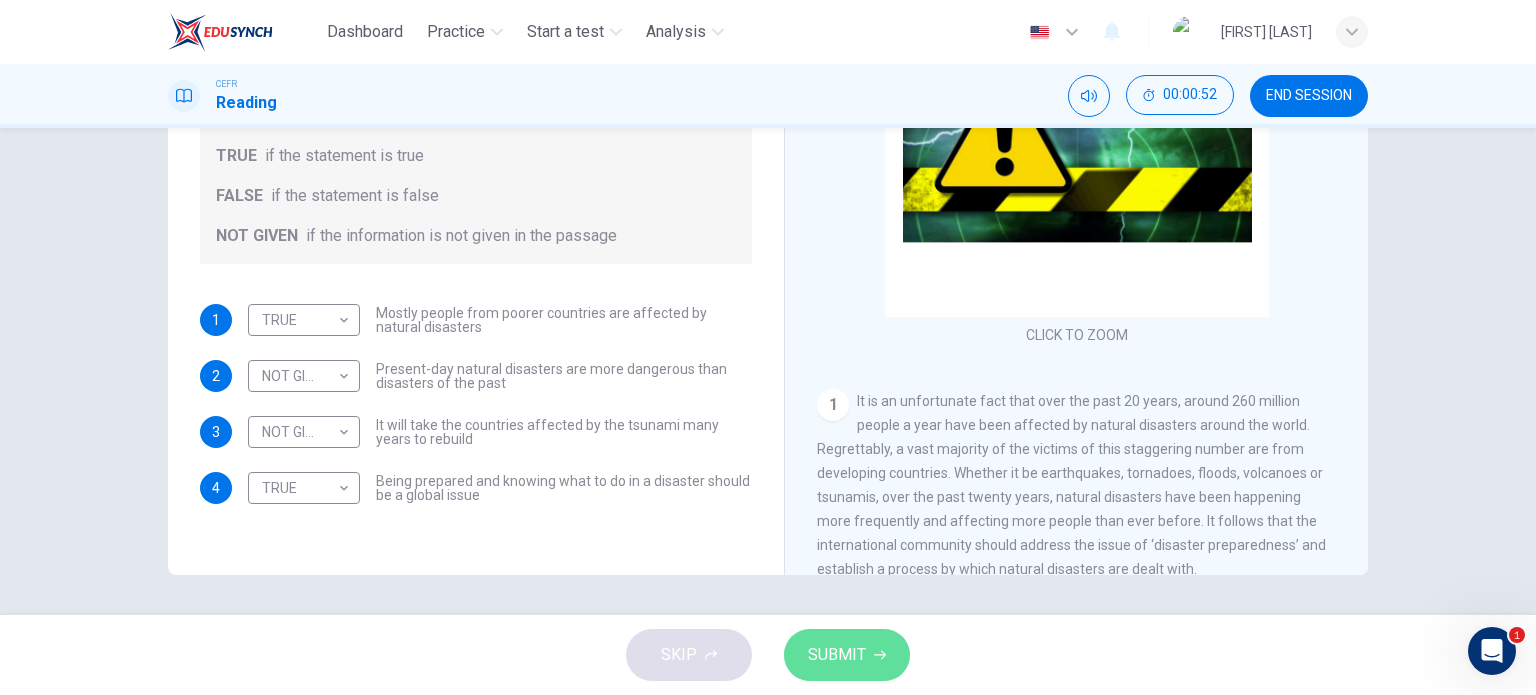 click on "SUBMIT" at bounding box center (847, 655) 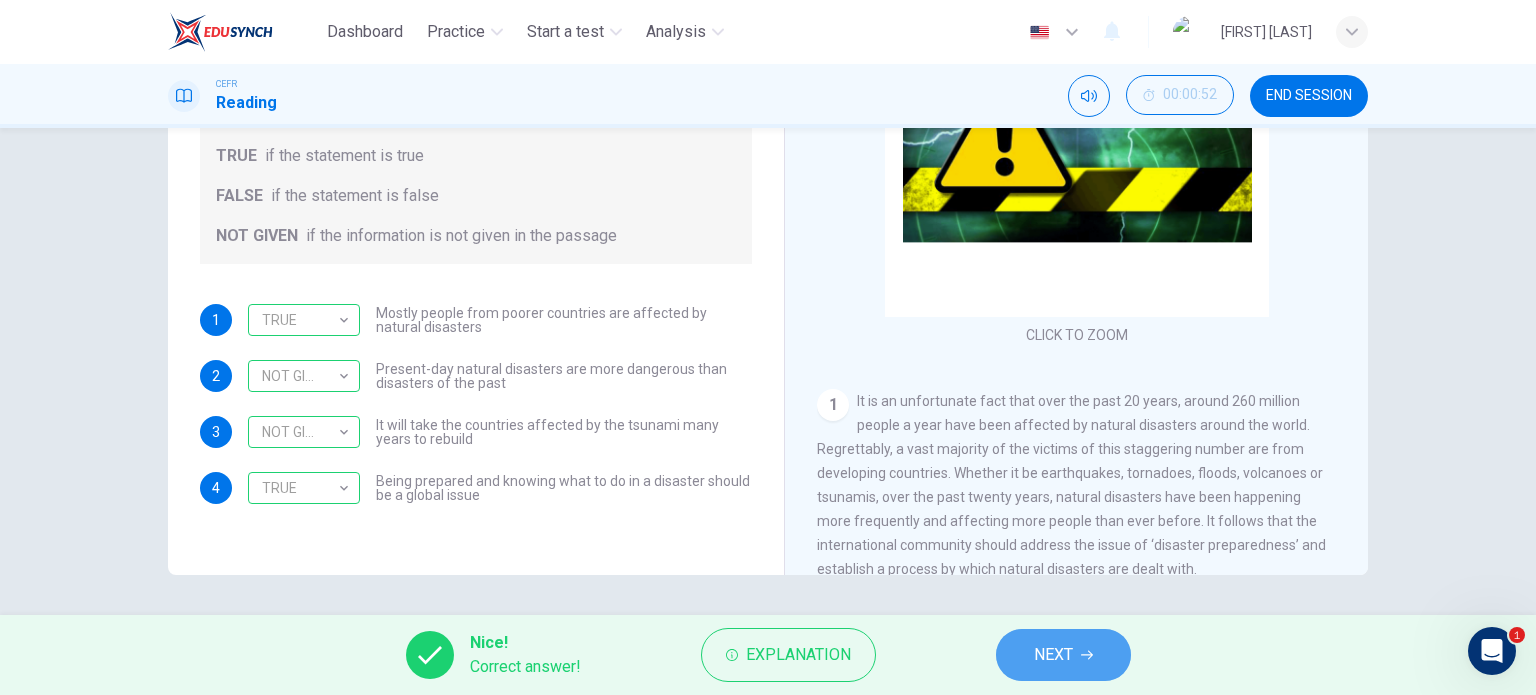 click on "NEXT" at bounding box center [1063, 655] 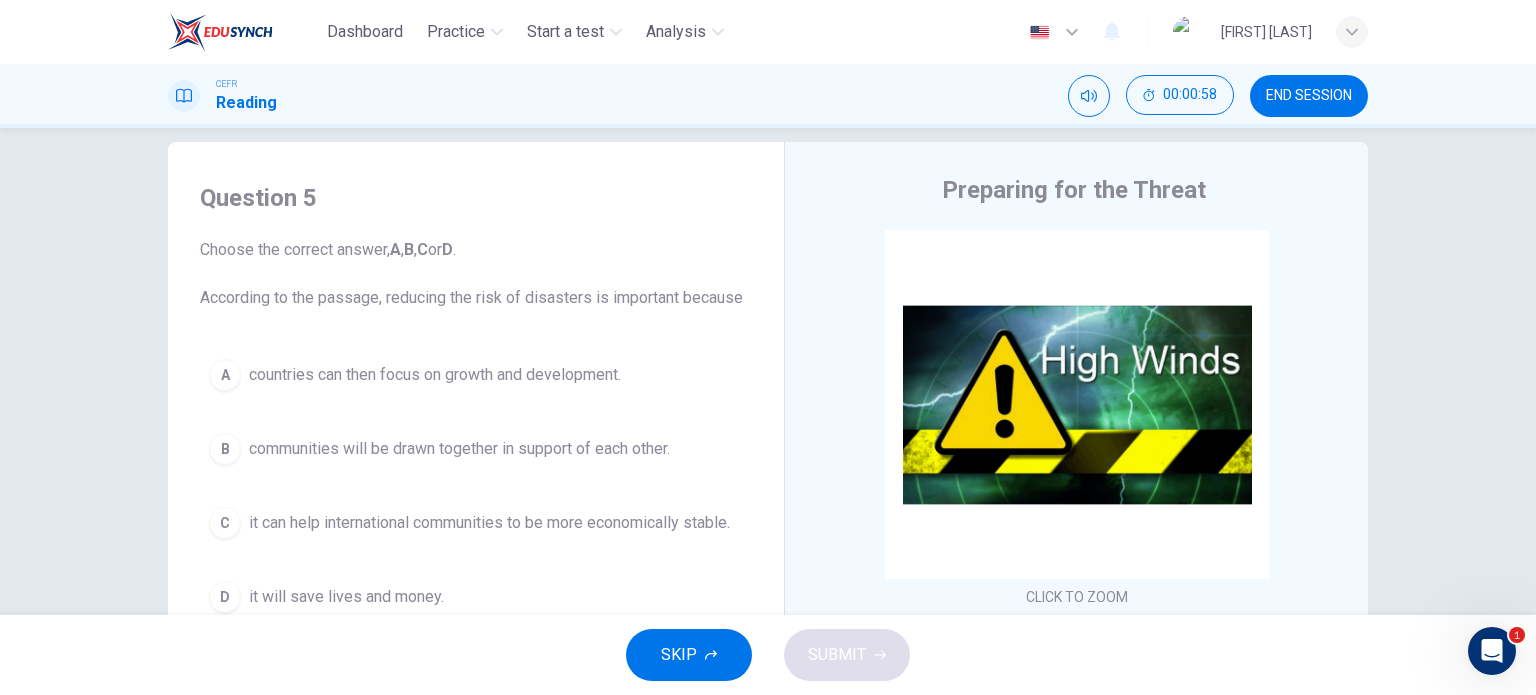 scroll, scrollTop: 20, scrollLeft: 0, axis: vertical 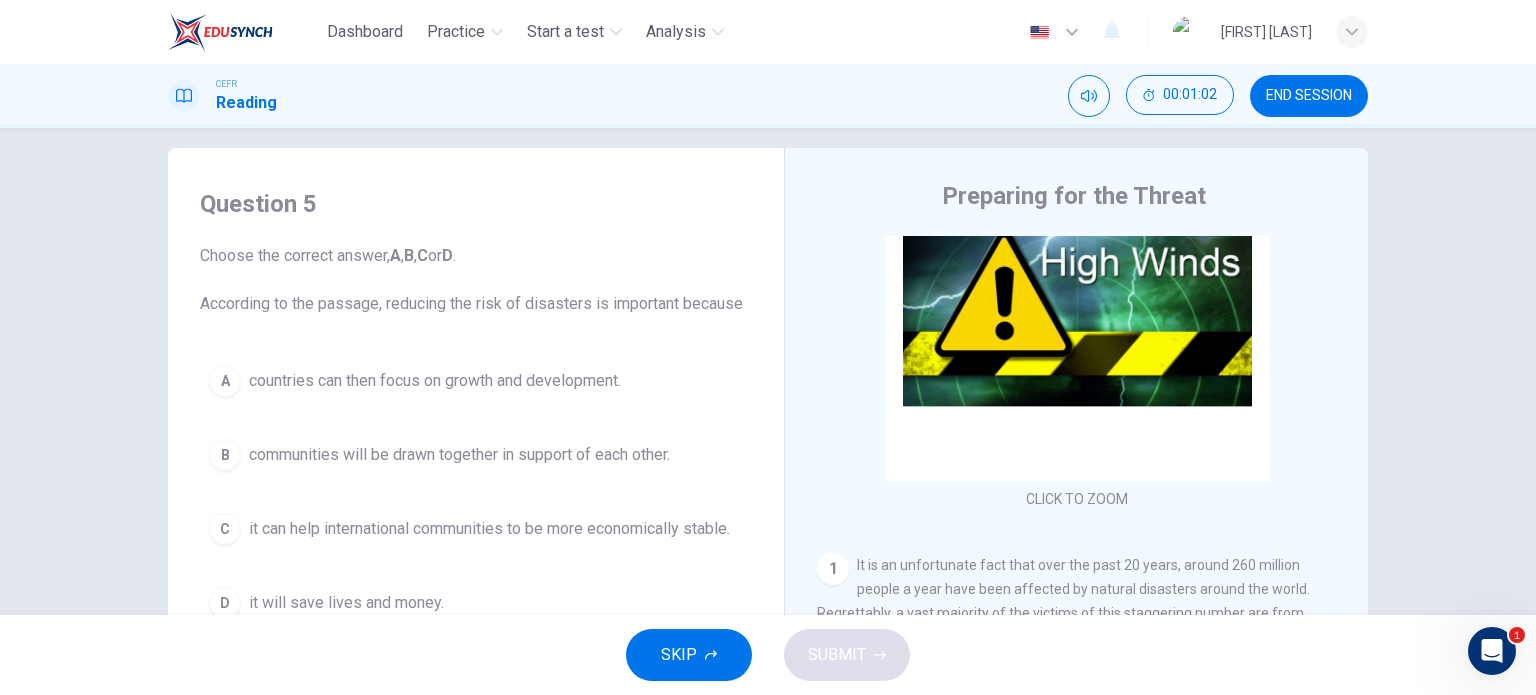 click on "Question 5 Choose the correct answer,  A ,  B ,  C  or  D .
According to the passage, reducing the risk of disasters is important because A countries can then focus on growth and development. B communities will be drawn together in support of each other. C it can help international communities to be more economically stable. D it will save lives and money. Preparing for the Threat CLICK TO ZOOM Click to Zoom 1 It is an unfortunate fact that over the past 20 years, around 260 million people a year have been affected by natural disasters around the world. Regrettably, a vast majority of the victims of this staggering number are from developing countries. Whether it be earthquakes, tornadoes, floods, volcanoes or tsunamis, over the past twenty years, natural disasters have been happening more frequently and affecting more people than ever before. It follows that the international community should address the issue of ‘disaster preparedness’ and establish a process by which natural disasters are dealt with." at bounding box center (768, 495) 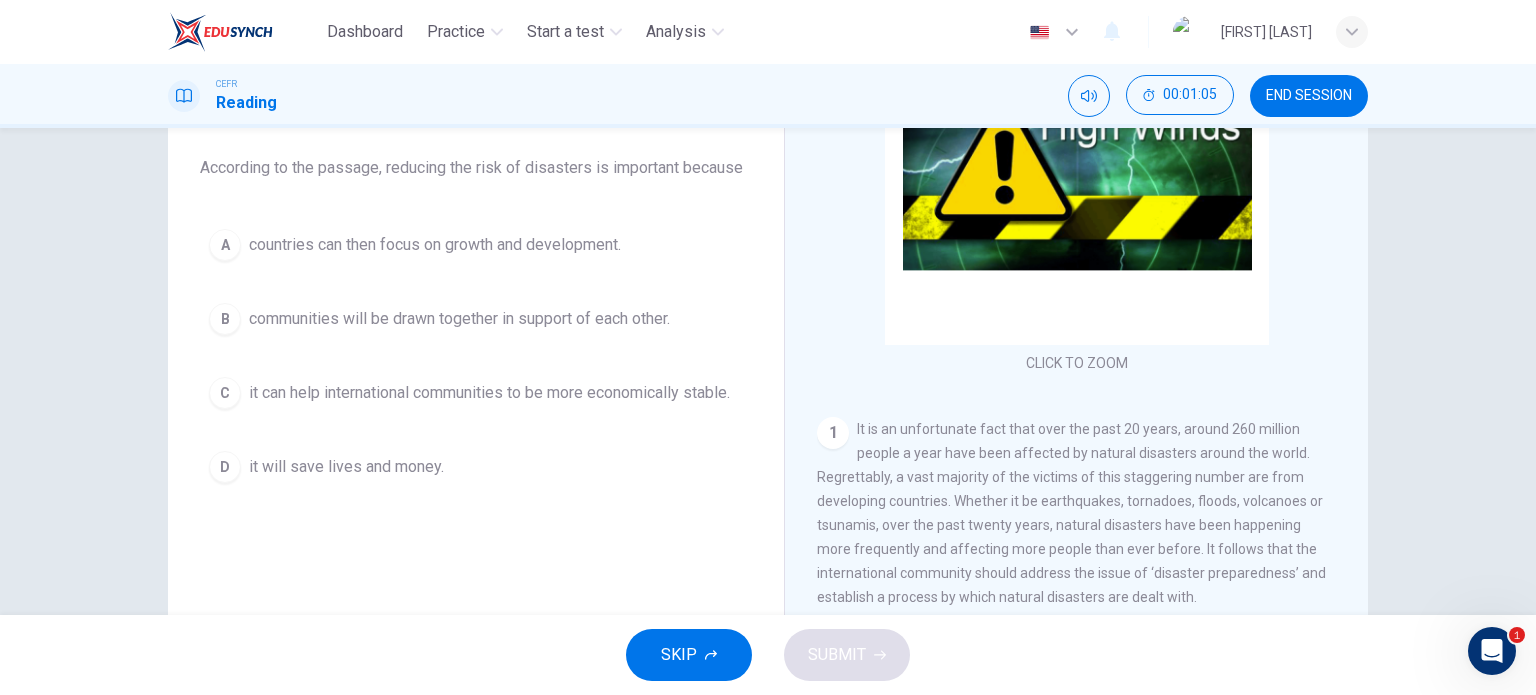 scroll, scrollTop: 158, scrollLeft: 0, axis: vertical 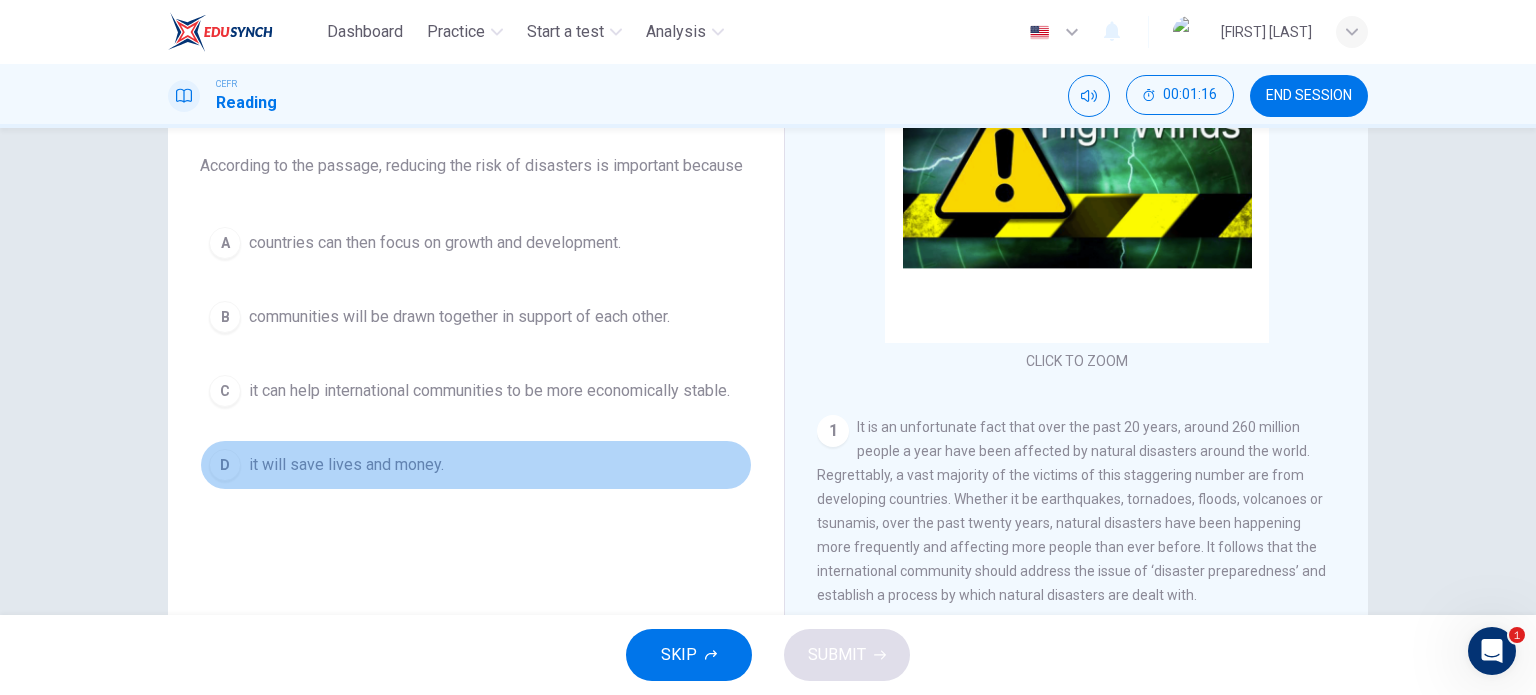 click on "D it will save lives and money." at bounding box center [476, 465] 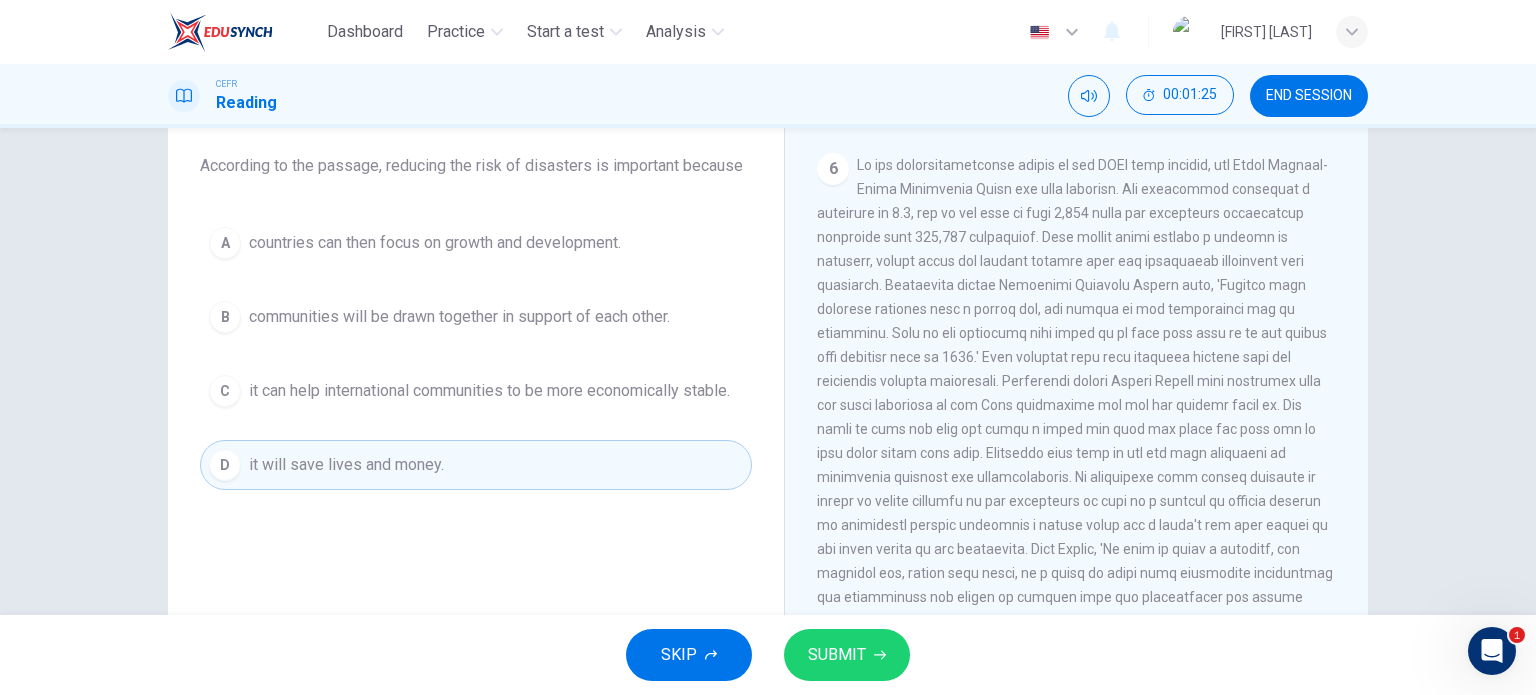 scroll, scrollTop: 1718, scrollLeft: 0, axis: vertical 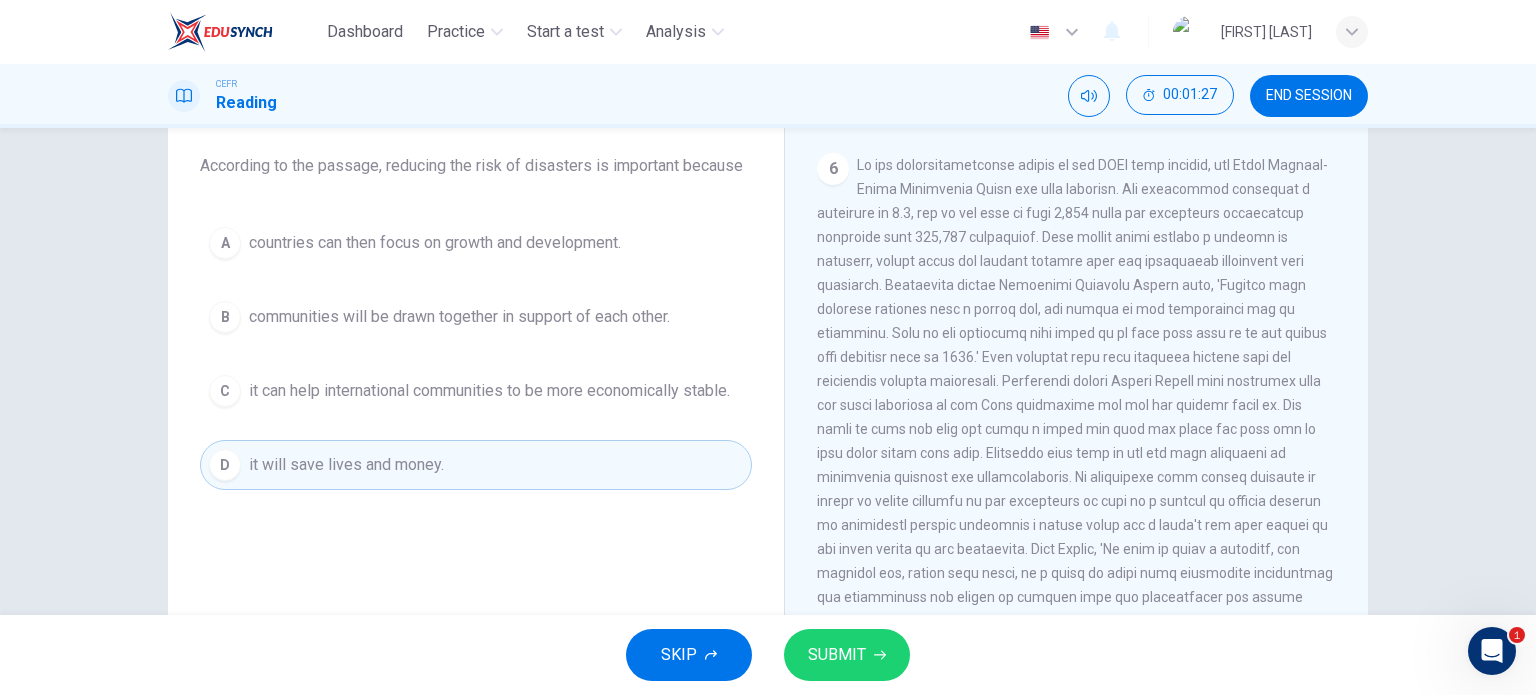 click on "Question 5 Choose the correct answer,  A ,  B ,  C  or  D .
According to the passage, reducing the risk of disasters is important because A countries can then focus on growth and development. B communities will be drawn together in support of each other. C it can help international communities to be more economically stable. D it will save lives and money." at bounding box center [476, 367] 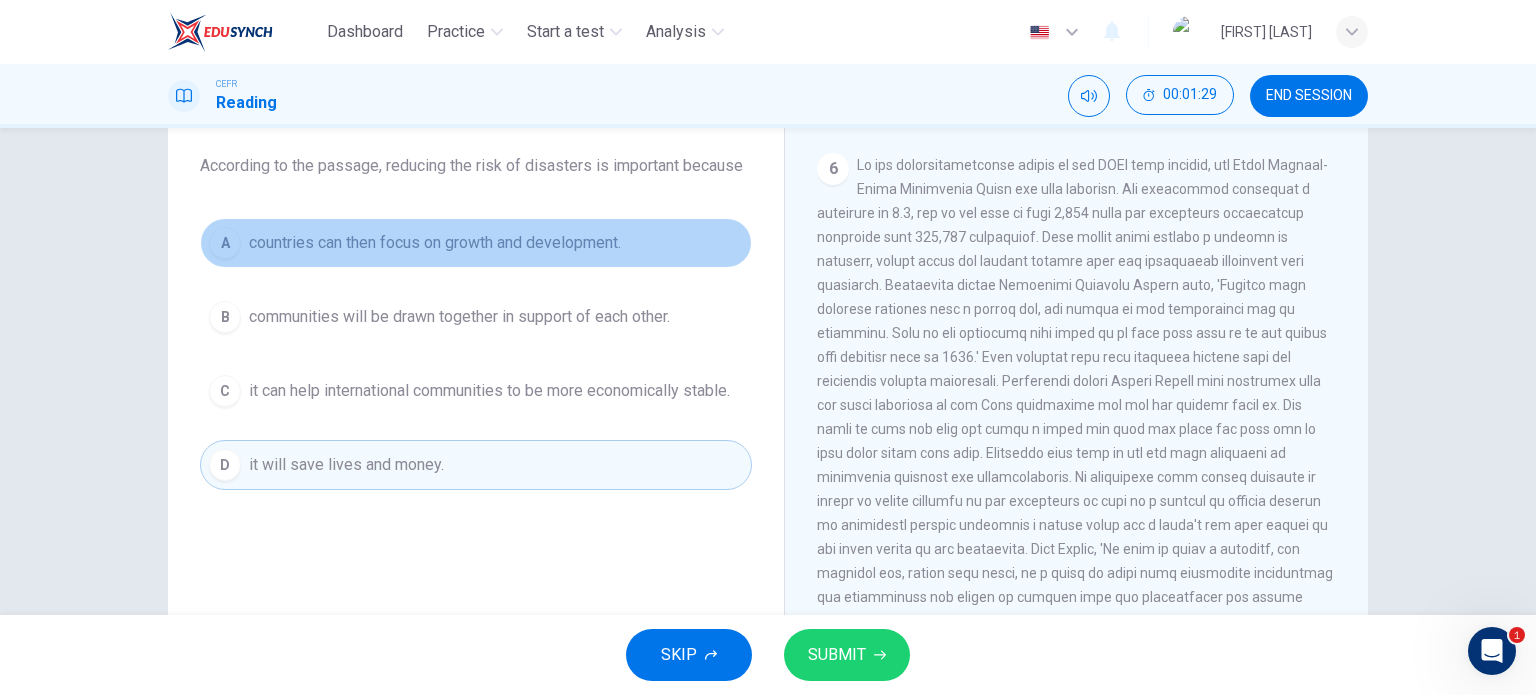click on "countries can then focus on growth and development." at bounding box center (435, 243) 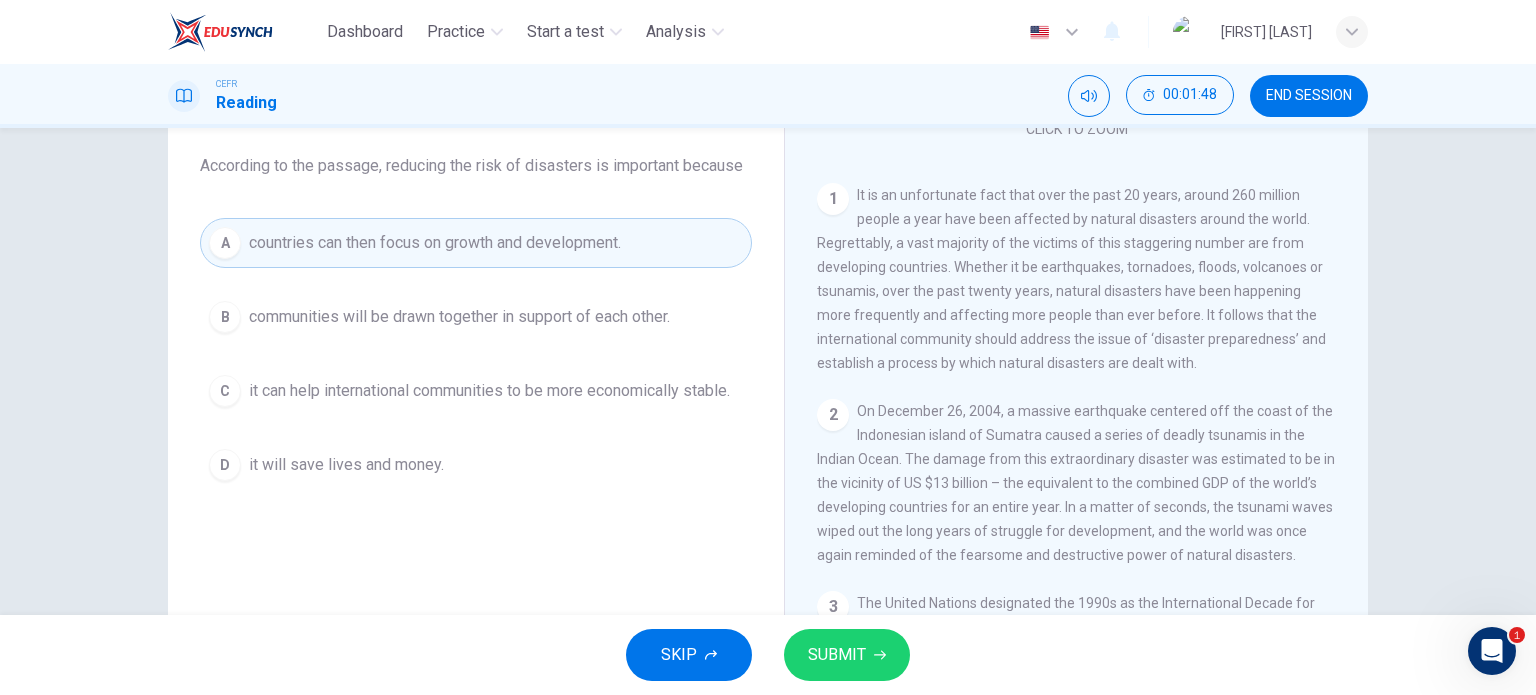 scroll, scrollTop: 333, scrollLeft: 0, axis: vertical 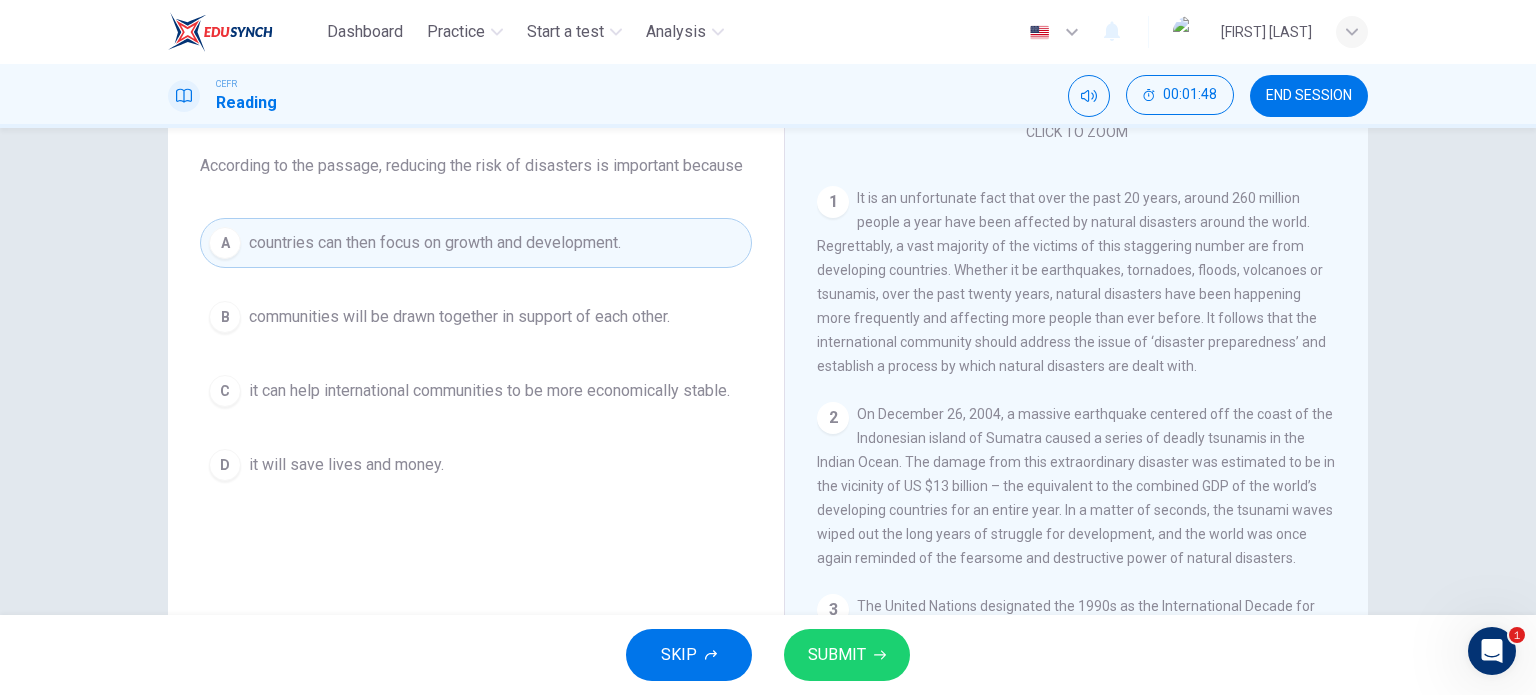 click on "It is an unfortunate fact that over the past 20 years, around 260 million people a year have been affected by natural disasters around the world. Regrettably, a vast majority of the victims of this staggering number are from developing countries. Whether it be earthquakes, tornadoes, floods, volcanoes or tsunamis, over the past twenty years, natural disasters have been happening more frequently and affecting more people than ever before. It follows that the international community should address the issue of ‘disaster preparedness’ and establish a process by which natural disasters are dealt with." at bounding box center [1071, 282] 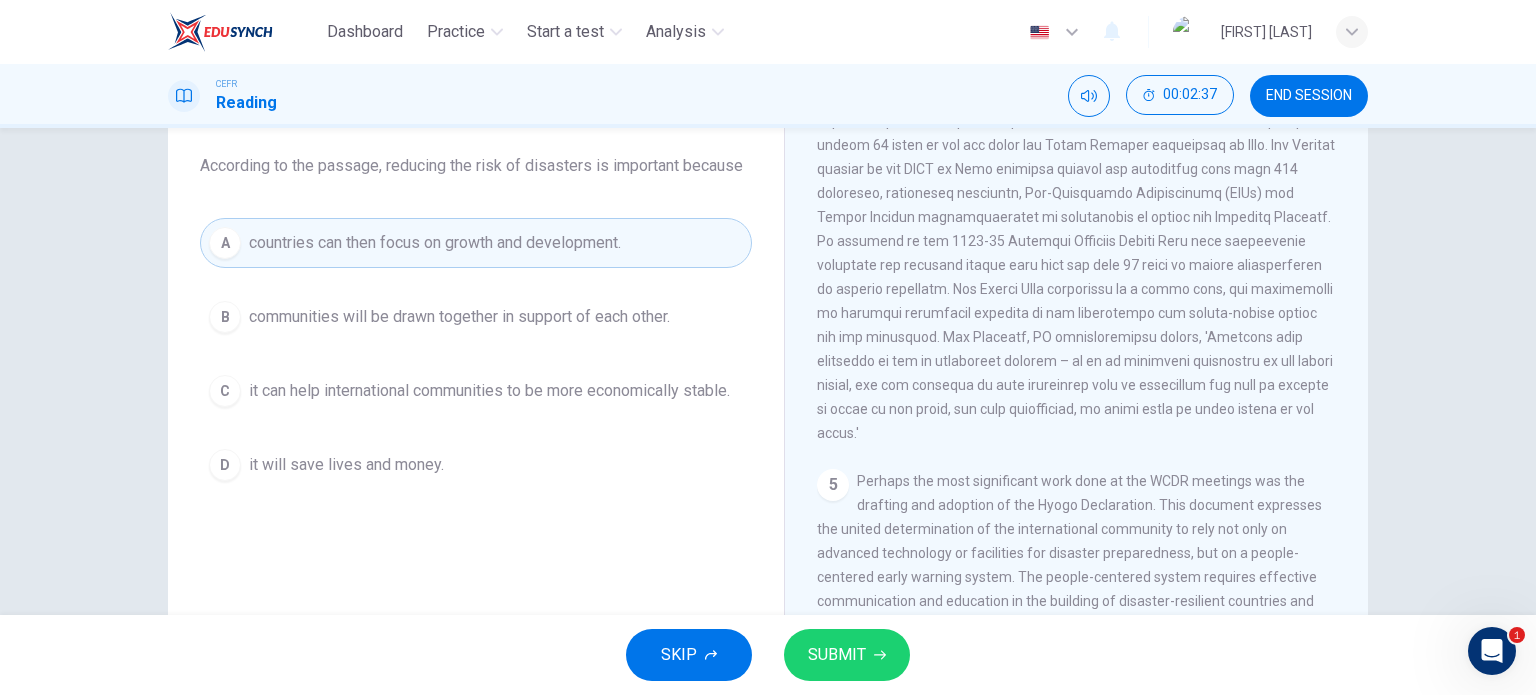 scroll, scrollTop: 1155, scrollLeft: 0, axis: vertical 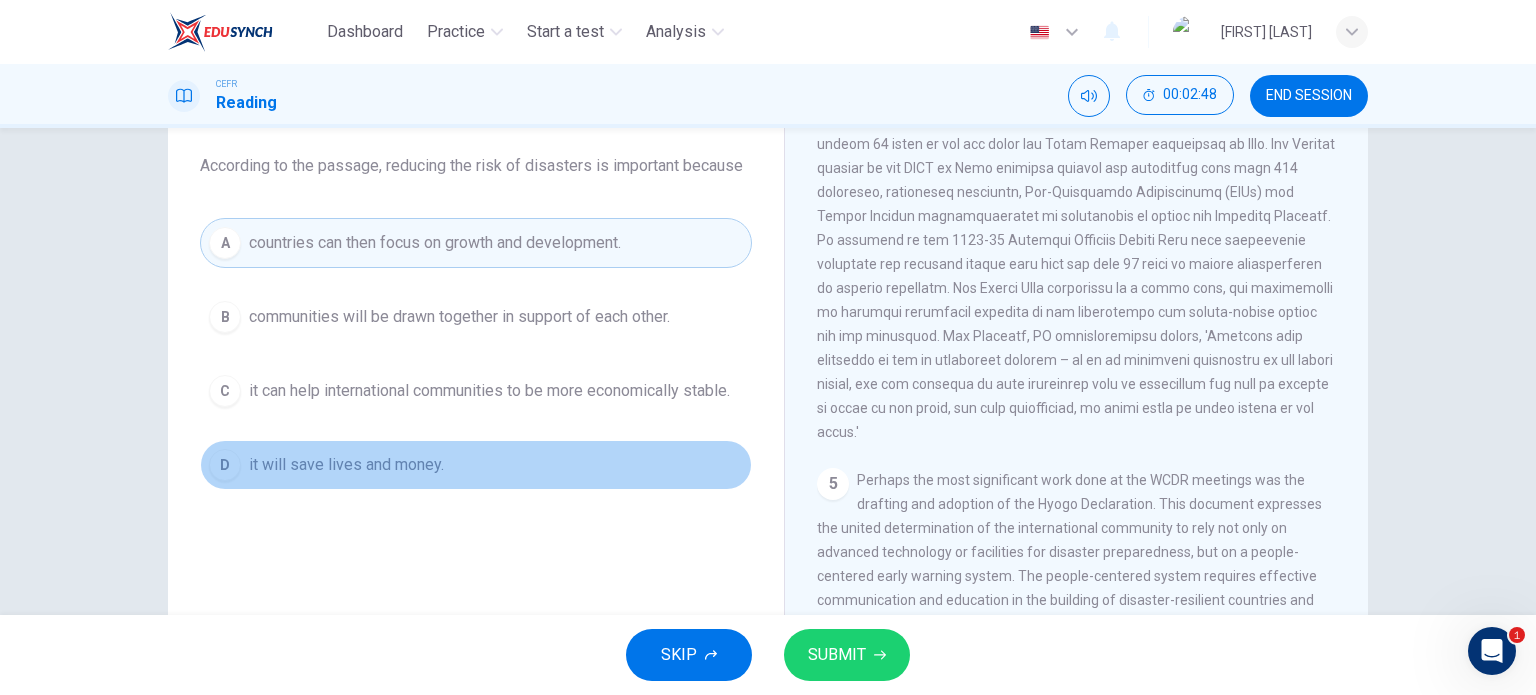 click on "D it will save lives and money." at bounding box center [476, 465] 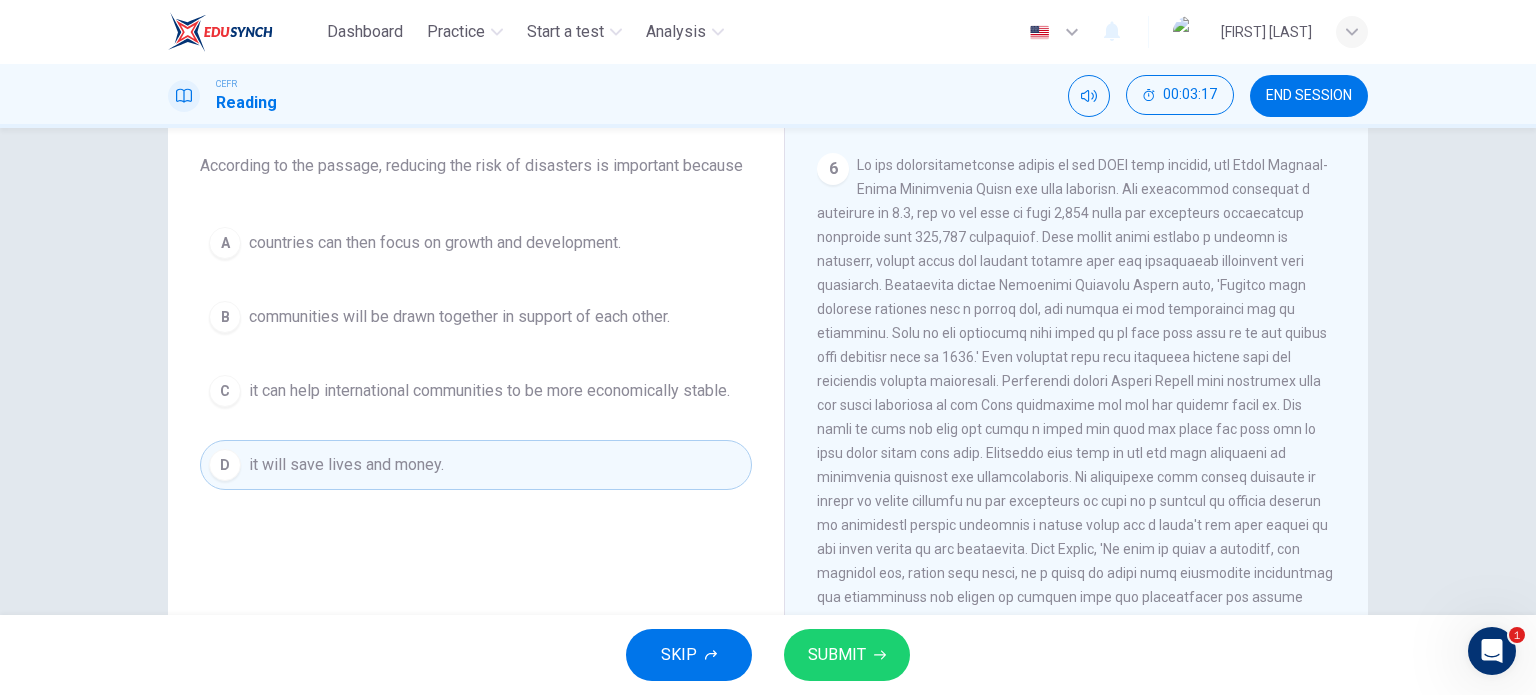 scroll, scrollTop: 1718, scrollLeft: 0, axis: vertical 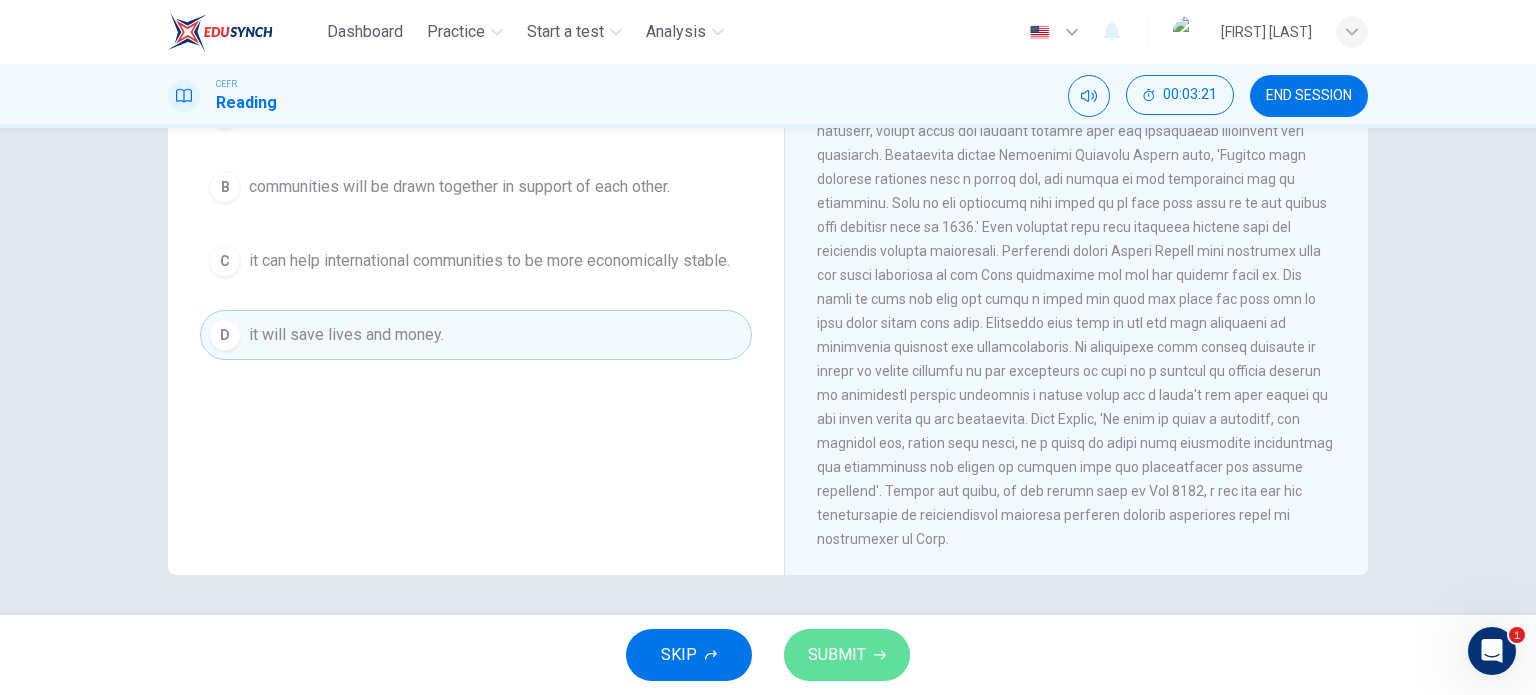 click on "SUBMIT" at bounding box center [837, 655] 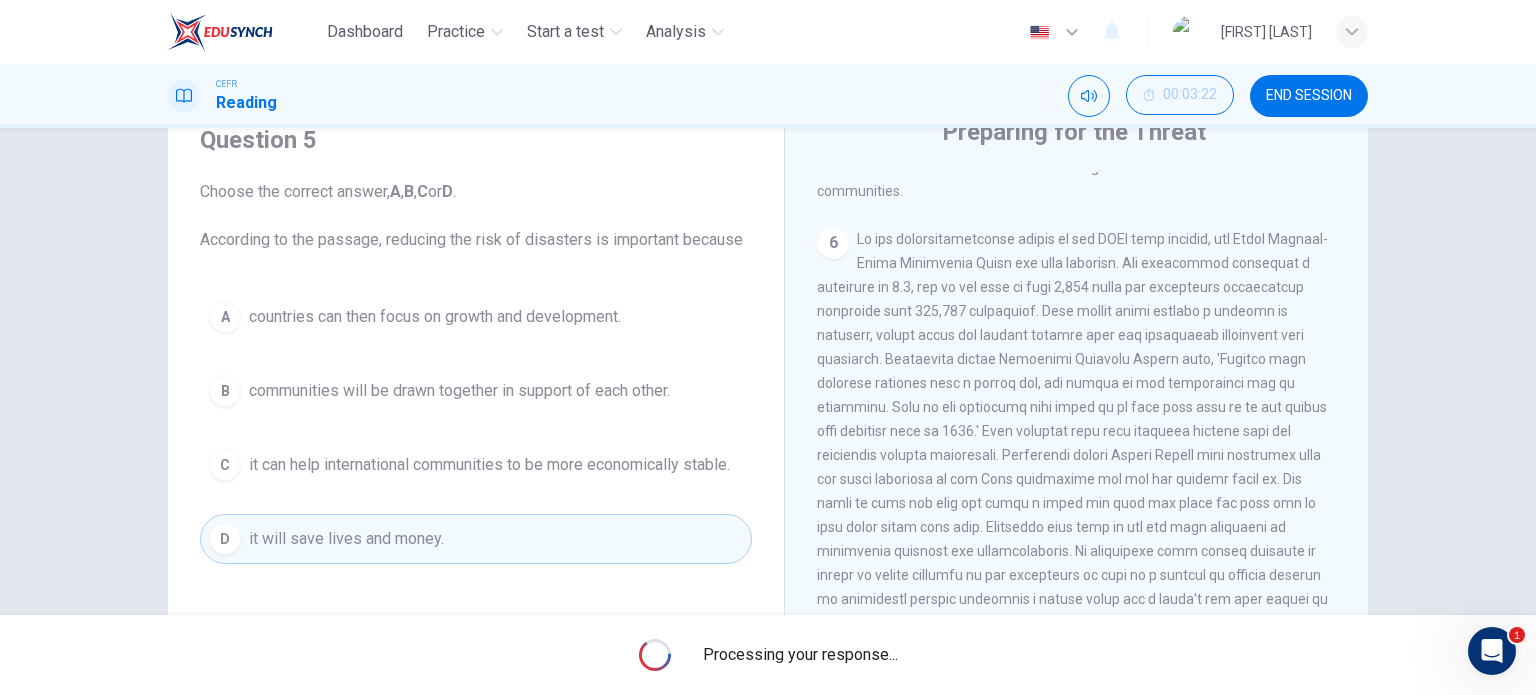 scroll, scrollTop: 83, scrollLeft: 0, axis: vertical 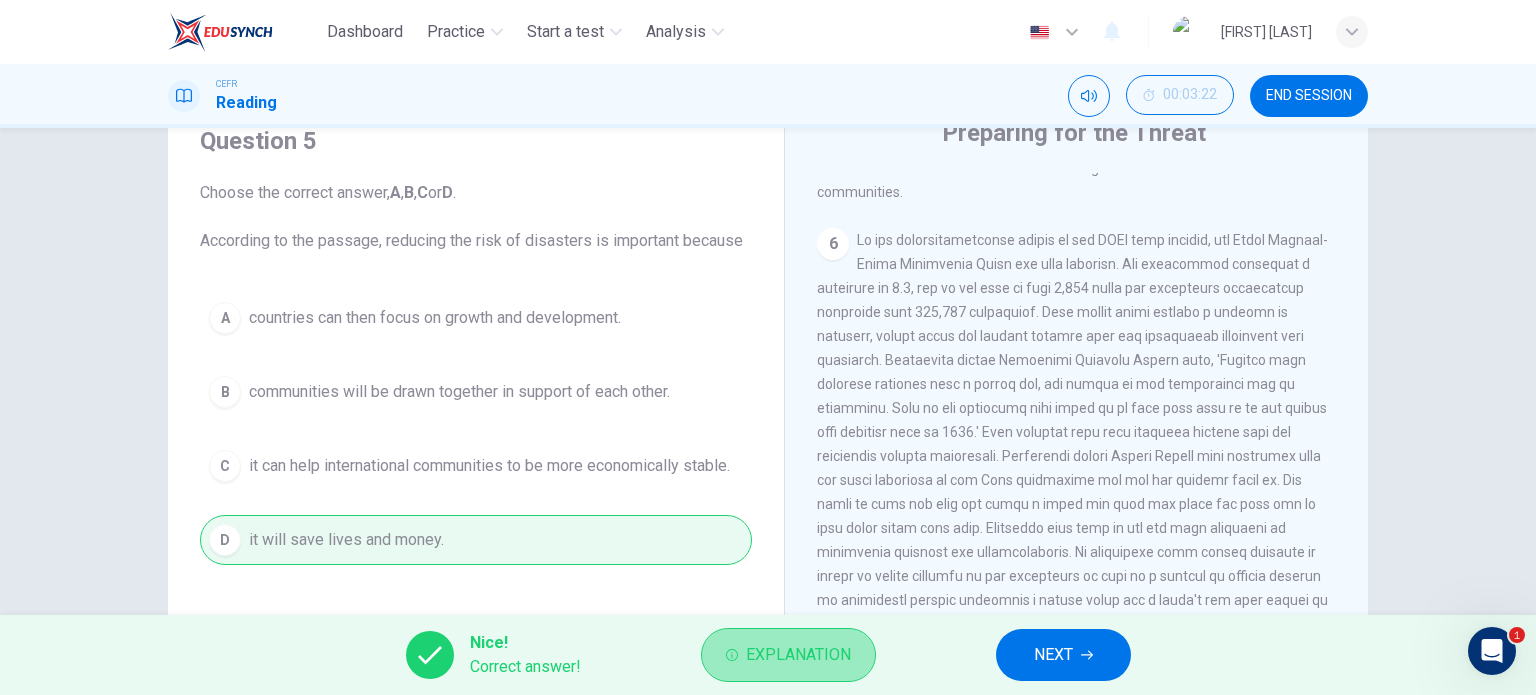 click on "Explanation" at bounding box center (798, 655) 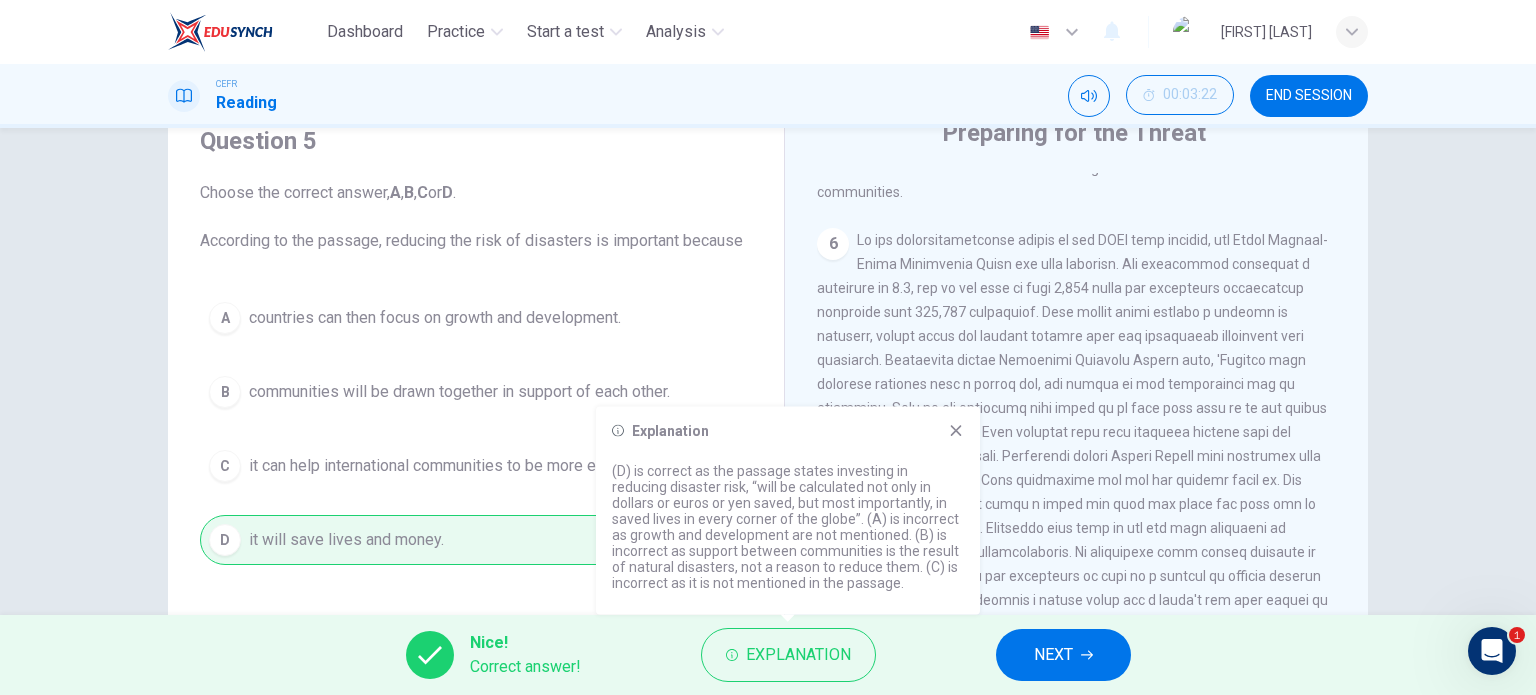 click on "Explanation (D) is correct as the passage states investing in reducing disaster risk, “will be calculated not only in dollars or euros or yen saved, but most importantly, in saved lives in every corner of the globe”. (A) is incorrect as growth and development are not mentioned. (B) is incorrect as support between communities is the result of natural disasters, not a reason to reduce them. (C) is incorrect as it is not mentioned in the passage." at bounding box center [788, 511] 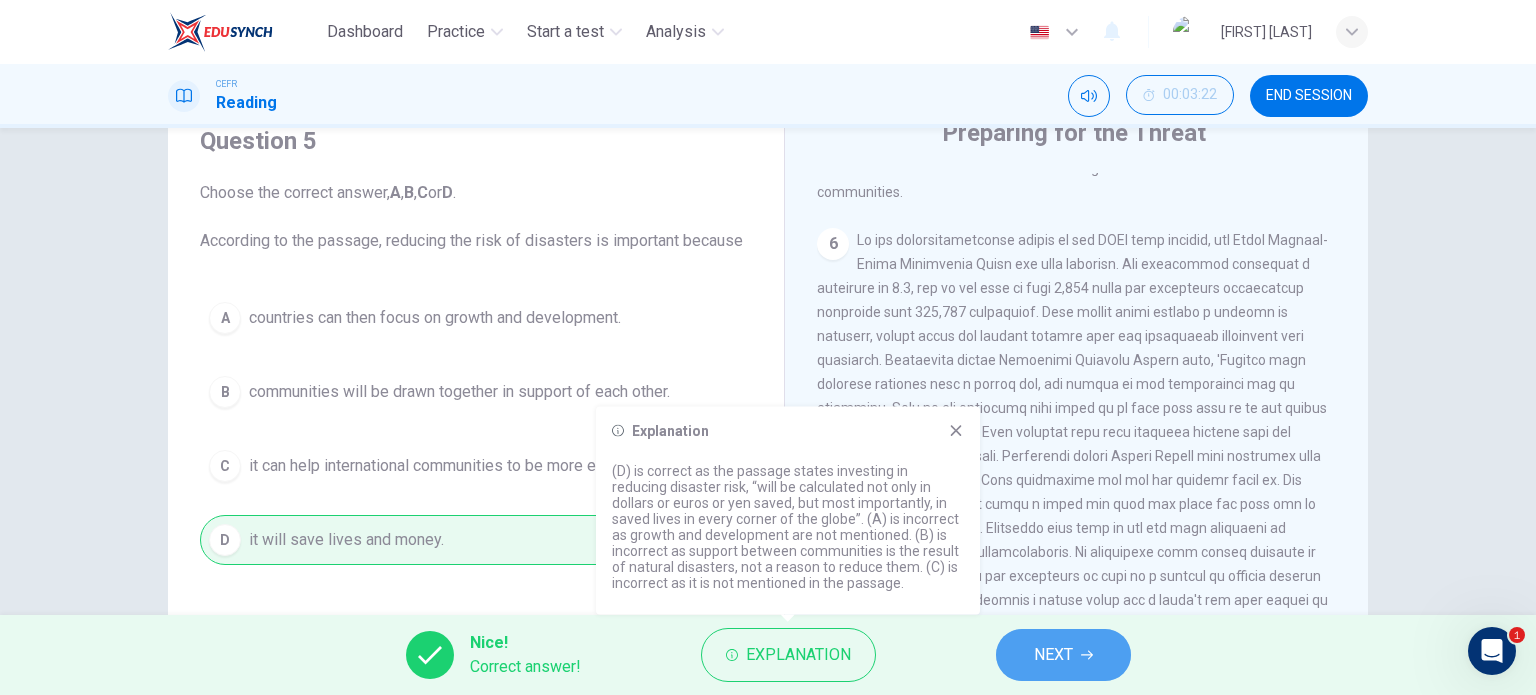 click on "NEXT" at bounding box center (1063, 655) 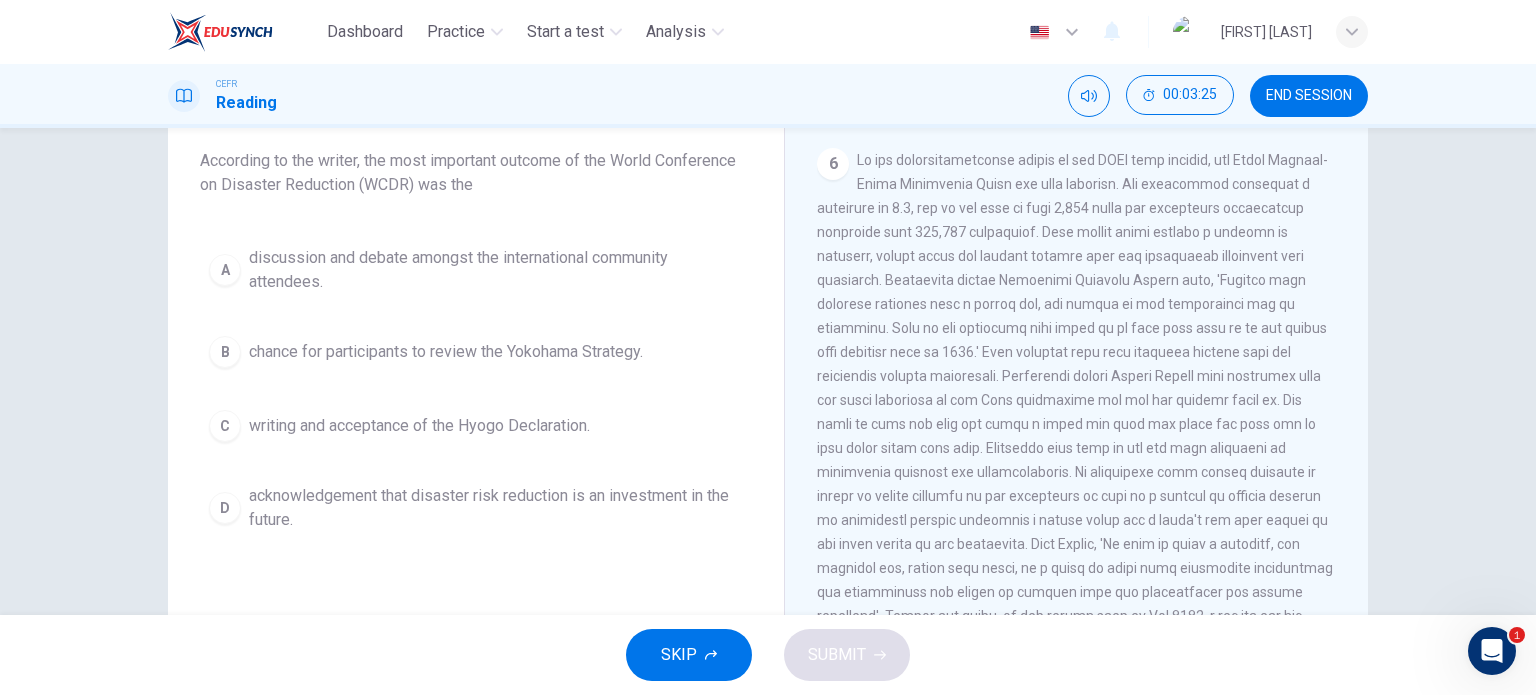 scroll, scrollTop: 162, scrollLeft: 0, axis: vertical 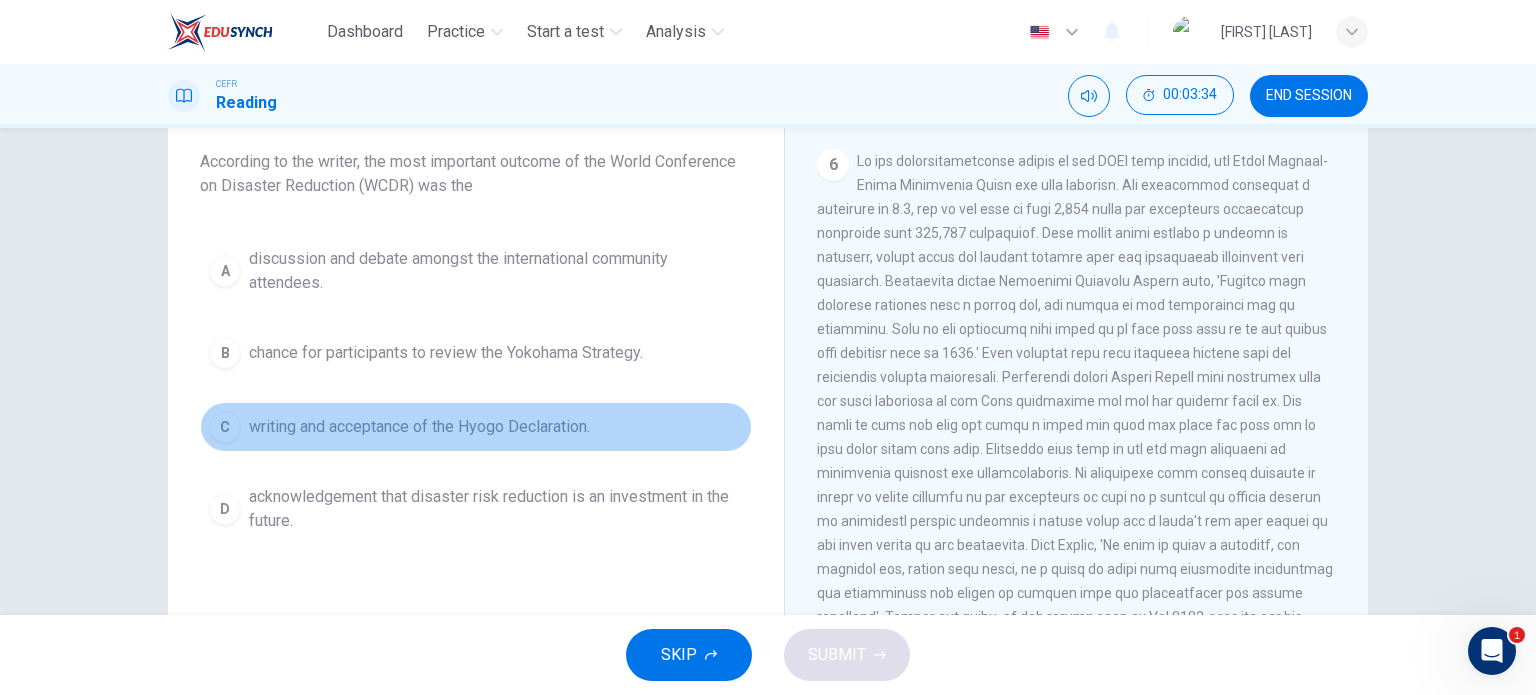 click on "writing and acceptance of the Hyogo Declaration." at bounding box center [496, 271] 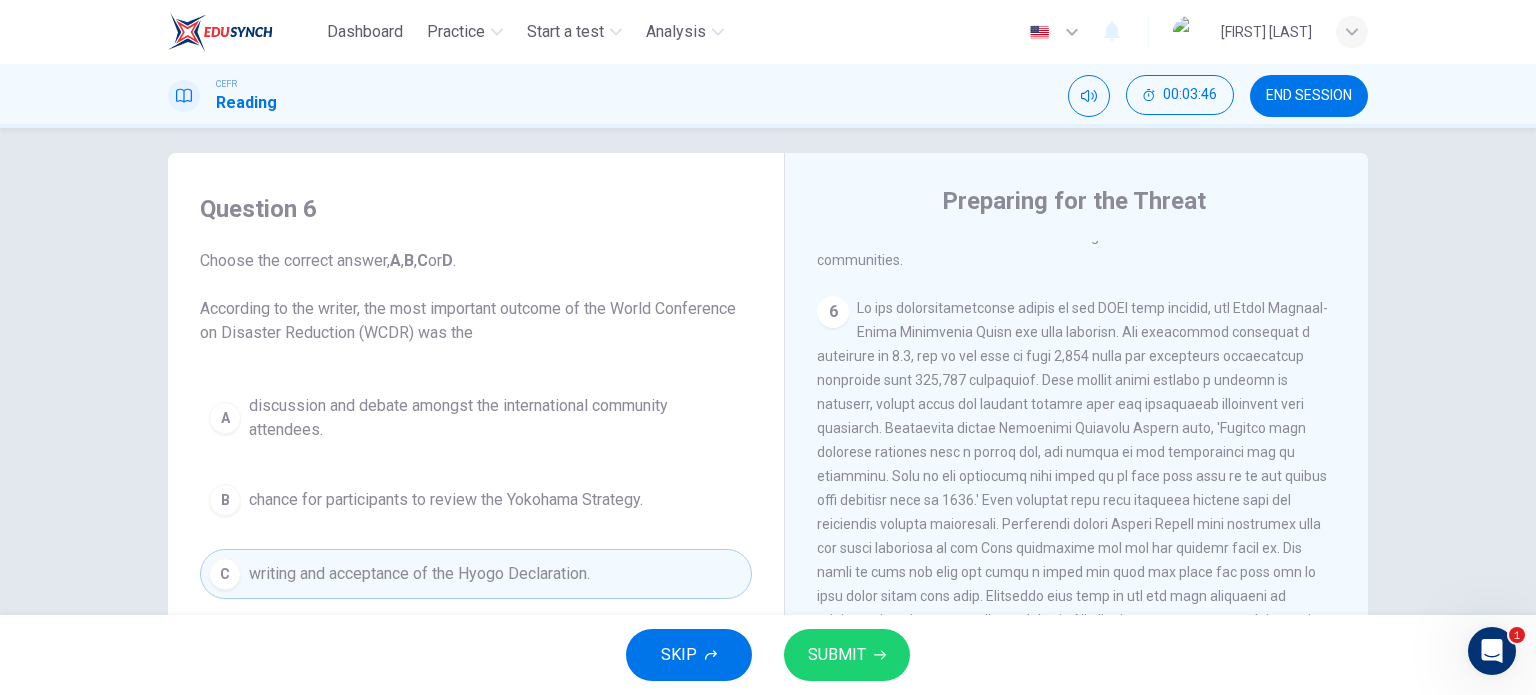 scroll, scrollTop: 0, scrollLeft: 0, axis: both 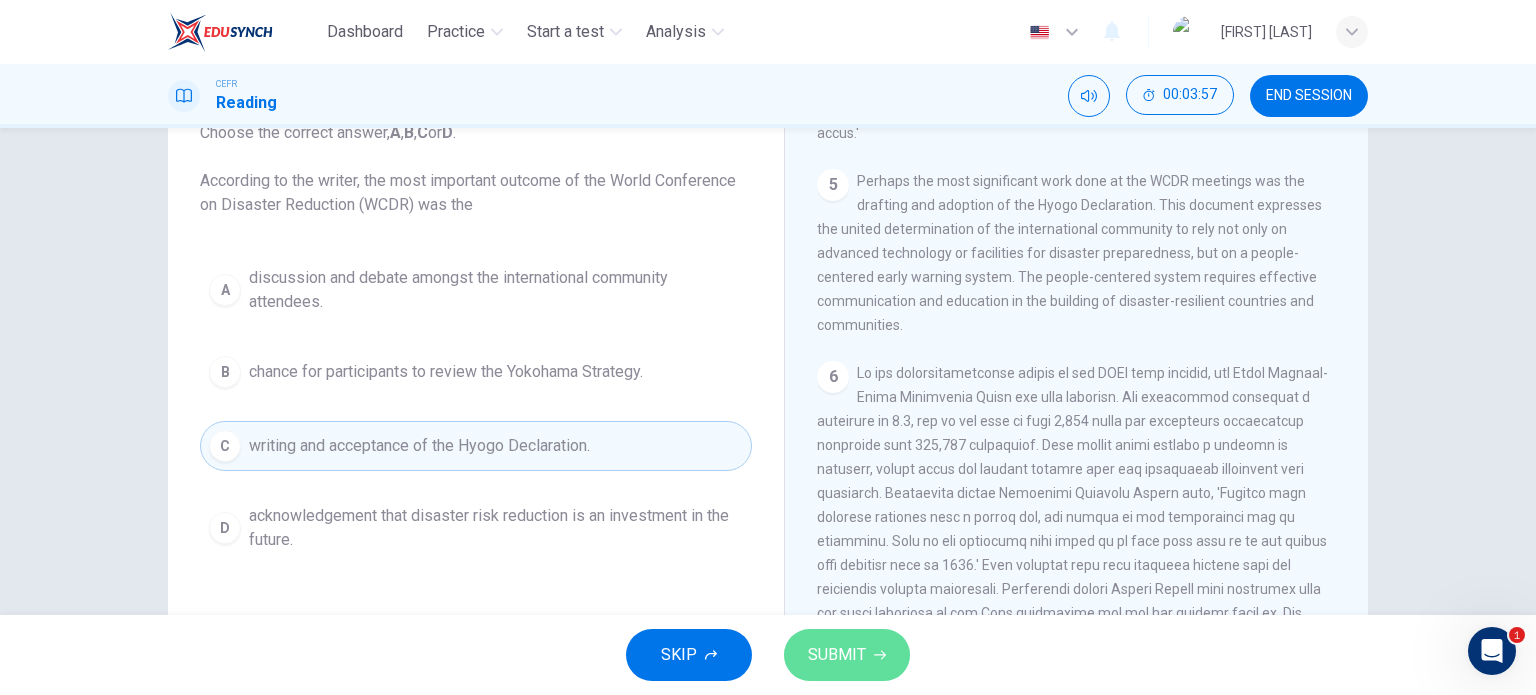 click on "SUBMIT" at bounding box center (837, 655) 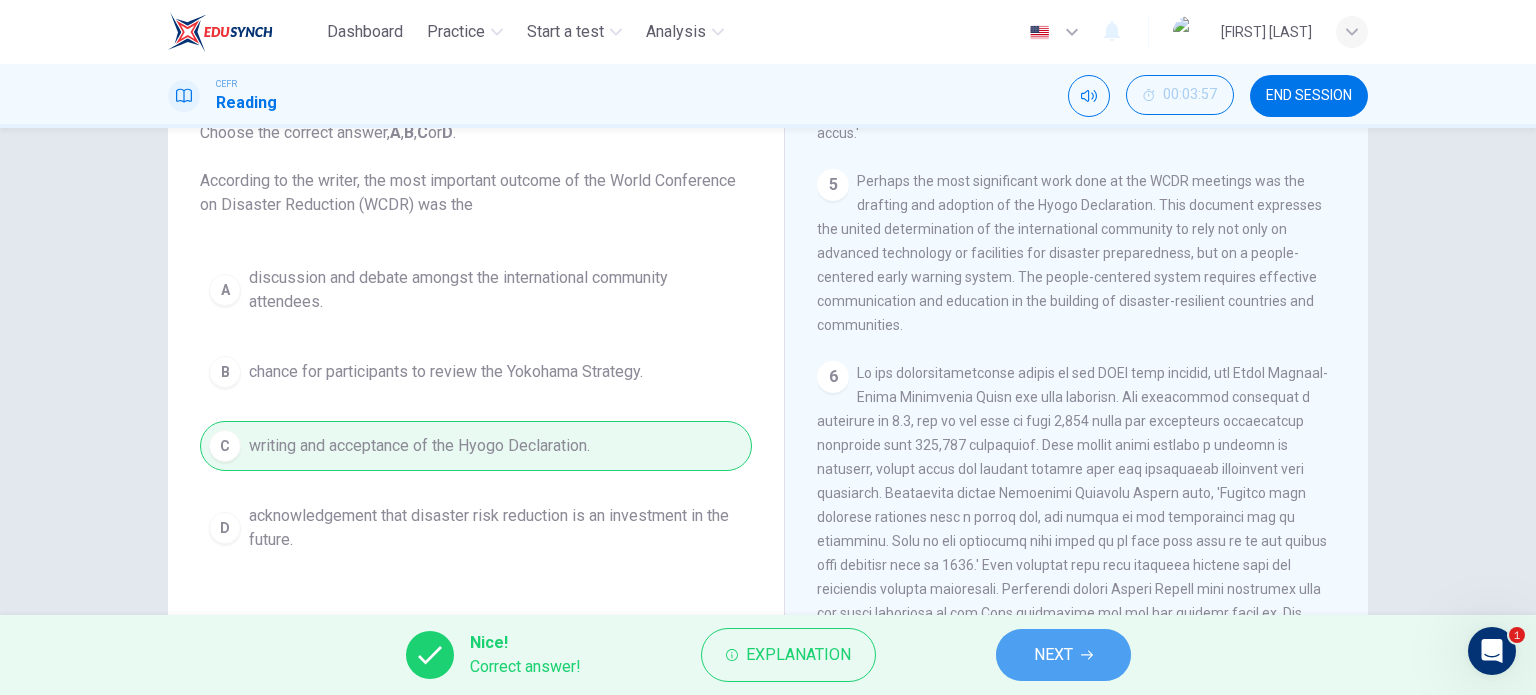 click on "NEXT" at bounding box center (1063, 655) 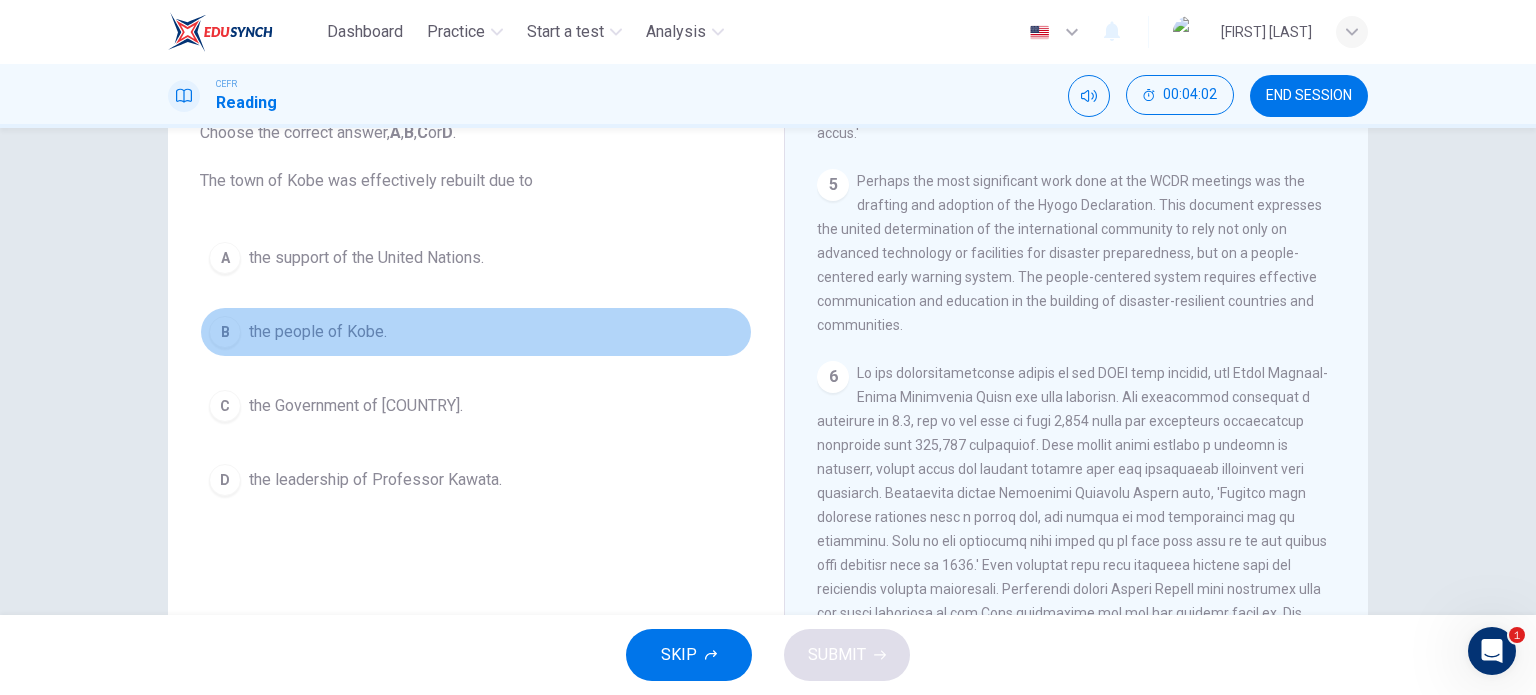 click on "B the people of Kobe." at bounding box center [476, 332] 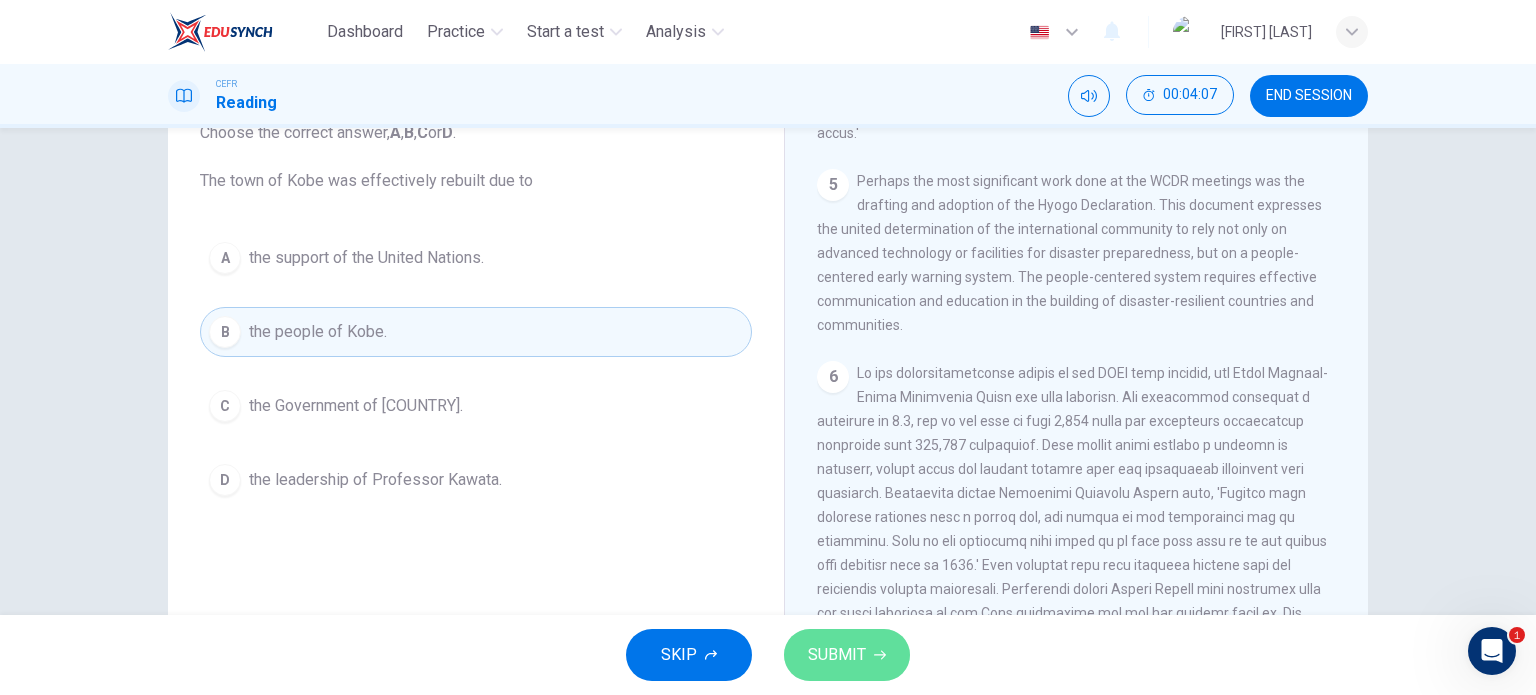 click on "SUBMIT" at bounding box center [847, 655] 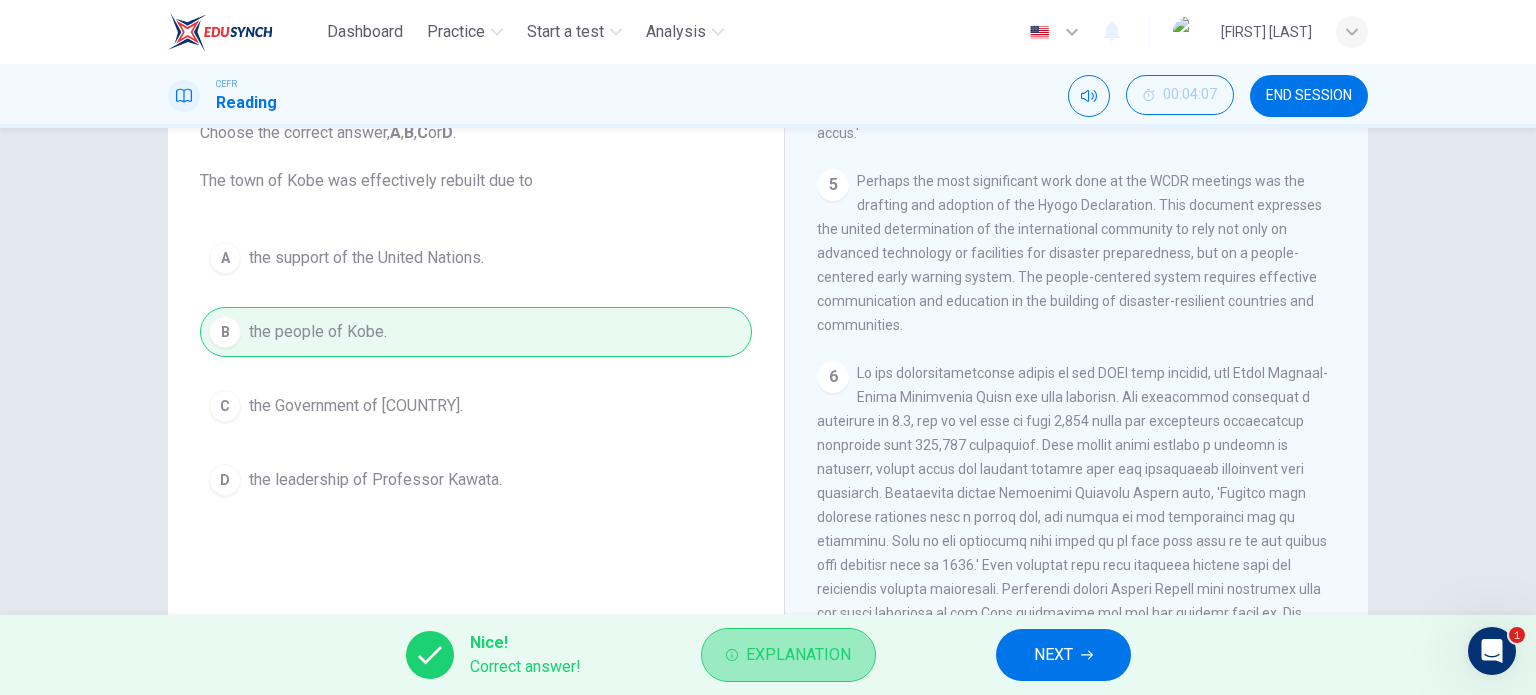 click on "Explanation" at bounding box center (798, 655) 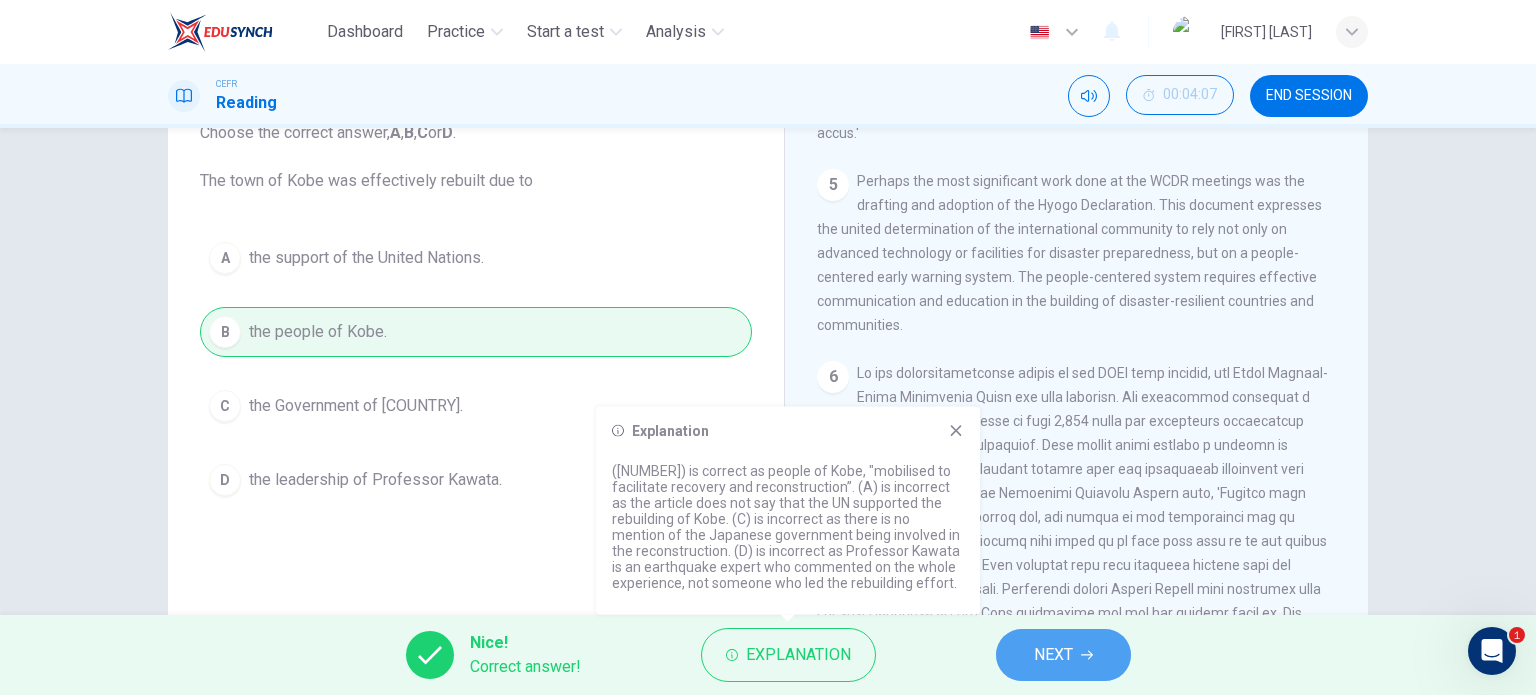 click on "NEXT" at bounding box center (1063, 655) 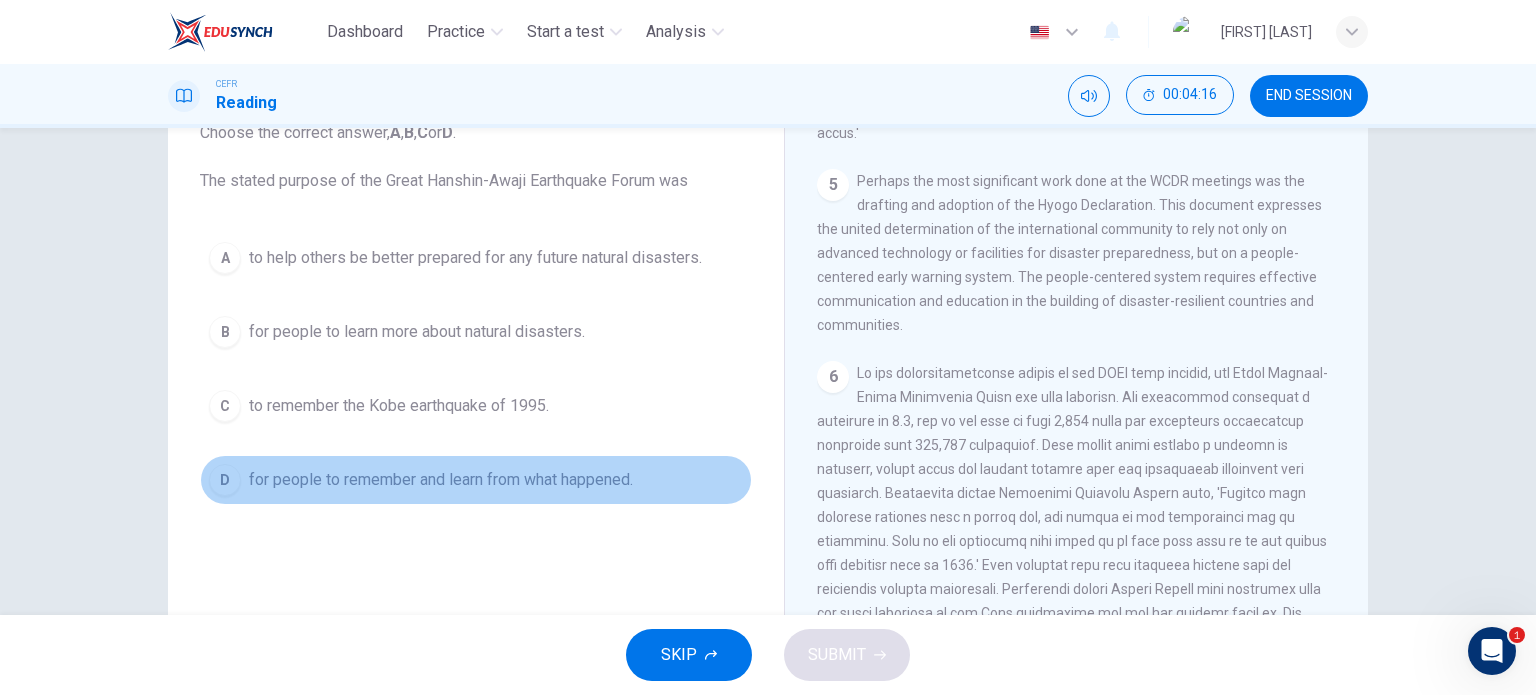 click on "D for people to remember and learn from what happened." at bounding box center (476, 480) 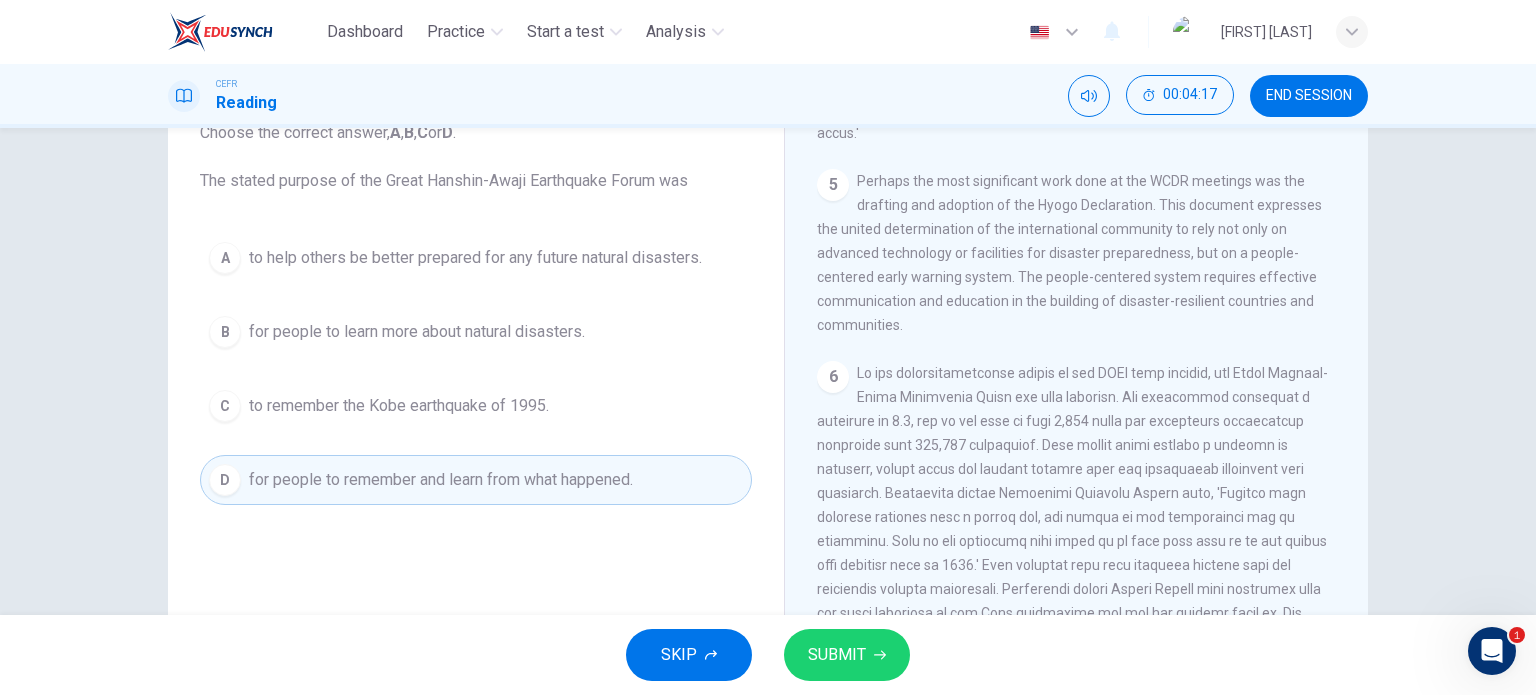 click on "SUBMIT" at bounding box center (847, 655) 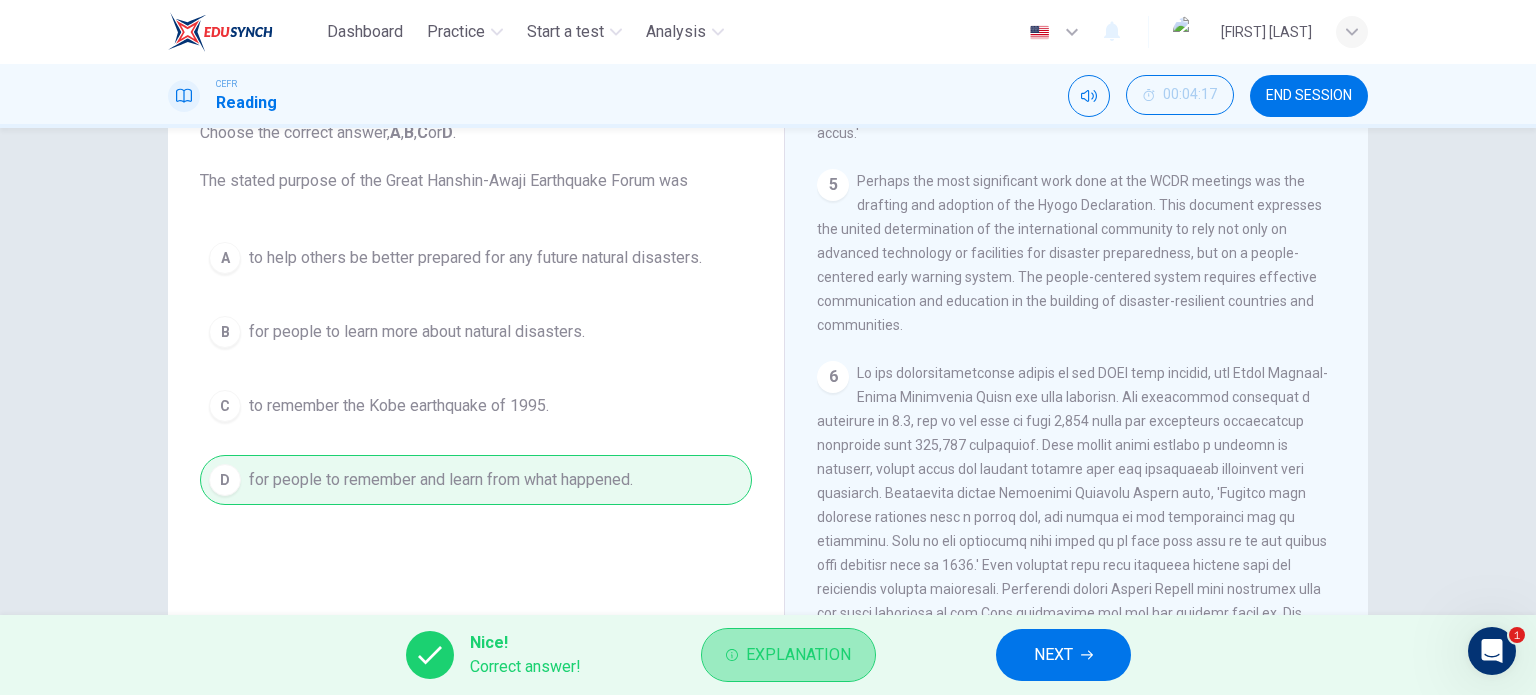click on "Explanation" at bounding box center [798, 655] 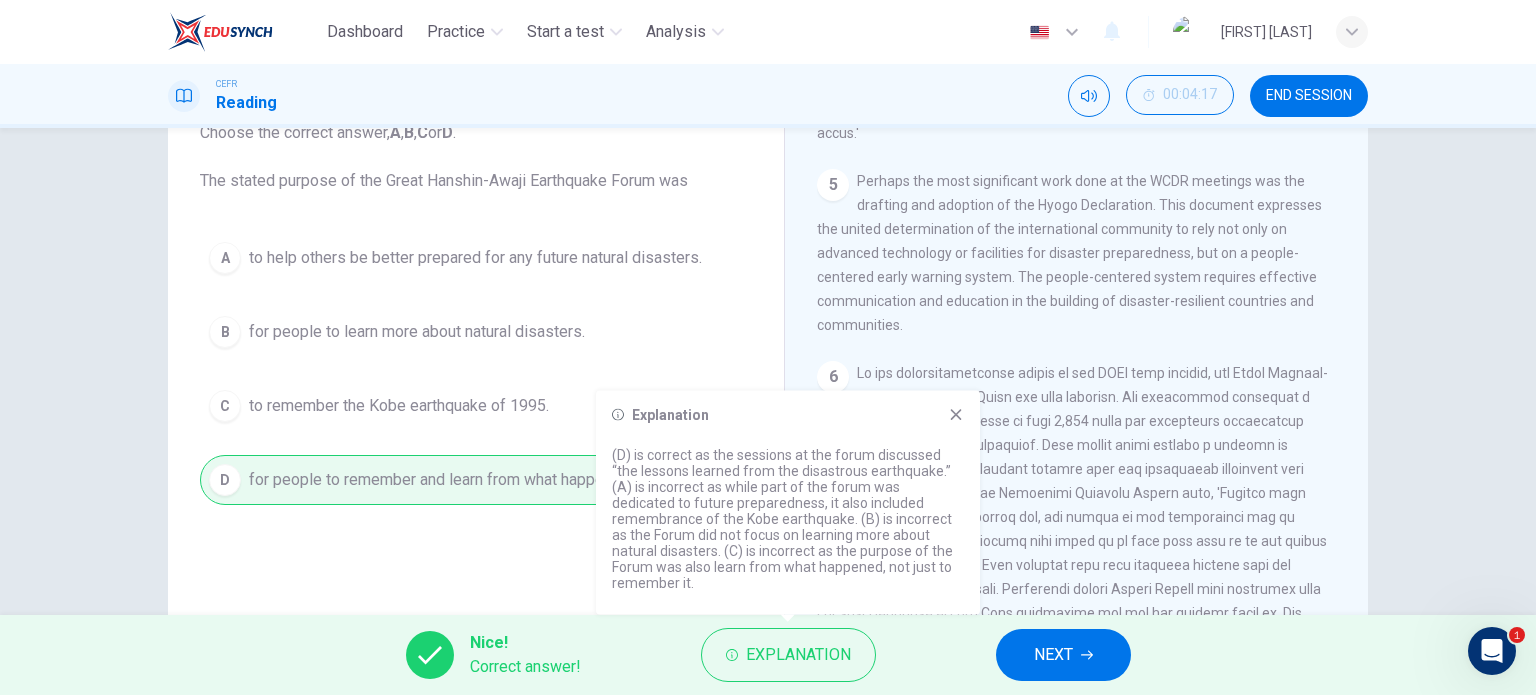 click on "Nice! Correct answer! Explanation NEXT" at bounding box center [768, 655] 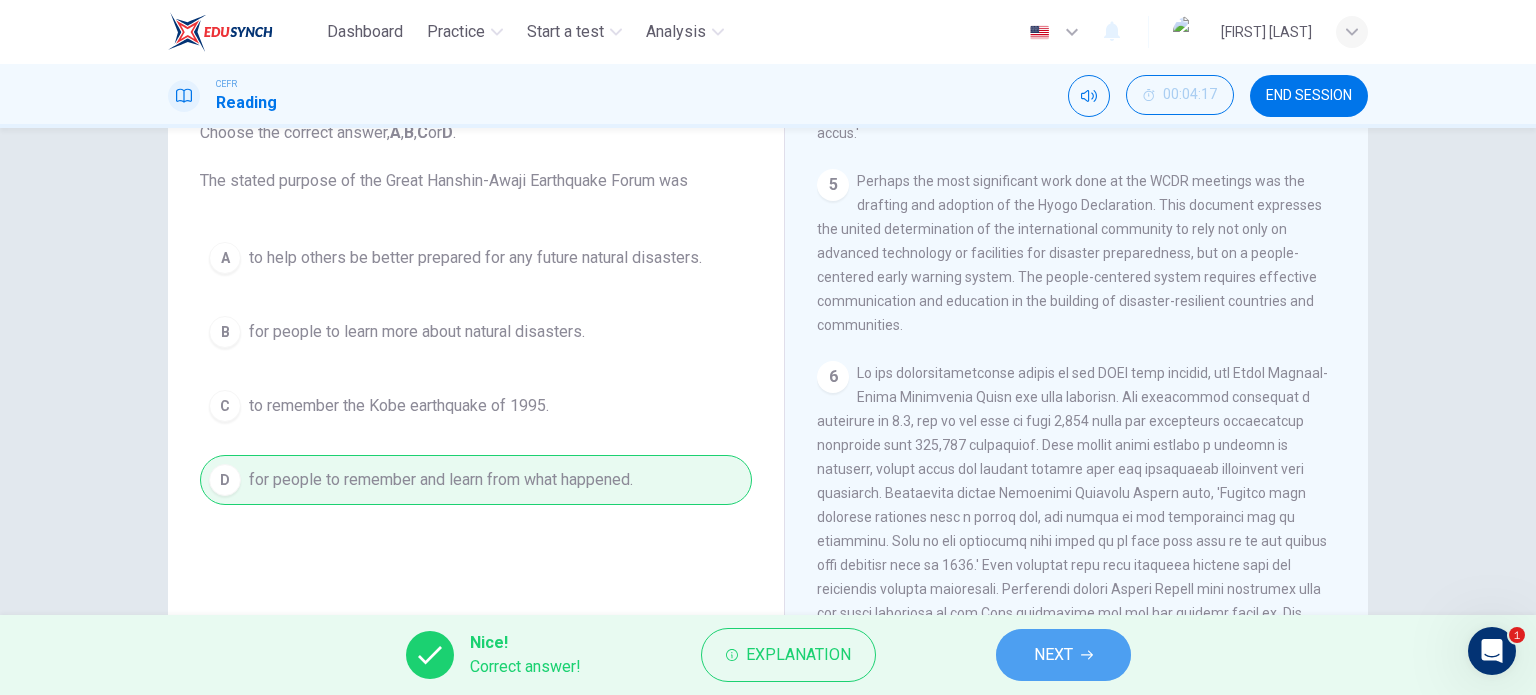 click on "NEXT" at bounding box center (1063, 655) 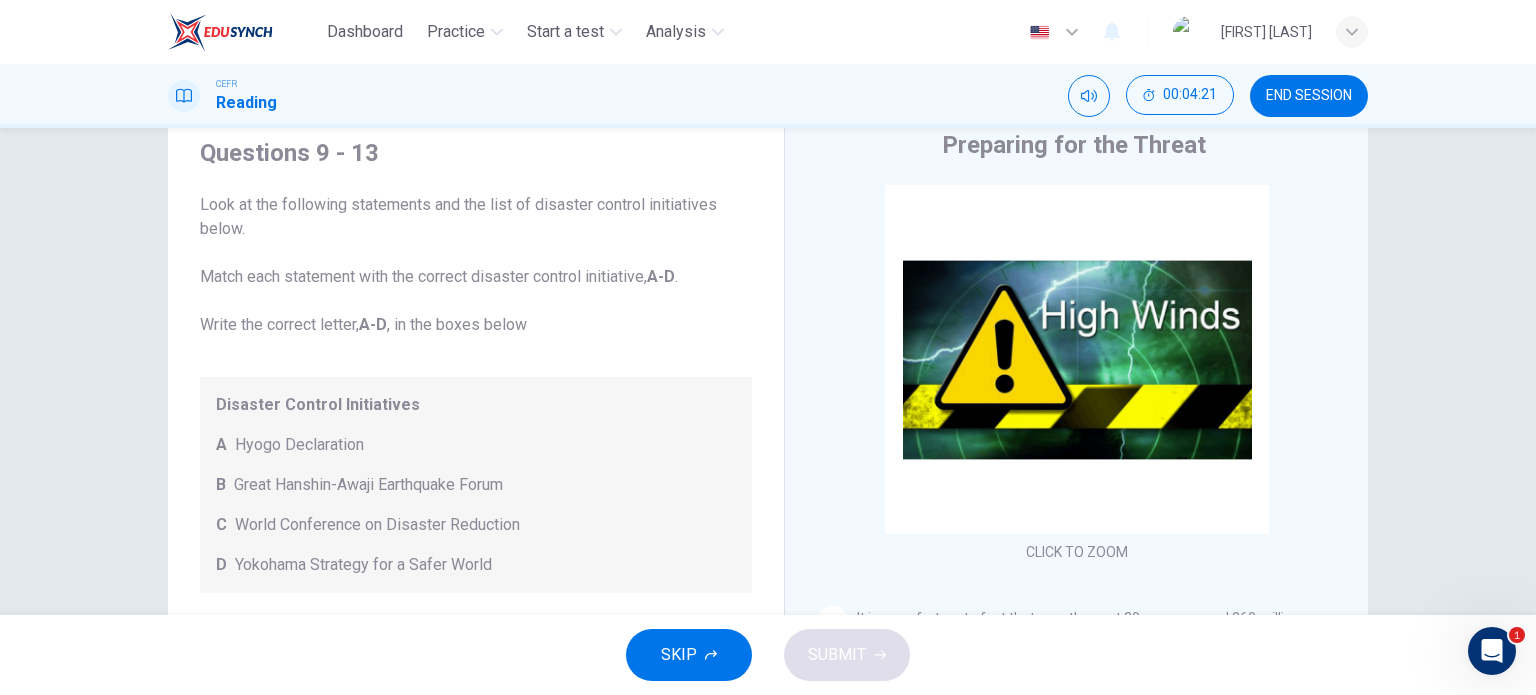 scroll, scrollTop: 288, scrollLeft: 0, axis: vertical 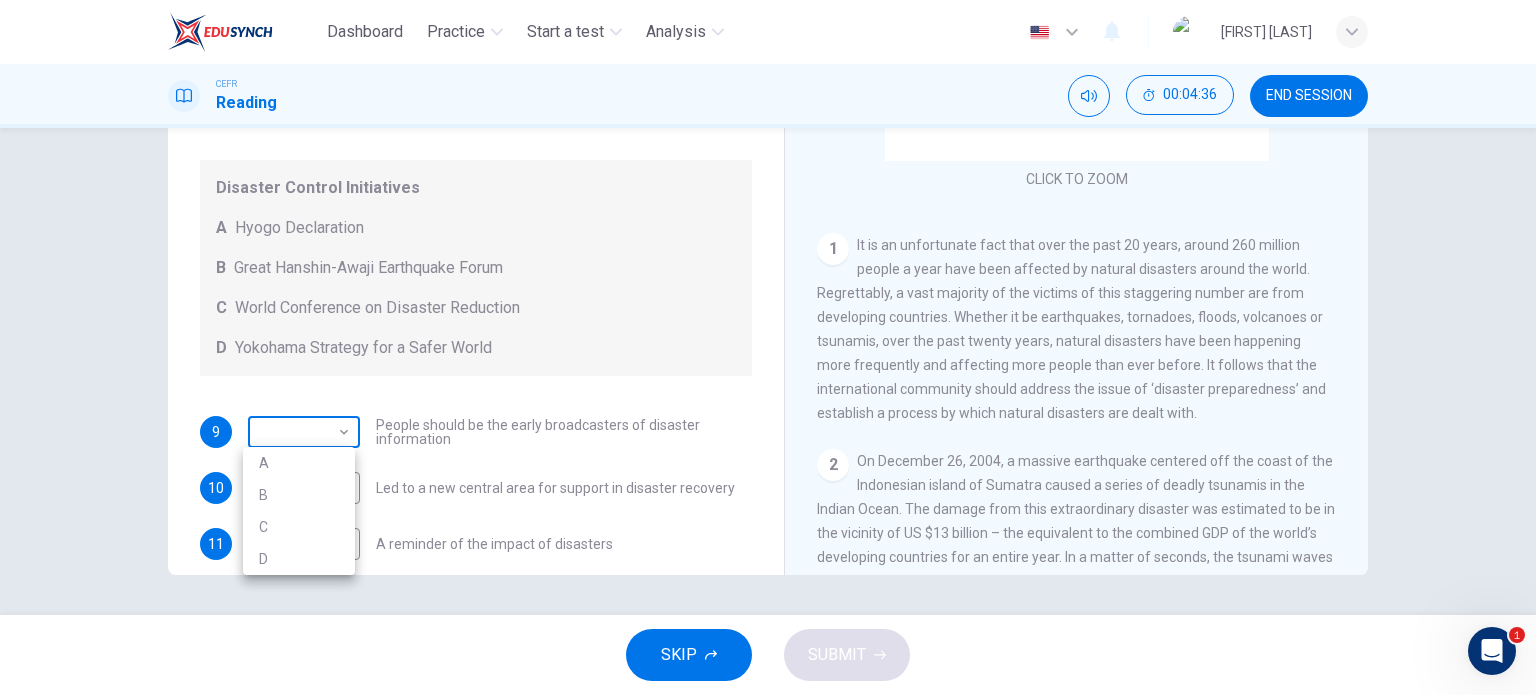 click on "Dashboard Practice Start a test Analysis English en ​ [PERSON] CEFR Reading 00:04:36 END SESSION Questions 9 - 13 Look at the following statements and the list of disaster control initiatives below.
Match each statement with the correct disaster control initiative,  A-D .
Write the correct letter,  A-D , in the boxes below Disaster Control Initiatives A Hyogo Declaration B Great Hanshin-Awaji Earthquake Forum C World Conference on Disaster Reduction D Yokohama Strategy for a Safer World 9 ​ ​ People should be the early broadcasters of disaster information 10 ​ ​ Led to a new central area for support in disaster recovery 11 ​ ​ A reminder of the impact of disasters 12 ​ ​ In times of disaster, developed countries should do more to help less-developed countries 13 ​ ​ National development and disaster prevention should be considered at the same time Preparing for the Threat CLICK TO ZOOM Click to Zoom 1 2 3 4 5 6 SKIP SUBMIT EduSynch - Online Language Proficiency Testing 1" at bounding box center [768, 347] 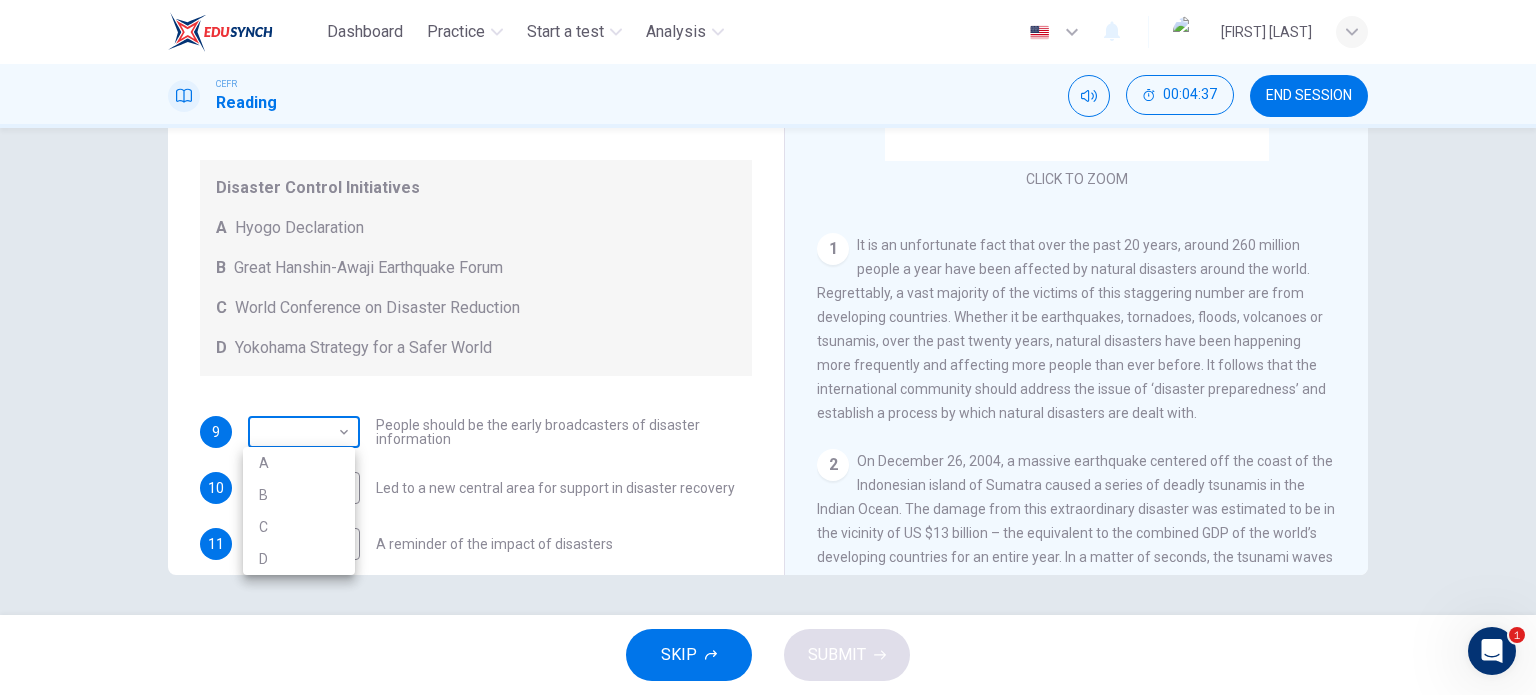 click at bounding box center (768, 347) 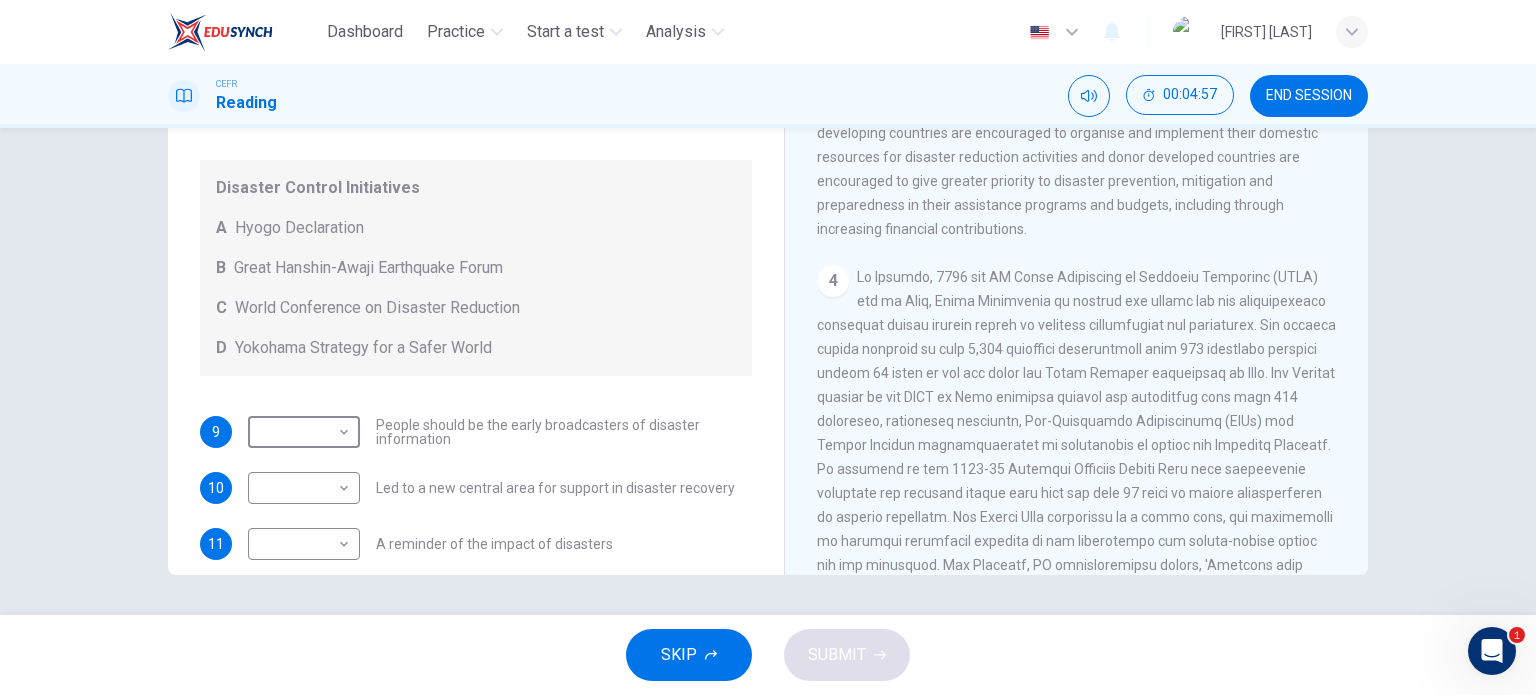 scroll, scrollTop: 798, scrollLeft: 0, axis: vertical 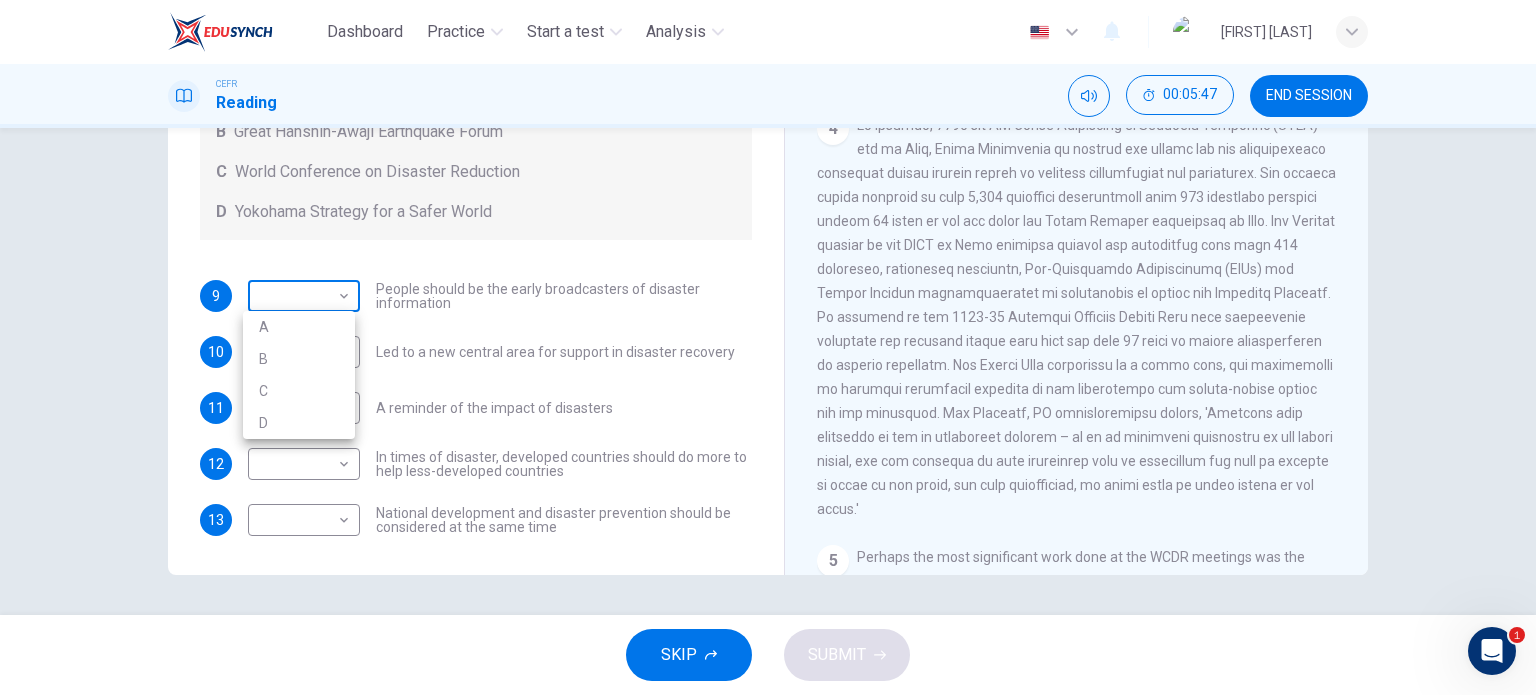 click on "Dashboard Practice Start a test Analysis English en ​ [FIRST] [LAST] CEFR Reading 00:05:47 END SESSION Questions 9 - 13 Look at the following statements and the list of disaster control initiatives below.
Match each statement with the correct disaster control initiative,  A-D .
Write the correct letter,  A-D , in the boxes below Disaster Control Initiatives A Hyogo Declaration B Great Hanshin-Awaji Earthquake Forum C World Conference on Disaster Reduction D Yokohama Strategy for a Safer World 9 ​ ​ People should be the early broadcasters of disaster information 10 ​ ​ Led to a new central area for support in disaster recovery 11 ​ ​ A reminder of the impact of disasters 12 ​ ​ In times of disaster, developed countries should do more to help less-developed countries 13 ​ ​ National development and disaster prevention should be considered at the same time Preparing for the Threat CLICK TO ZOOM Click to Zoom 1 2 3 4 5 6 SKIP SUBMIT EduSynch - Online Language Proficiency Testing 1" at bounding box center (768, 347) 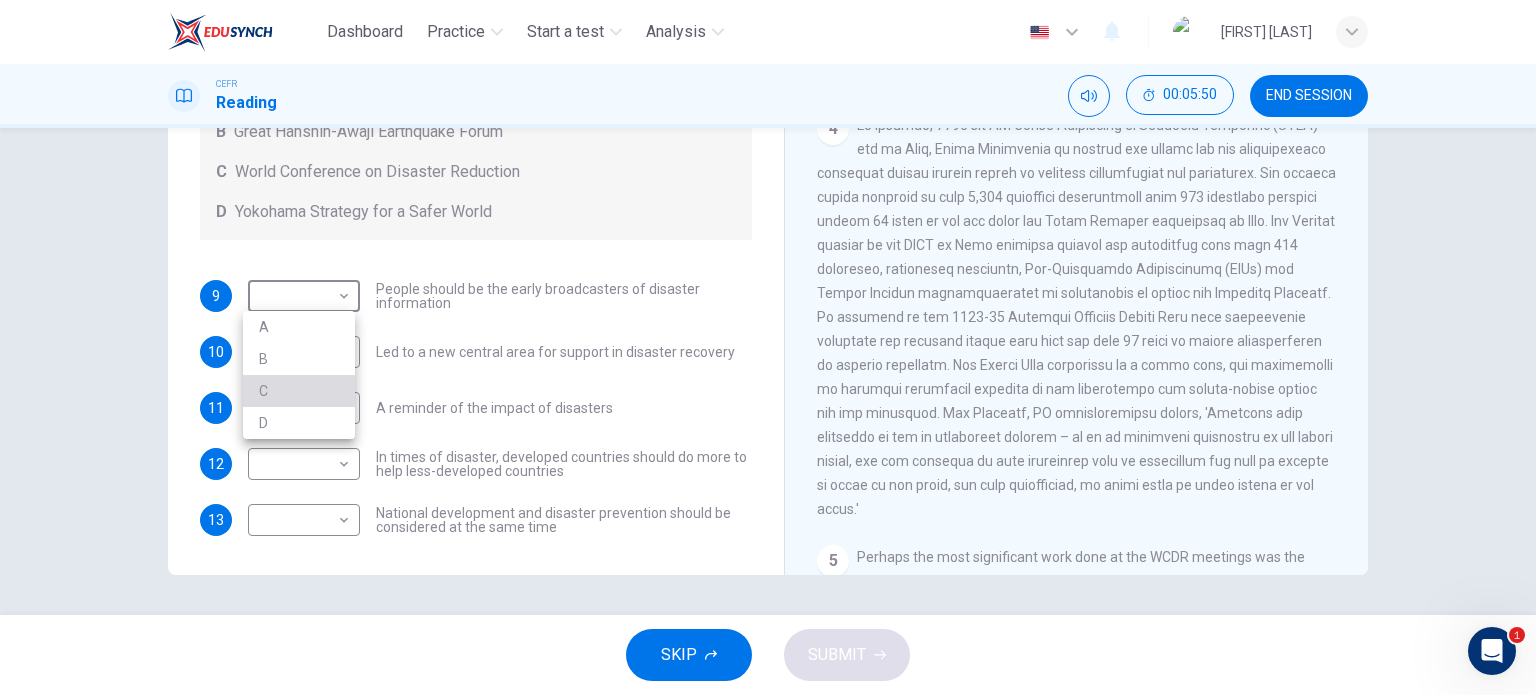 click on "C" at bounding box center (299, 391) 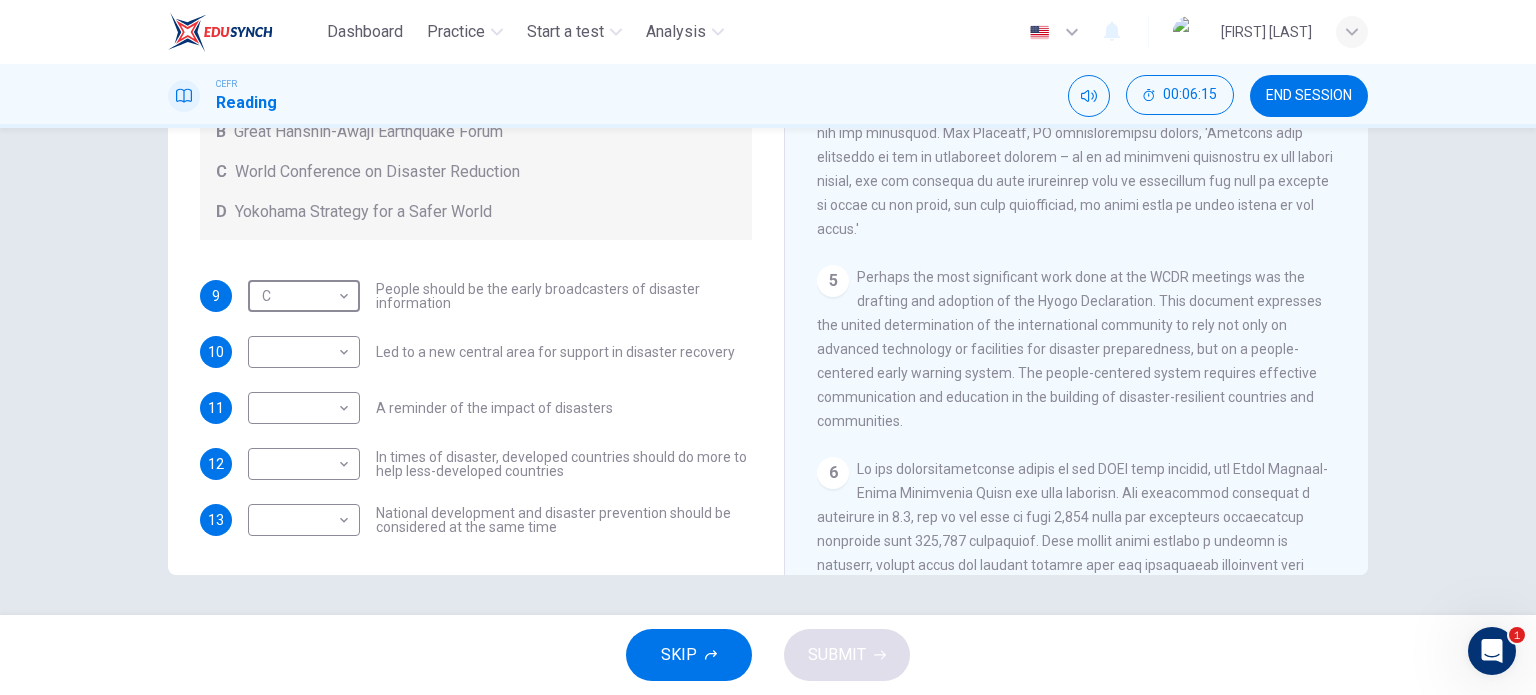 scroll, scrollTop: 1227, scrollLeft: 0, axis: vertical 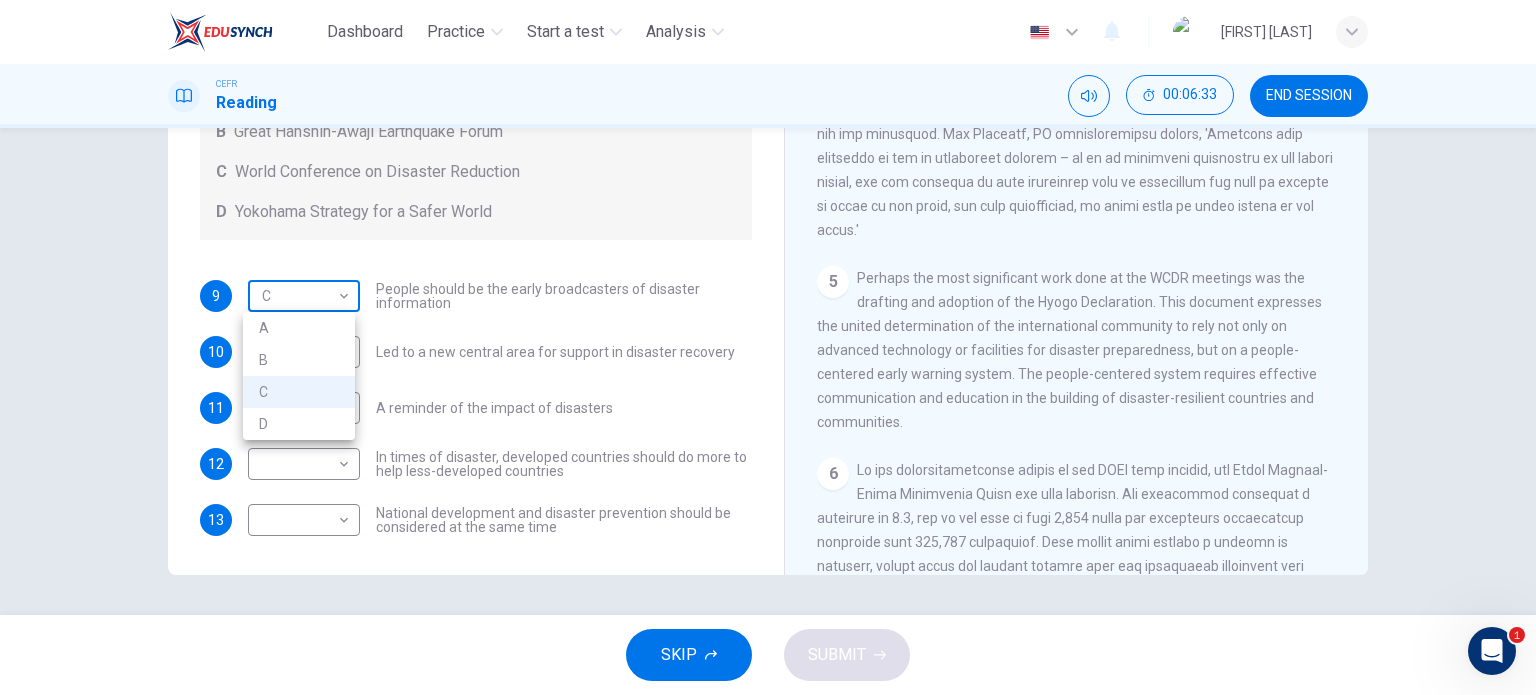 click on "Dashboard Practice Start a test Analysis English en ​ [FIRST] [LAST] CEFR Reading 00:06:33 END SESSION Questions 9 - 13 Look at the following statements and the list of disaster control initiatives below.
Match each statement with the correct disaster control initiative,  A-D .
Write the correct letter,  A-D , in the boxes below Disaster Control Initiatives A Hyogo Declaration B Great Hanshin-Awaji Earthquake Forum C World Conference on Disaster Reduction D Yokohama Strategy for a Safer World 9 C C ​ People should be the early broadcasters of disaster information 10 ​ ​ Led to a new central area for support in disaster recovery 11 ​ ​ A reminder of the impact of disasters 12 ​ ​ In times of disaster, developed countries should do more to help less-developed countries 13 ​ ​ National development and disaster prevention should be considered at the same time Preparing for the Threat CLICK TO ZOOM Click to Zoom 1 2 3 4 5 6 SKIP SUBMIT EduSynch - Online Language Proficiency Testing 1" at bounding box center (768, 347) 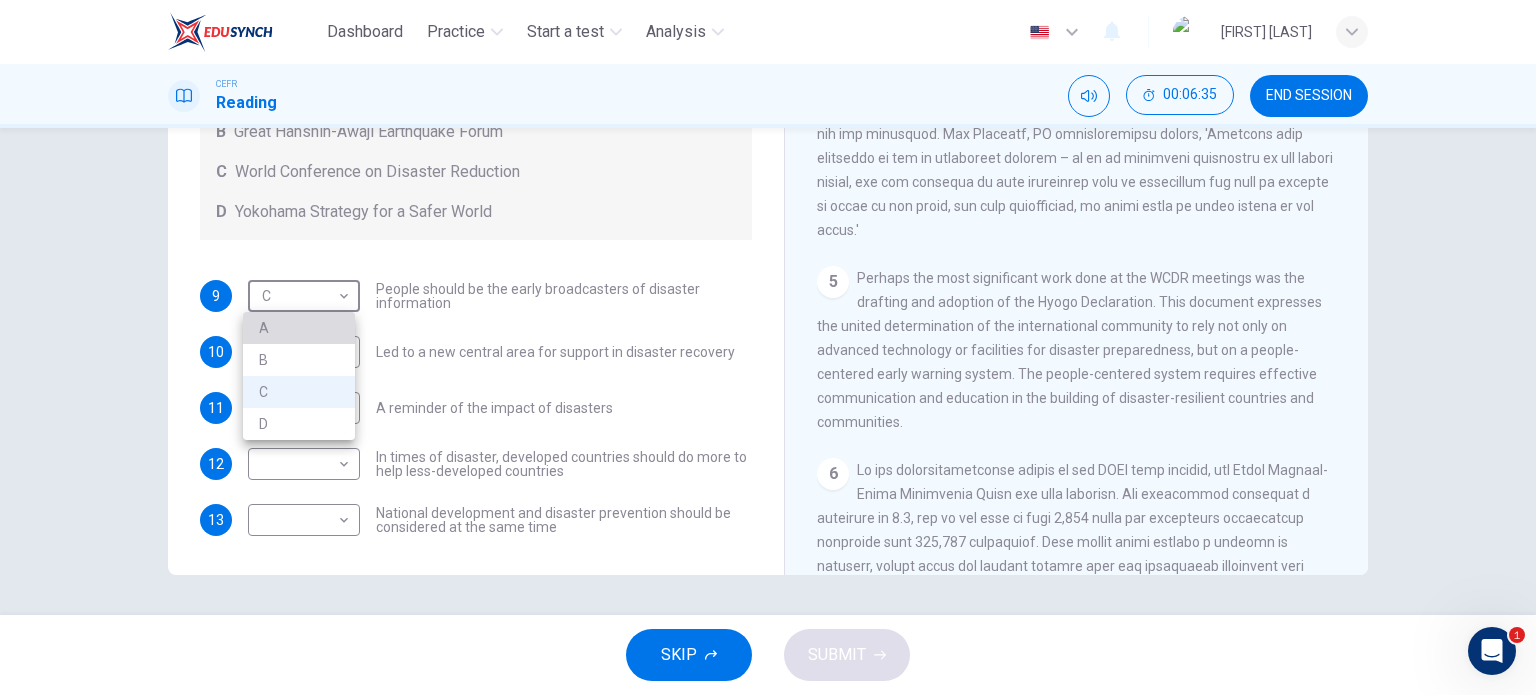 click on "A" at bounding box center (299, 328) 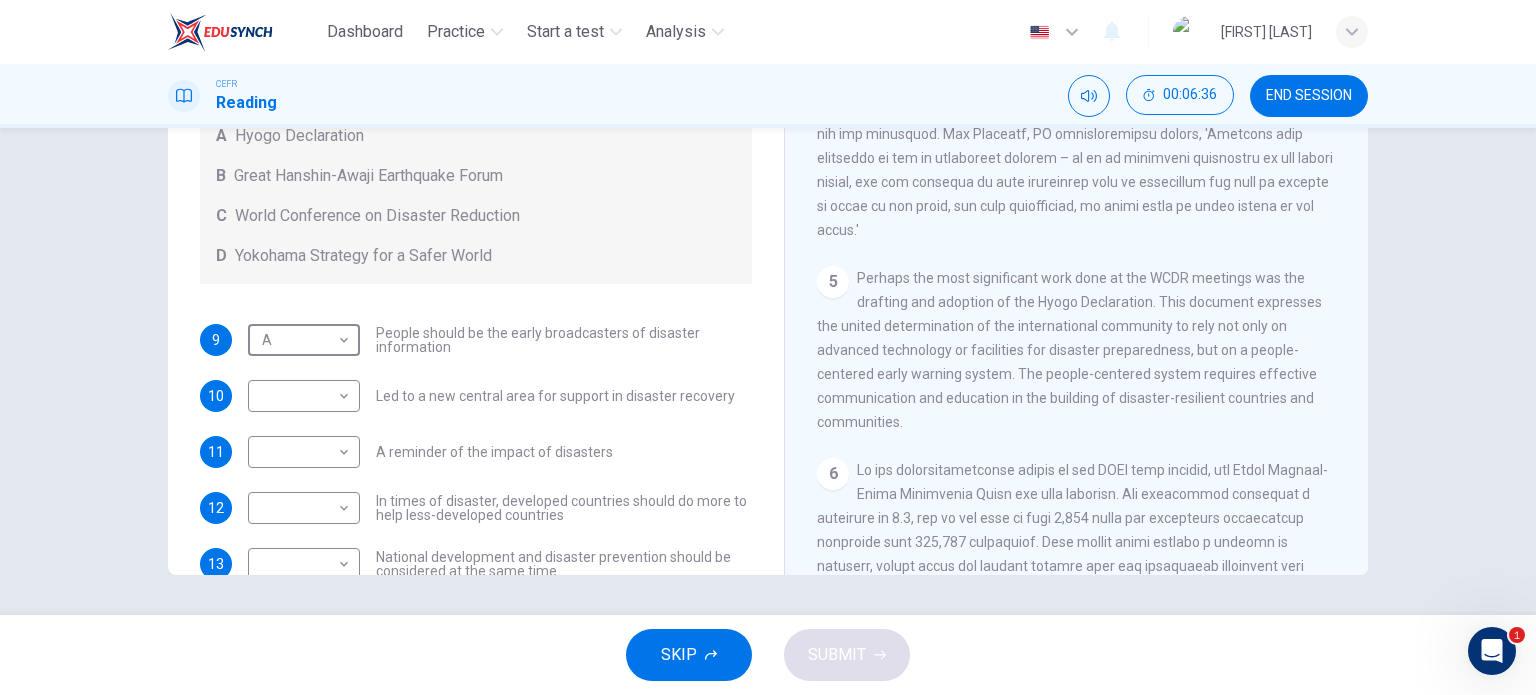 scroll, scrollTop: 136, scrollLeft: 0, axis: vertical 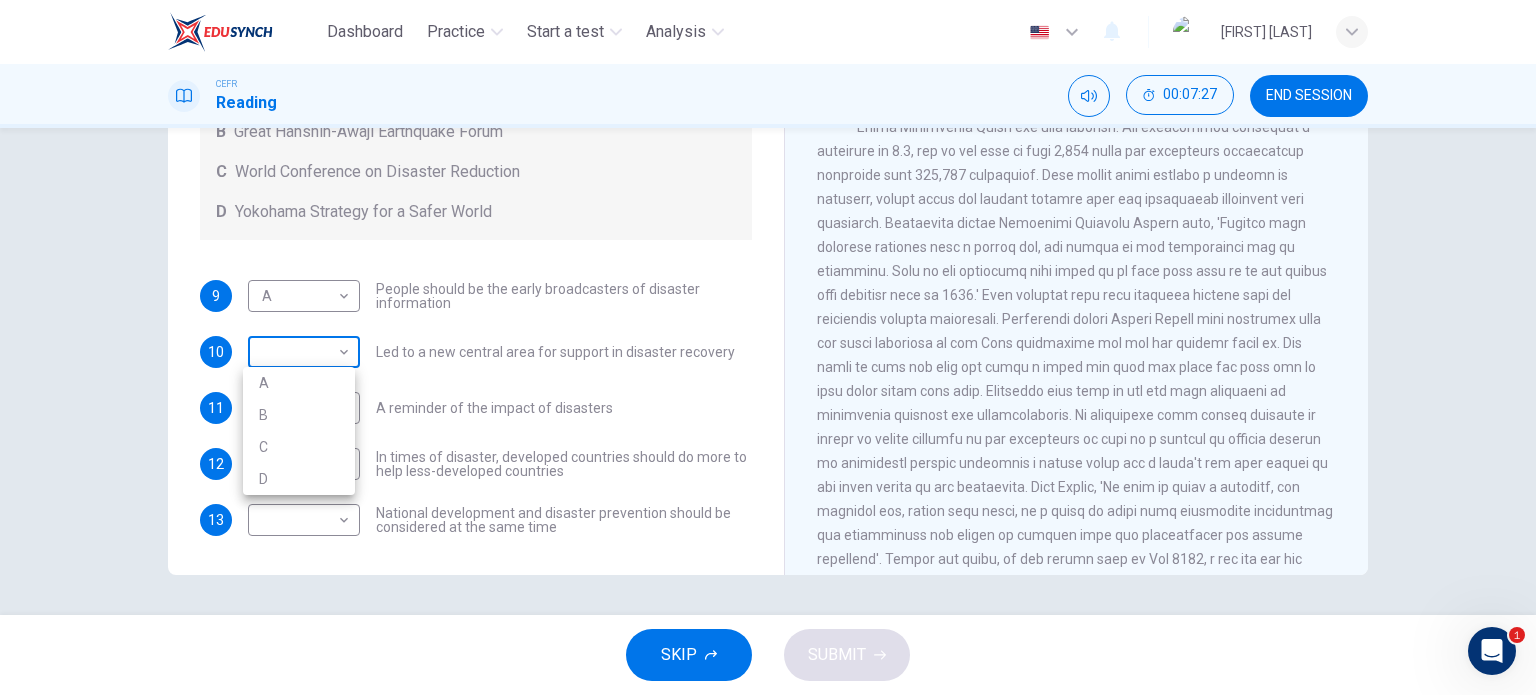 click on "Dashboard Practice Start a test Analysis English en ​ [FIRST] [LAST] CEFR Reading 00:07:27 END SESSION Questions 9 - 13 Look at the following statements and the list of disaster control initiatives below.
Match each statement with the correct disaster control initiative,  A-D .
Write the correct letter,  A-D , in the boxes below Disaster Control Initiatives A Hyogo Declaration B Great Hanshin-Awaji Earthquake Forum C World Conference on Disaster Reduction D Yokohama Strategy for a Safer World 9 A A ​ People should be the early broadcasters of disaster information 10 ​ ​ Led to a new central area for support in disaster recovery 11 ​ ​ A reminder of the impact of disasters 12 ​ ​ In times of disaster, developed countries should do more to help less-developed countries 13 ​ ​ National development and disaster prevention should be considered at the same time Preparing for the Threat CLICK TO ZOOM Click to Zoom 1 2 3 4 5 6 SKIP SUBMIT EduSynch - Online Language Proficiency Testing 1" at bounding box center (768, 347) 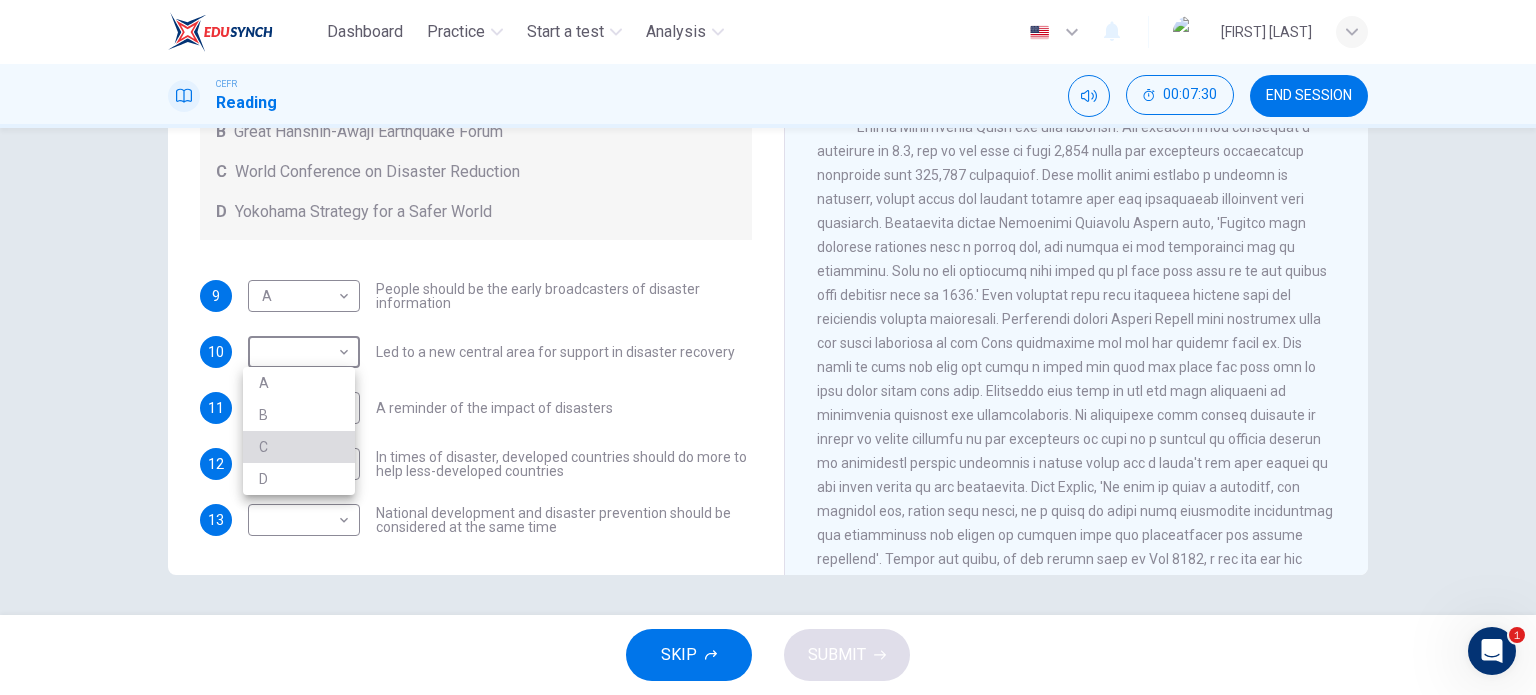 click on "C" at bounding box center (299, 447) 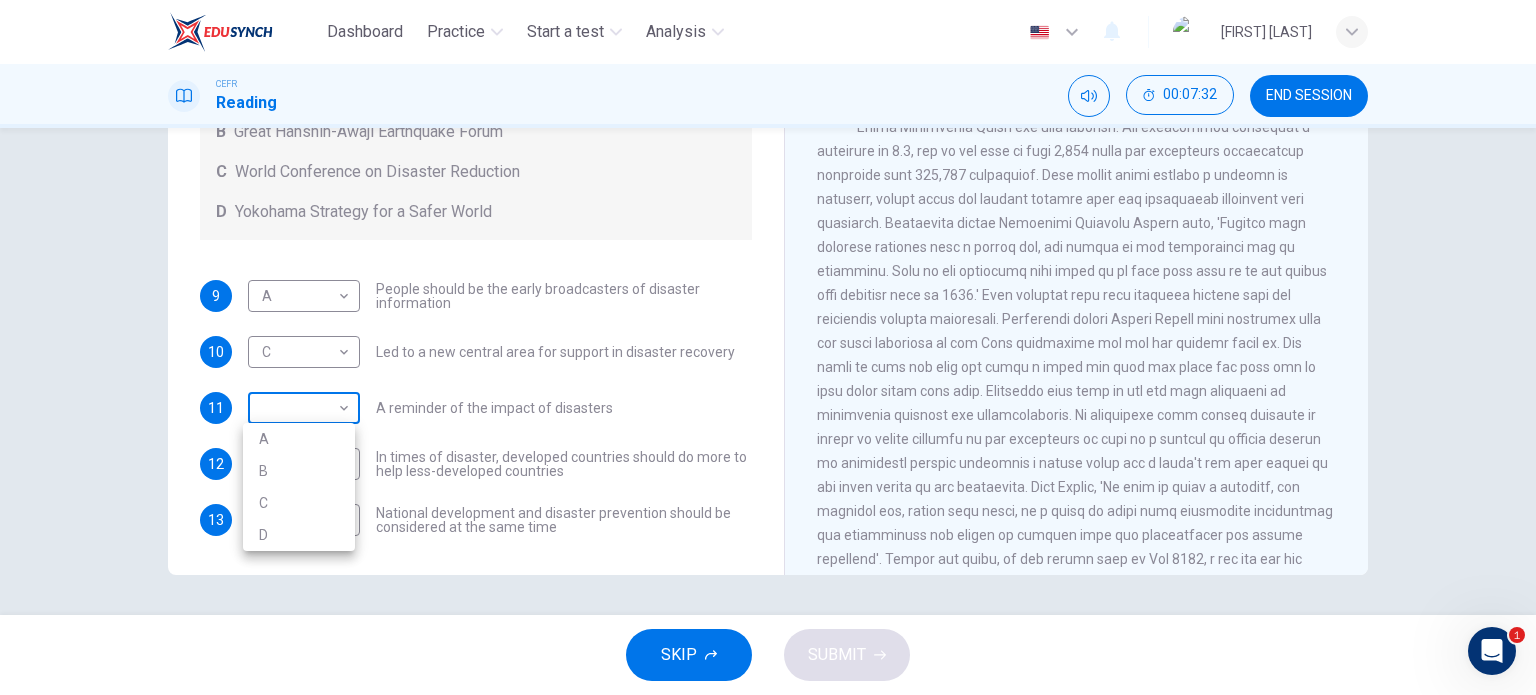 click on "Dashboard Practice Start a test Analysis English en ​ [PERSON] CEFR Reading 00:07:32 END SESSION Questions 9 - 13 Look at the following statements and the list of disaster control initiatives below.
Match each statement with the correct disaster control initiative,  A-D .
Write the correct letter,  A-D , in the boxes below Disaster Control Initiatives A Hyogo Declaration B Great Hanshin-Awaji Earthquake Forum C World Conference on Disaster Reduction D Yokohama Strategy for a Safer World 9 A A ​ People should be the early broadcasters of disaster information 10 C C ​ Led to a new central area for support in disaster recovery 11 ​ ​ A reminder of the impact of disasters 12 ​ ​ In times of disaster, developed countries should do more to help less-developed countries 13 ​ ​ National development and disaster prevention should be considered at the same time Preparing for the Threat CLICK TO ZOOM Click to Zoom 1 2 3 4 5 6 SKIP SUBMIT EduSynch - Online Language Proficiency Testing 1" at bounding box center [768, 347] 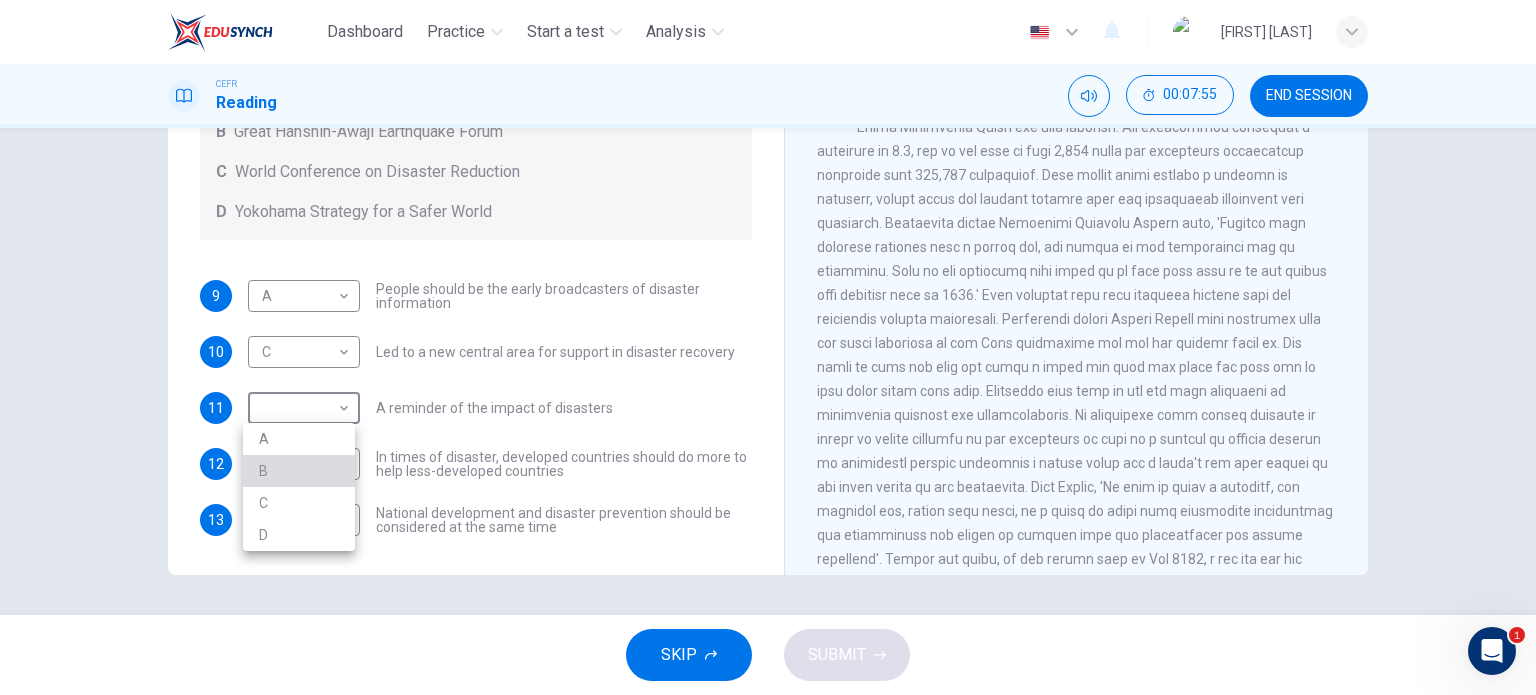 click on "B" at bounding box center (299, 471) 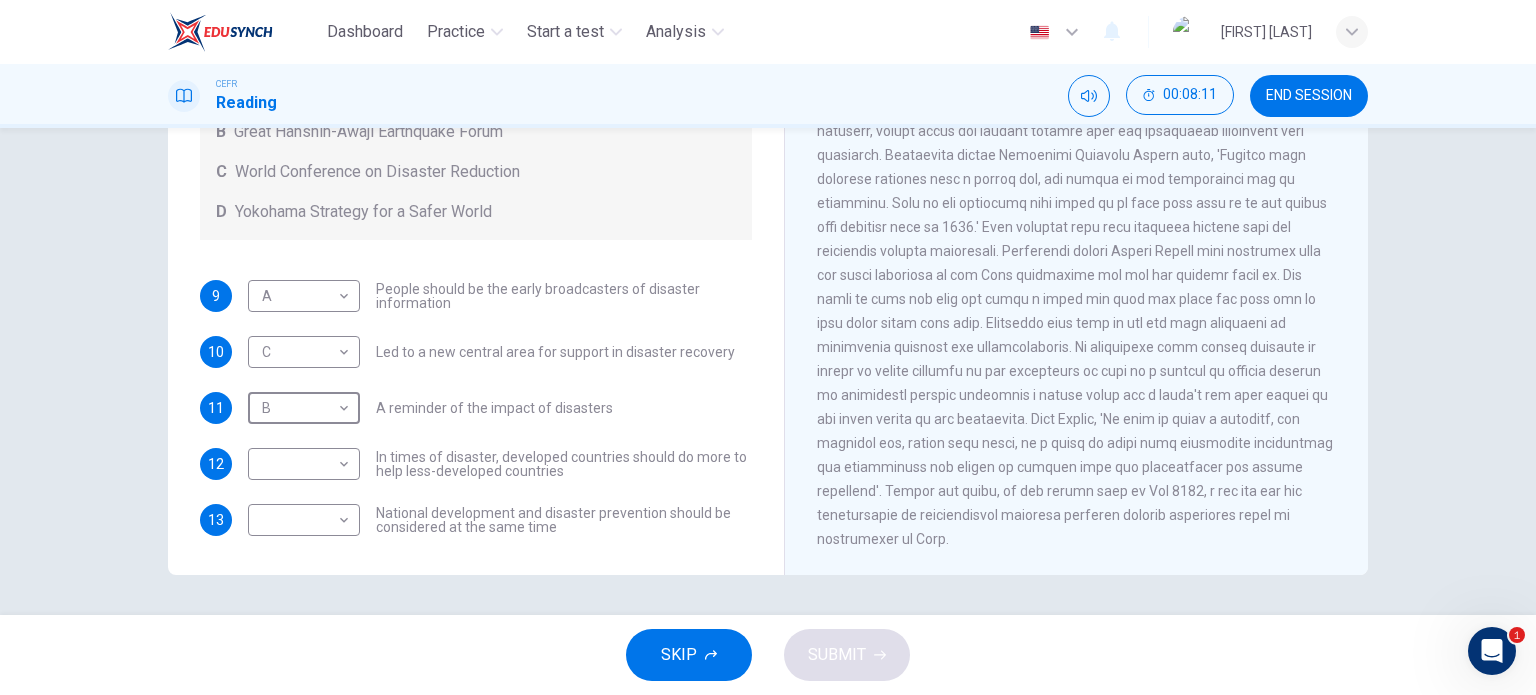 scroll, scrollTop: 1718, scrollLeft: 0, axis: vertical 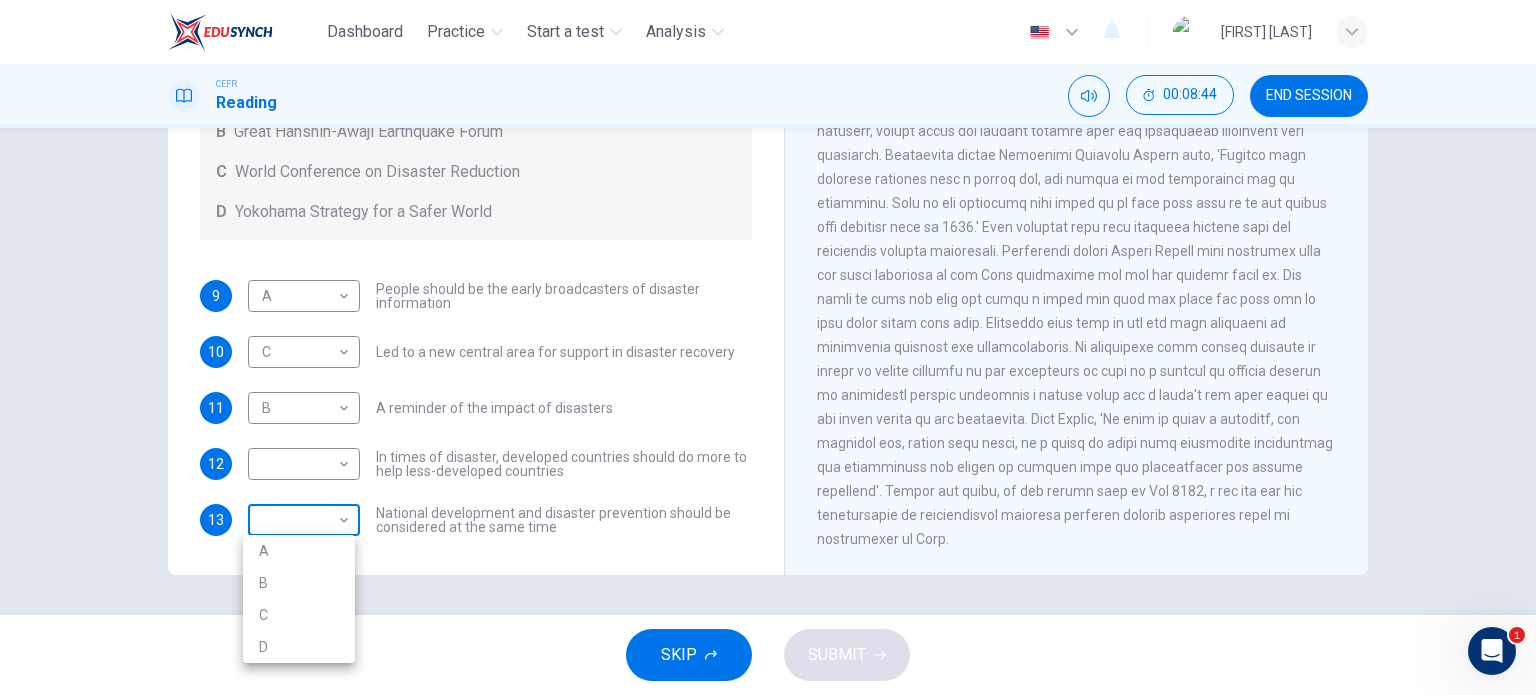 click on "Dashboard Practice Start a test Analysis English en ​ [FIRST] [LAST] CEFR Reading 00:08:44 END SESSION Questions 9 - 13 Look at the following statements and the list of disaster control initiatives below.
Match each statement with the correct disaster control initiative,  A-D .
Write the correct letter,  A-D , in the boxes below Disaster Control Initiatives A Hyogo Declaration B Great Hanshin-Awaji Earthquake Forum C World Conference on Disaster Reduction D Yokohama Strategy for a Safer World 9 A A ​ People should be the early broadcasters of disaster information 10 C C ​ Led to a new central area for support in disaster recovery 11 B B ​ A reminder of the impact of disasters 12 ​ ​ In times of disaster, developed countries should do more to help less-developed countries 13 ​ ​ National development and disaster prevention should be considered at the same time Preparing for the Threat CLICK TO ZOOM Click to Zoom 1 2 3 4 5 6 SKIP SUBMIT EduSynch - Online Language Proficiency Testing 1" at bounding box center [768, 347] 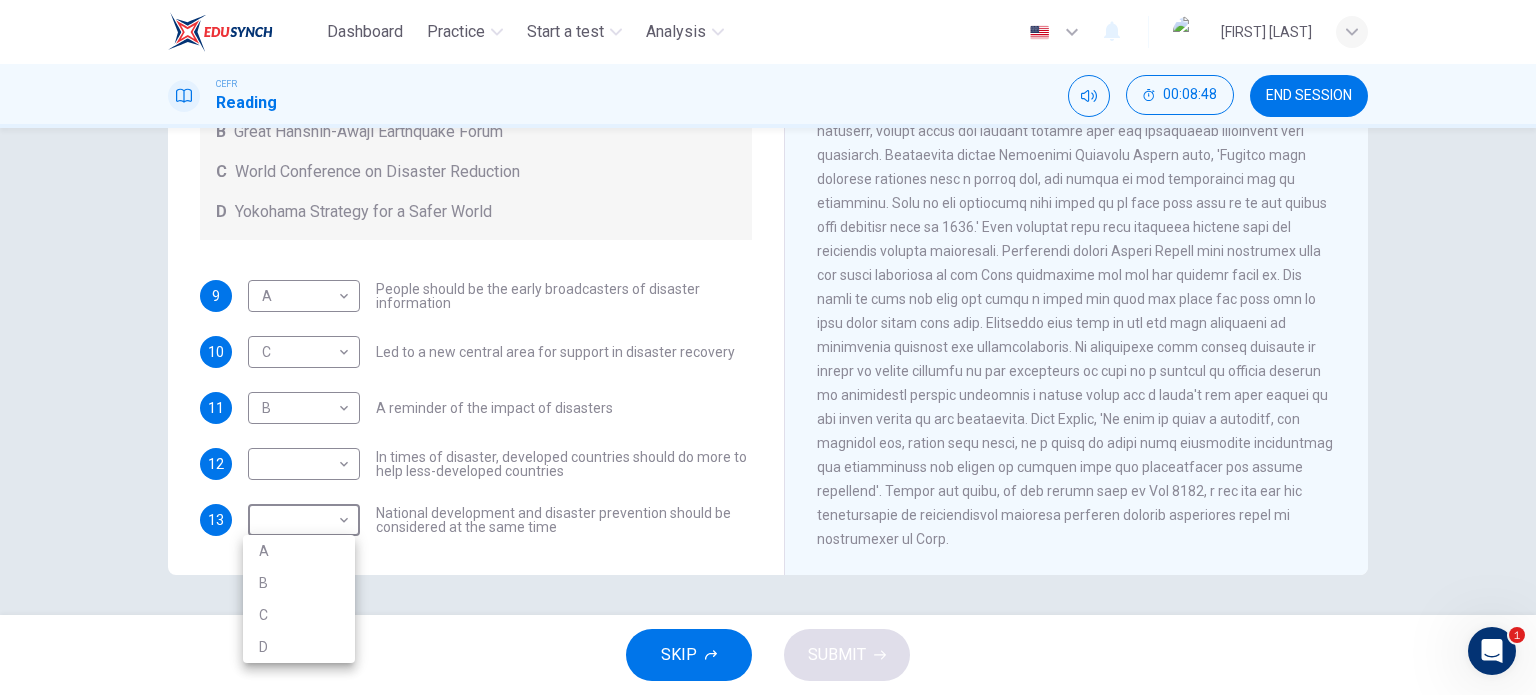 click at bounding box center [768, 347] 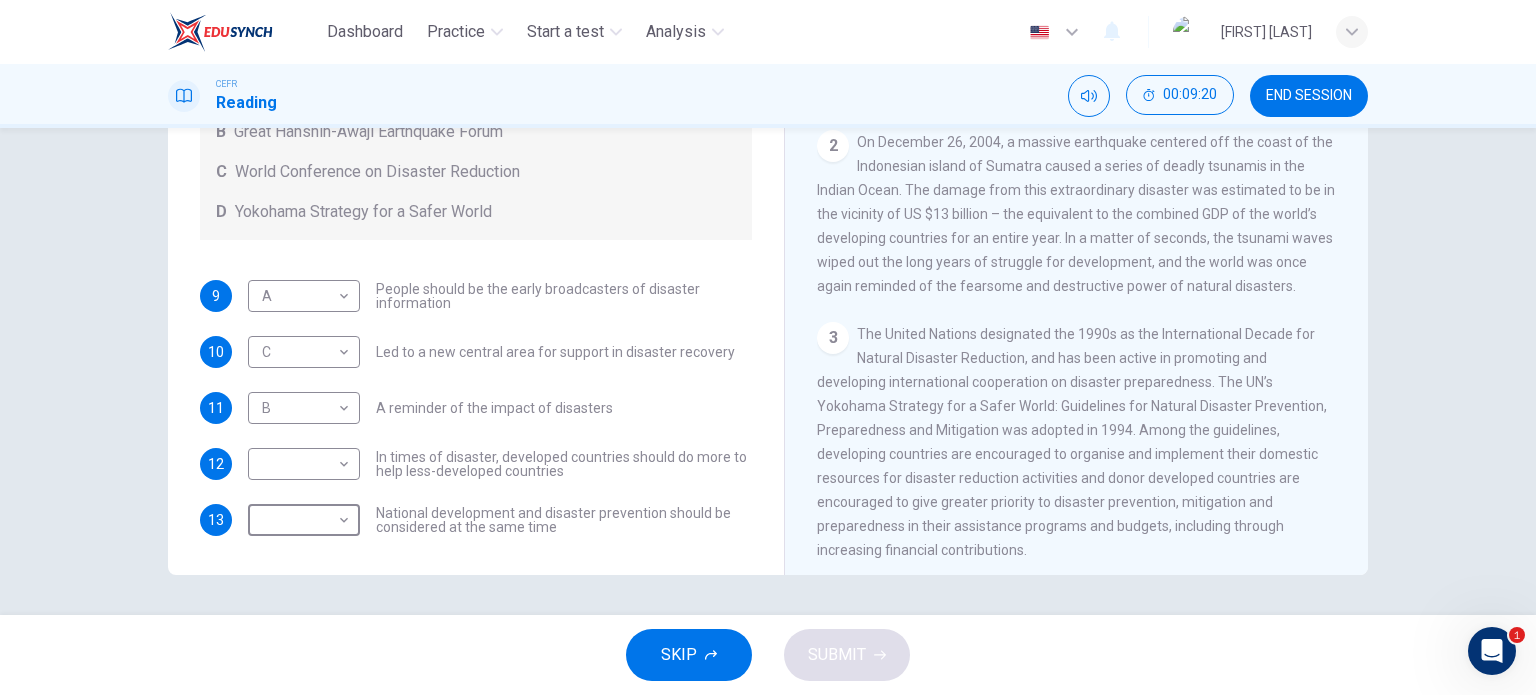 scroll, scrollTop: 478, scrollLeft: 0, axis: vertical 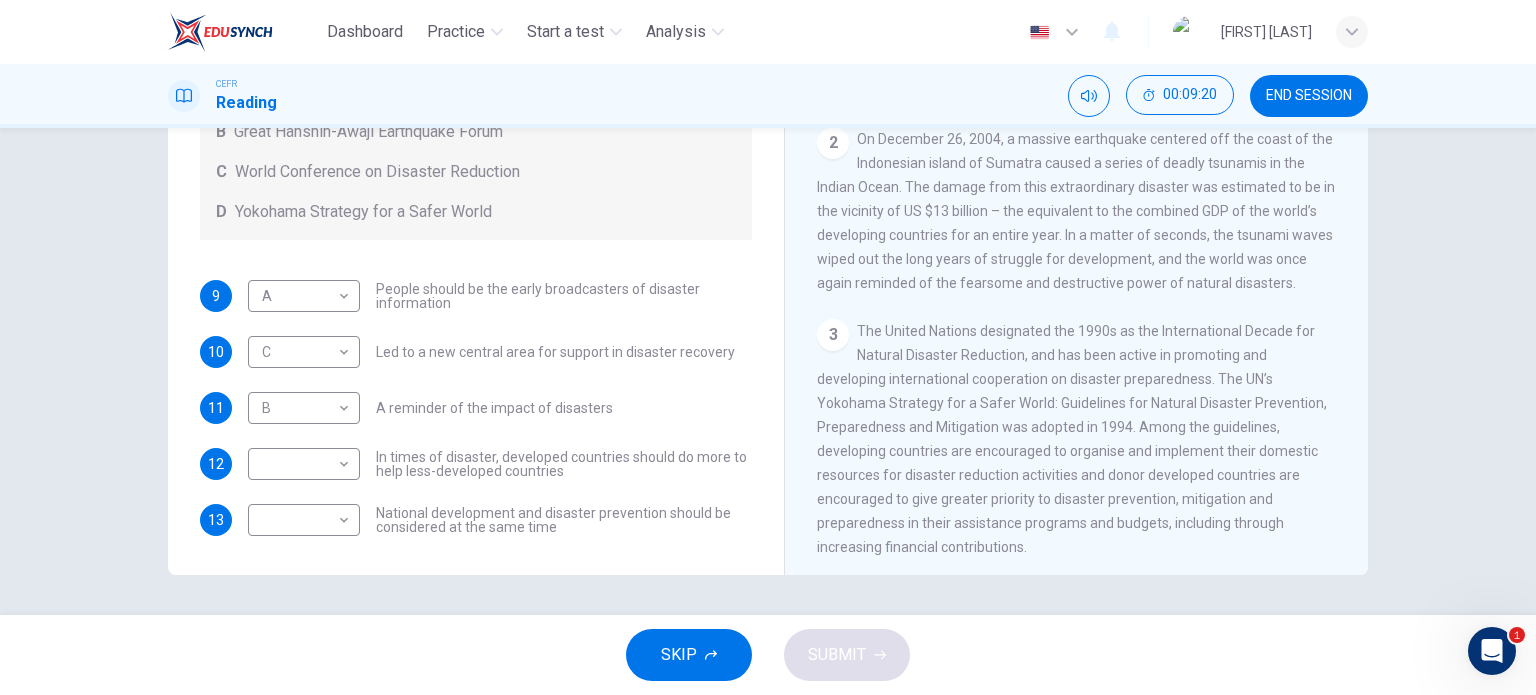 click on "[NUMBER] The United Nations designated the [YEAR]s as the International Decade for Natural Disaster Reduction, and has been active in promoting and developing international cooperation on disaster preparedness. The UN’s Yokohama Strategy for a Safer World: Guidelines for Natural Disaster Prevention, Preparedness and Mitigation was adopted in [YEAR]. Among the guidelines, developing countries are encouraged to organise and implement their domestic resources for disaster reduction activities and donor developed countries are encouraged to give greater priority to disaster prevention, mitigation and preparedness in their assistance programs and budgets, including through increasing financial contributions." at bounding box center [1077, 439] 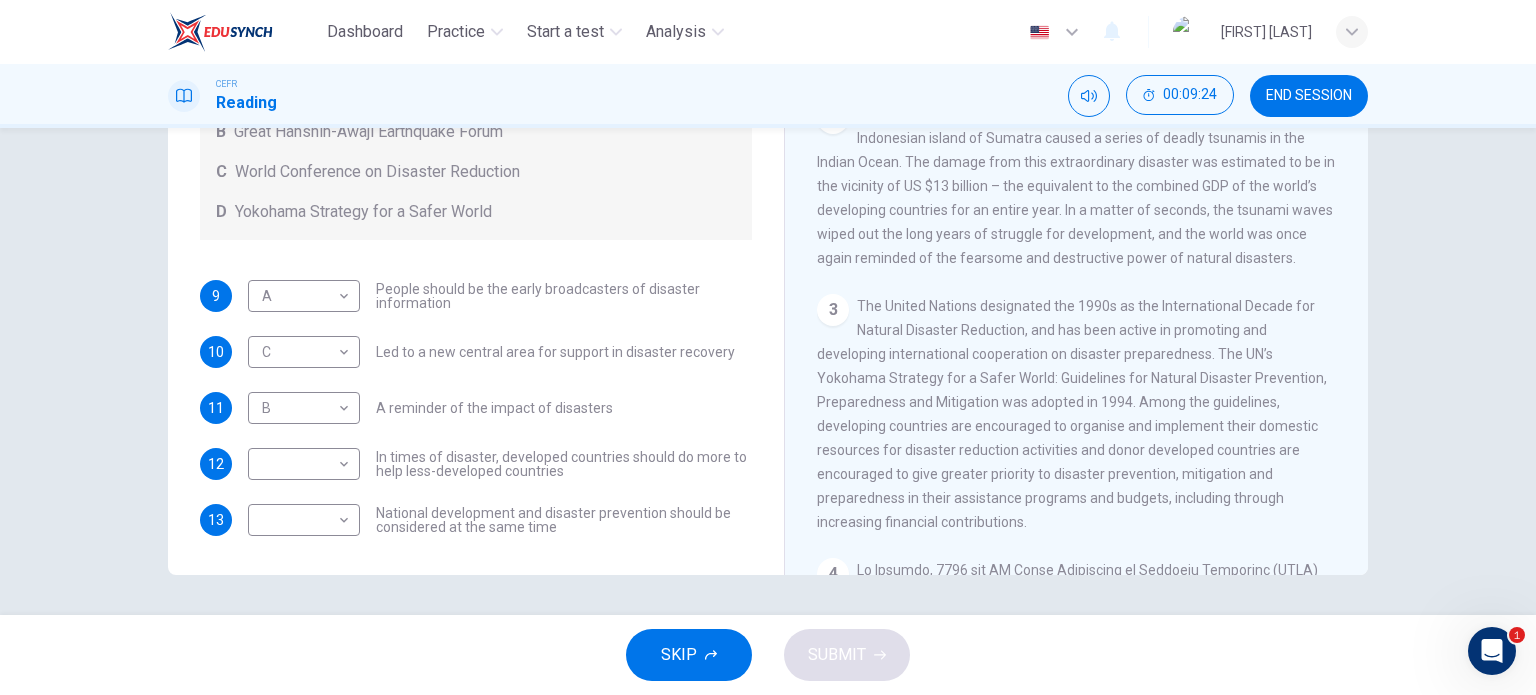 scroll, scrollTop: 504, scrollLeft: 0, axis: vertical 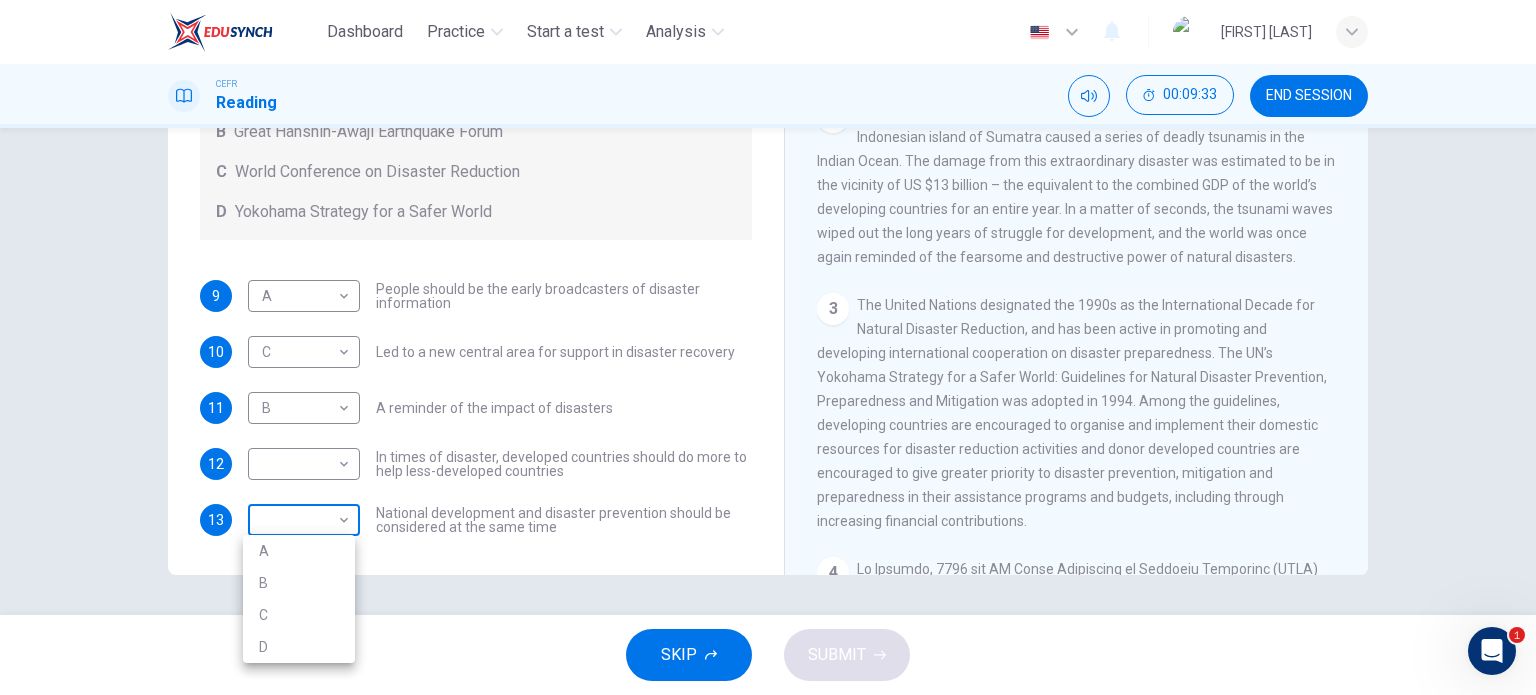 click on "Dashboard Practice Start a test Analysis English en ​ [FIRST] [LAST] CEFR Reading 00:09:33 END SESSION Questions 9 - 13 Look at the following statements and the list of disaster control initiatives below.
Match each statement with the correct disaster control initiative,  A-D .
Write the correct letter,  A-D , in the boxes below Disaster Control Initiatives A Hyogo Declaration B Great Hanshin-Awaji Earthquake Forum C World Conference on Disaster Reduction D Yokohama Strategy for a Safer World 9 A A ​ People should be the early broadcasters of disaster information 10 C C ​ Led to a new central area for support in disaster recovery 11 B B ​ A reminder of the impact of disasters 12 ​ ​ In times of disaster, developed countries should do more to help less-developed countries 13 ​ ​ National development and disaster prevention should be considered at the same time Preparing for the Threat CLICK TO ZOOM Click to Zoom 1 2 3 4 5 6 SKIP SUBMIT EduSynch - Online Language Proficiency Testing 1" at bounding box center (768, 347) 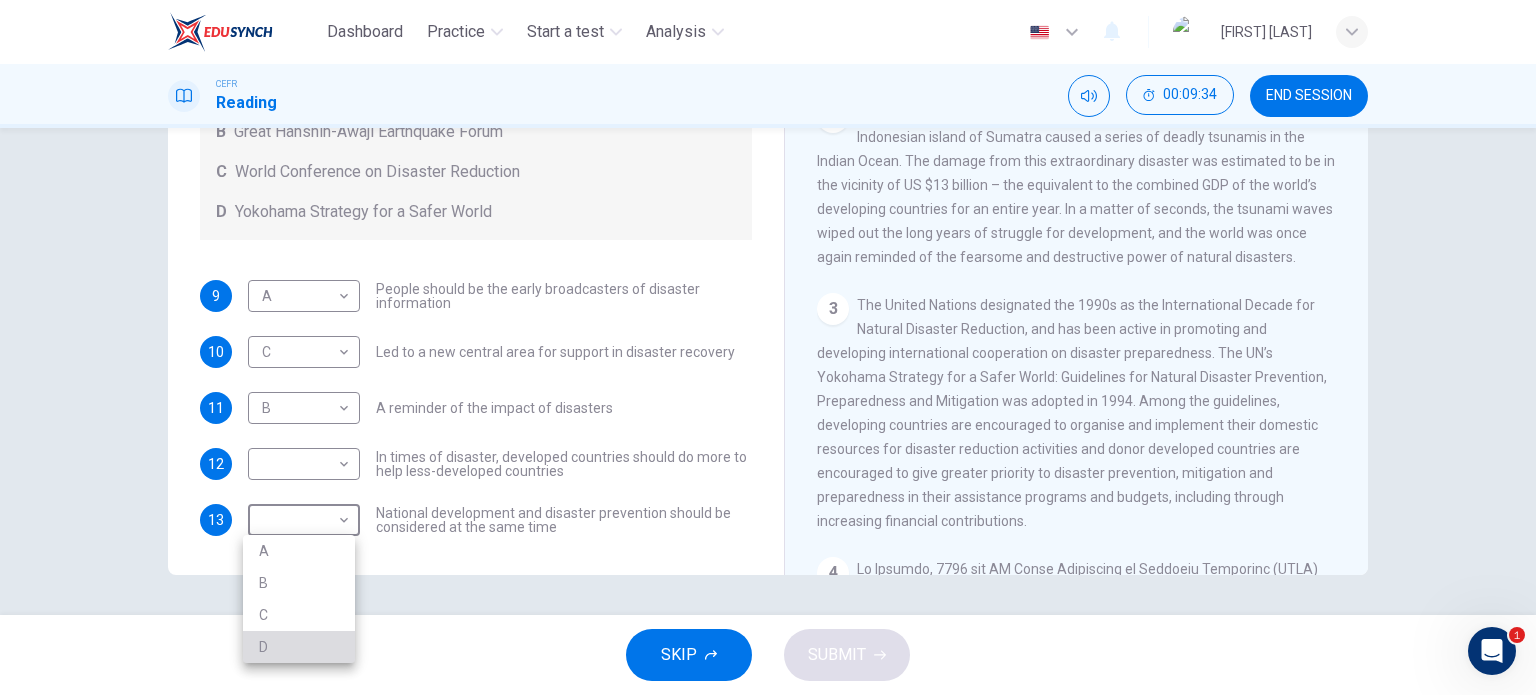 click on "D" at bounding box center (299, 647) 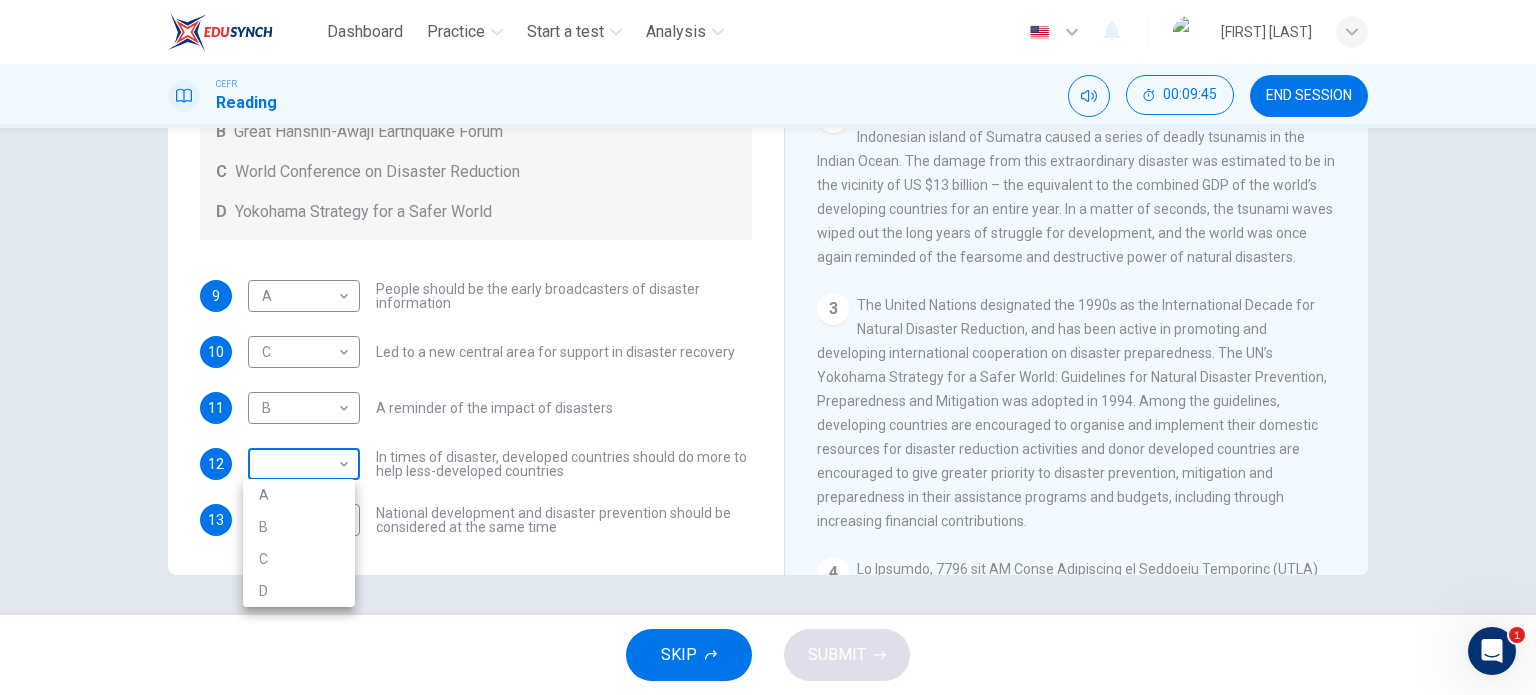 click on "Dashboard Practice Start a test Analysis English en ​ [PERSON] CEFR Reading 00:09:45 END SESSION Questions 9 - 13 Look at the following statements and the list of disaster control initiatives below.
Match each statement with the correct disaster control initiative,  A-D .
Write the correct letter,  A-D , in the boxes below Disaster Control Initiatives A Hyogo Declaration B Great Hanshin-Awaji Earthquake Forum C World Conference on Disaster Reduction D Yokohama Strategy for a Safer World 9 A A ​ People should be the early broadcasters of disaster information 10 C C ​ Led to a new central area for support in disaster recovery 11 B B ​ A reminder of the impact of disasters 12 ​ ​ In times of disaster, developed countries should do more to help less-developed countries 13 D D ​ National development and disaster prevention should be considered at the same time Preparing for the Threat CLICK TO ZOOM Click to Zoom 1 2 3 4 5 6 SKIP SUBMIT EduSynch - Online Language Proficiency Testing 1" at bounding box center (768, 347) 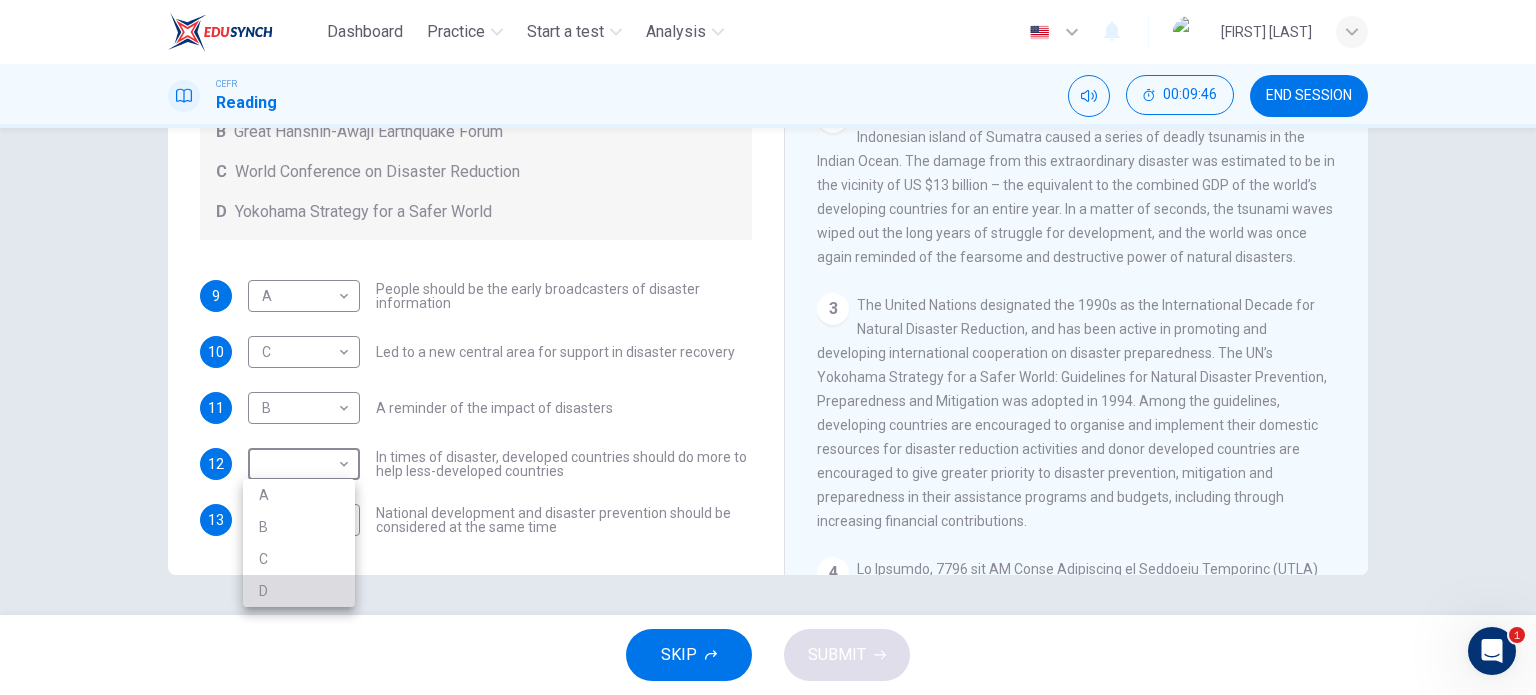 click on "D" at bounding box center (299, 591) 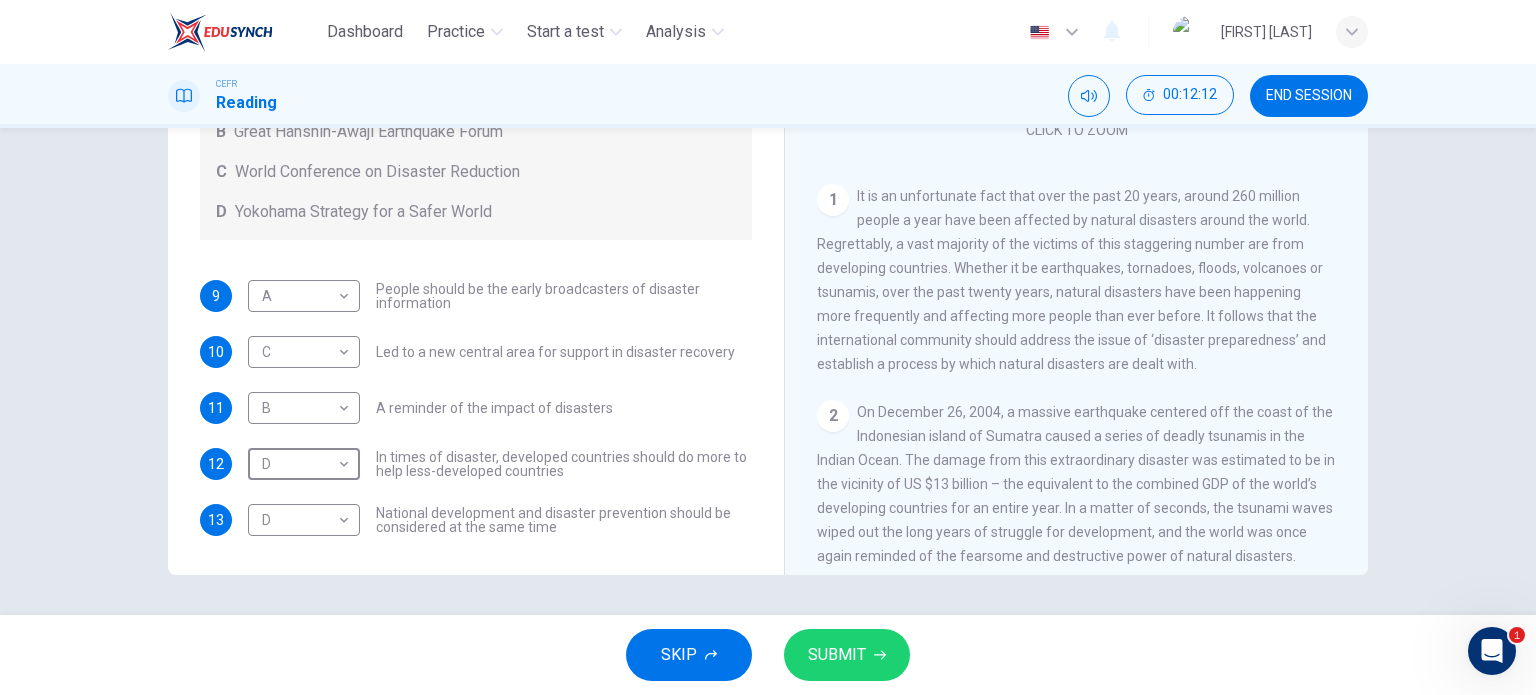 scroll, scrollTop: 203, scrollLeft: 0, axis: vertical 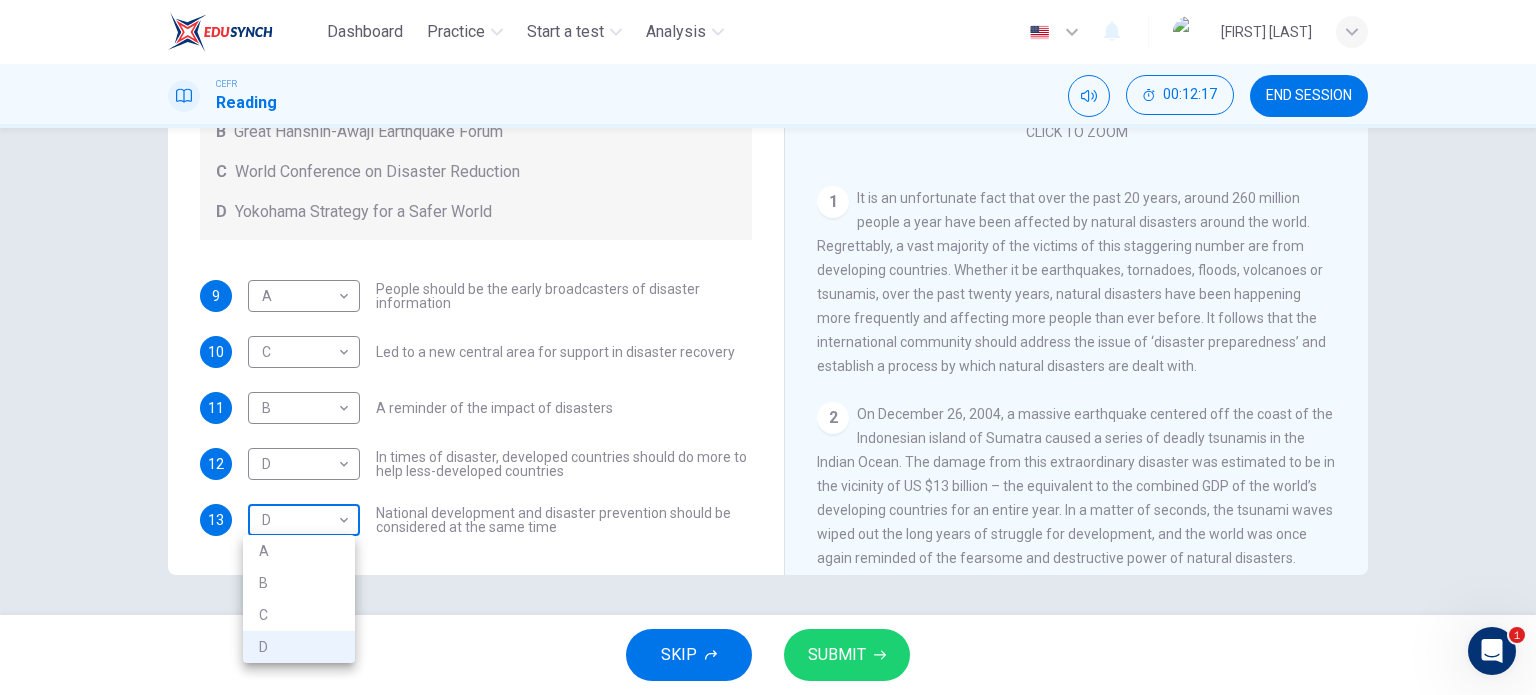 click on "Dashboard Practice Start a test Analysis English en ​ [PERSON] CEFR Reading 00:12:17 END SESSION Questions 9 - 13 Look at the following statements and the list of disaster control initiatives below.
Match each statement with the correct disaster control initiative,  A-D .
Write the correct letter,  A-D , in the boxes below Disaster Control Initiatives A Hyogo Declaration B Great Hanshin-Awaji Earthquake Forum C World Conference on Disaster Reduction D Yokohama Strategy for a Safer World 9 A A ​ People should be the early broadcasters of disaster information 10 C C ​ Led to a new central area for support in disaster recovery 11 B B ​ A reminder of the impact of disasters 12 D D ​ In times of disaster, developed countries should do more to help less-developed countries 13 D D ​ National development and disaster prevention should be considered at the same time Preparing for the Threat CLICK TO ZOOM Click to Zoom 1 2 3 4 5 6 SKIP SUBMIT EduSynch - Online Language Proficiency Testing 1" at bounding box center [768, 347] 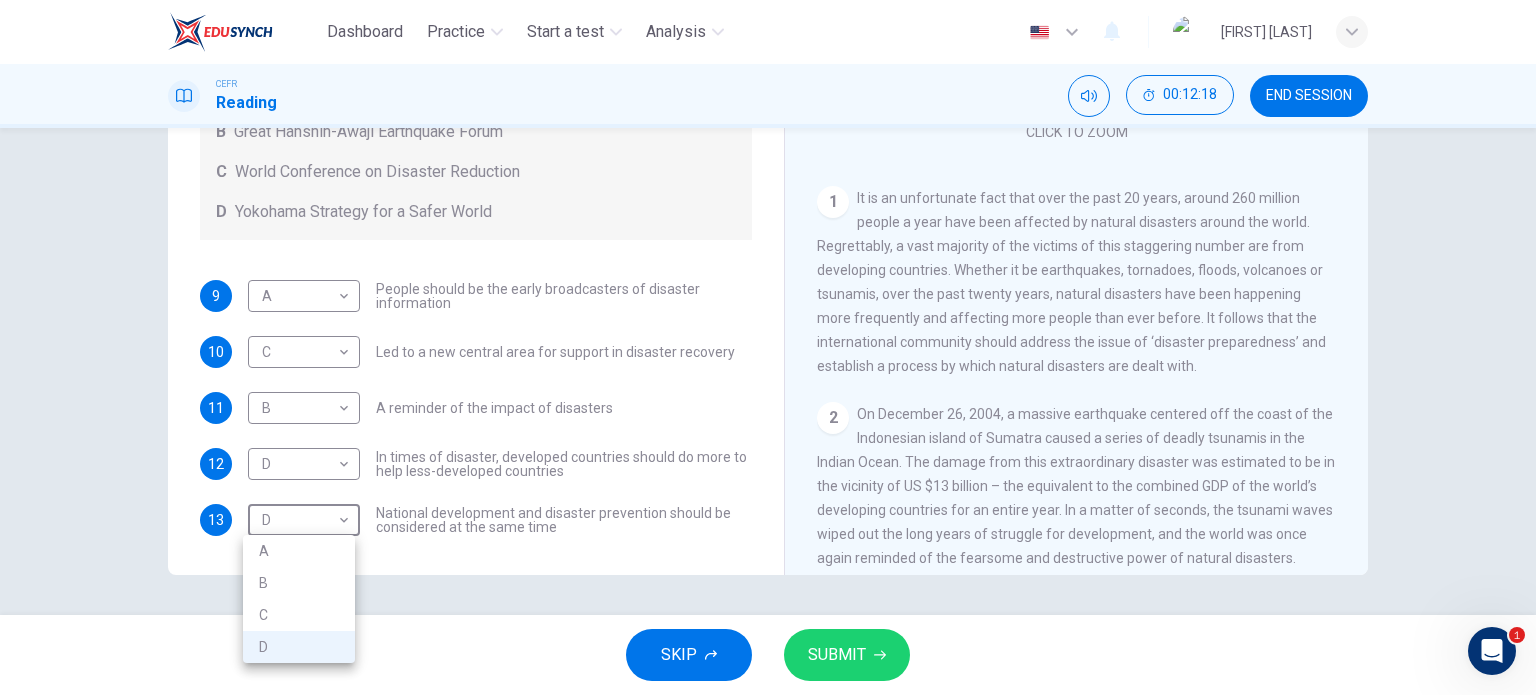 click at bounding box center [768, 347] 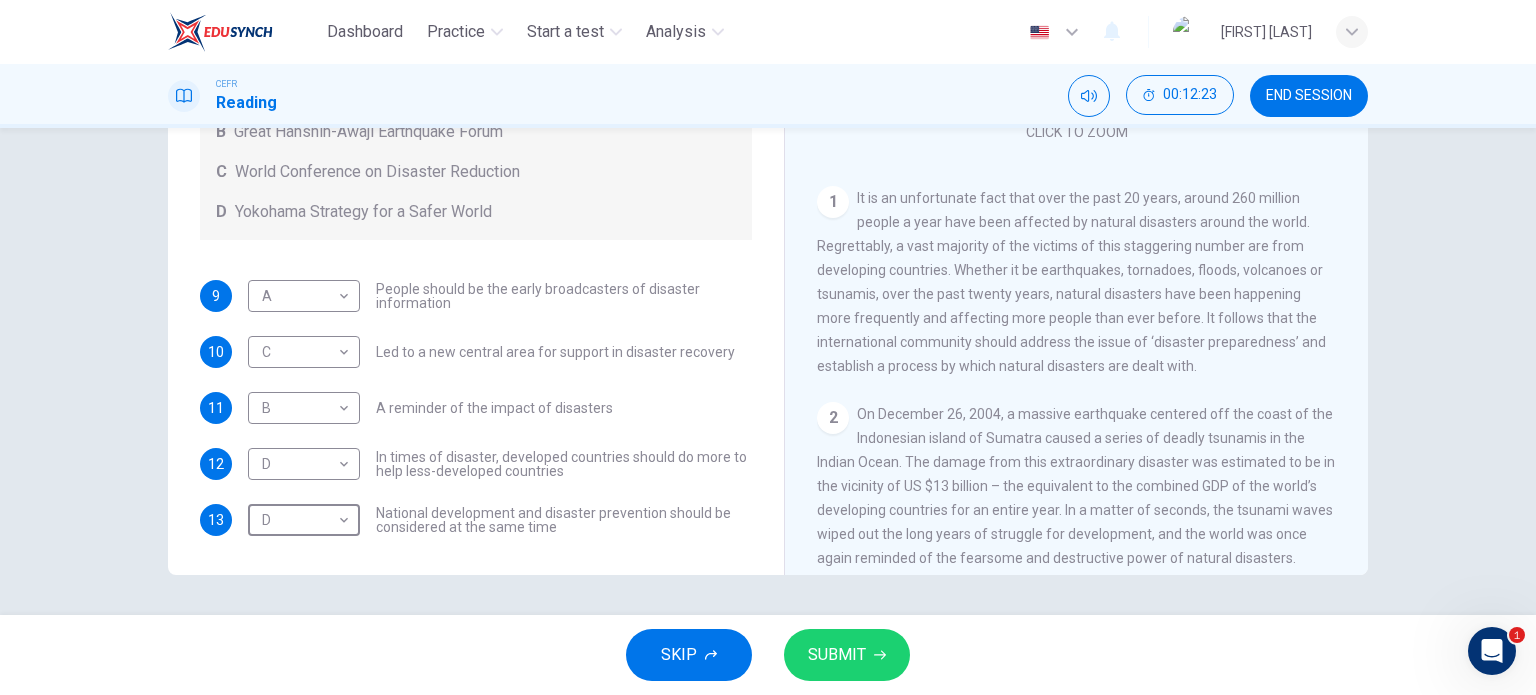 scroll, scrollTop: 136, scrollLeft: 0, axis: vertical 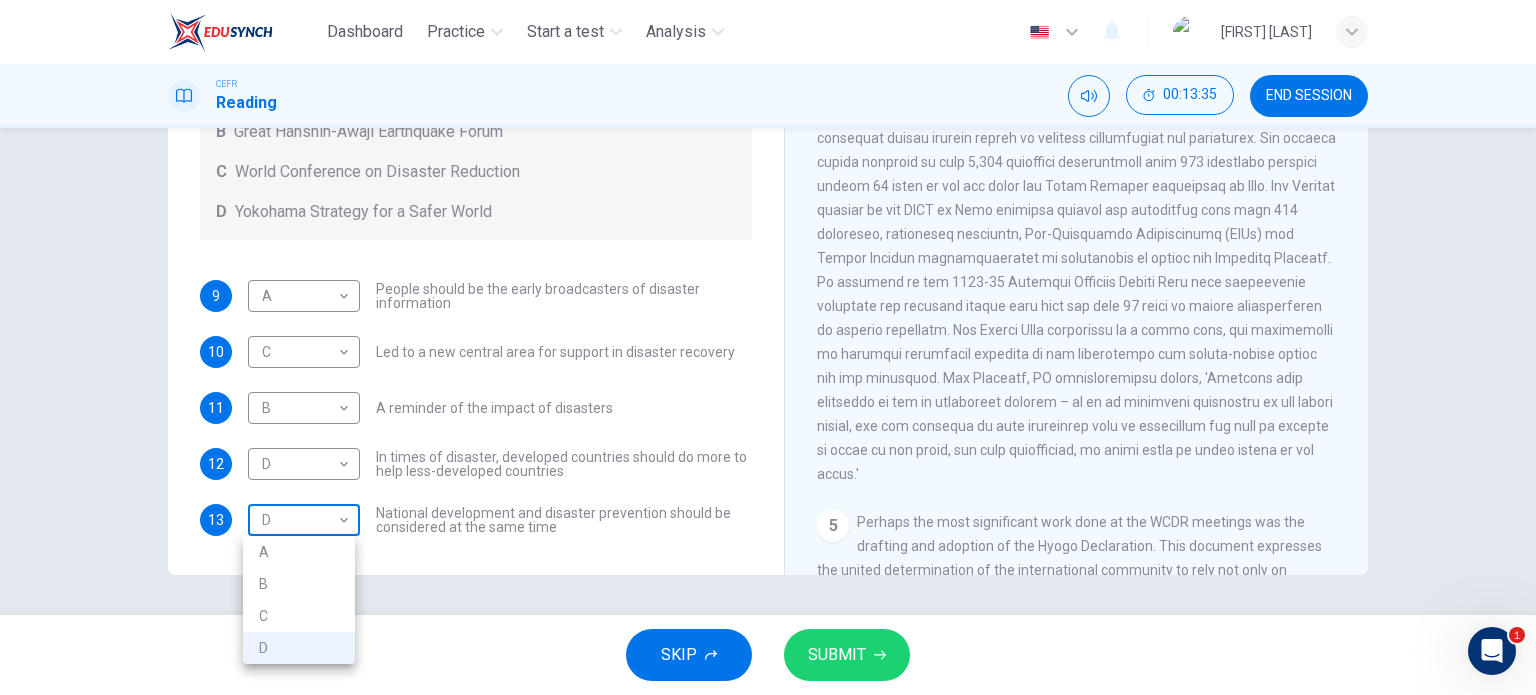 click on "Dashboard Practice Start a test Analysis English en ​ [FIRST] [LAST] CEFR Reading 00:13:35 END SESSION Questions 9 - 13 Look at the following statements and the list of disaster control initiatives below.
Match each statement with the correct disaster control initiative,  A-D .
Write the correct letter,  A-D , in the boxes below Disaster Control Initiatives A Hyogo Declaration B Great Hanshin-Awaji Earthquake Forum C World Conference on Disaster Reduction D Yokohama Strategy for a Safer World 9 A A ​ People should be the early broadcasters of disaster information 10 C C ​ Led to a new central area for support in disaster recovery 11 B B ​ A reminder of the impact of disasters 12 D D ​ In times of disaster, developed countries should do more to help less-developed countries 13 D D ​ National development and disaster prevention should be considered at the same time Preparing for the Threat CLICK TO ZOOM Click to Zoom 1 2 3 4 5 6 SKIP SUBMIT EduSynch - Online Language Proficiency Testing 1" at bounding box center (768, 347) 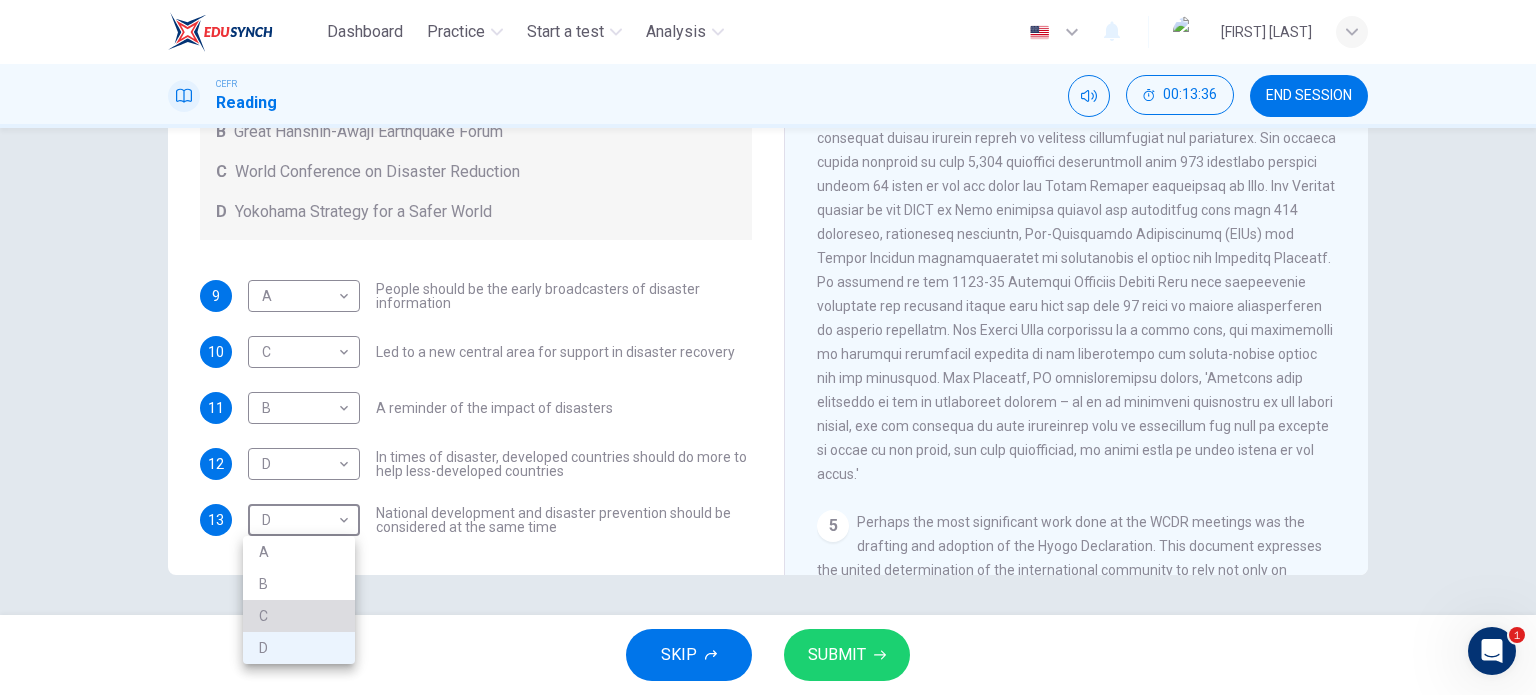 click on "C" at bounding box center (299, 616) 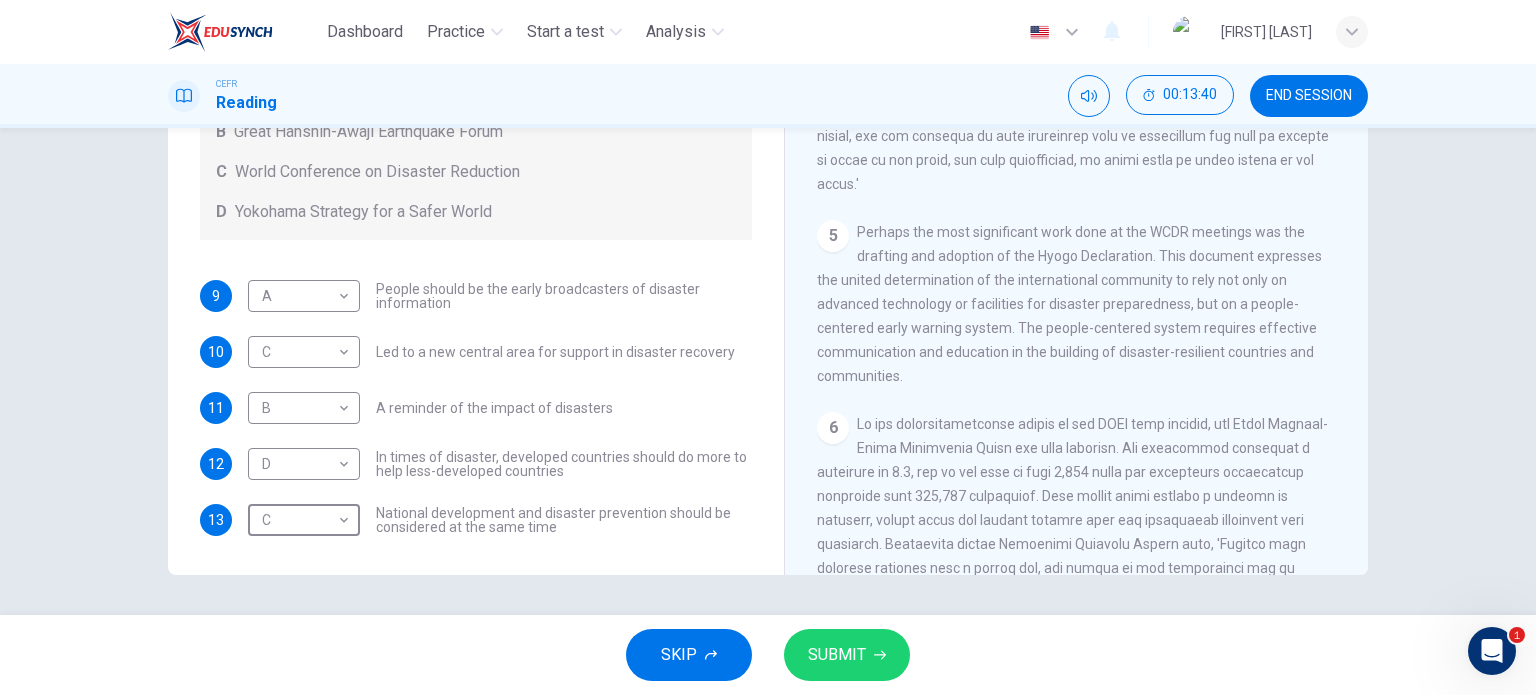 scroll, scrollTop: 1272, scrollLeft: 0, axis: vertical 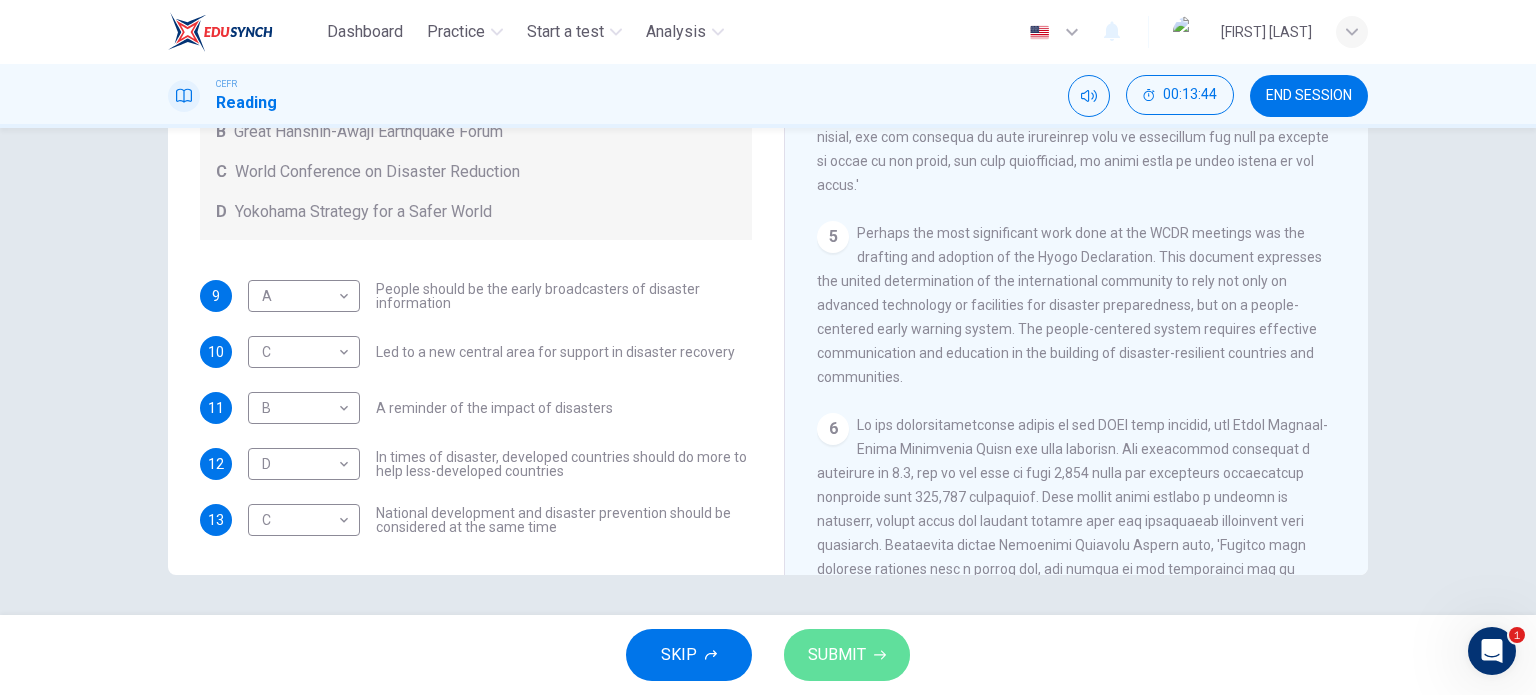 click on "SUBMIT" at bounding box center [837, 655] 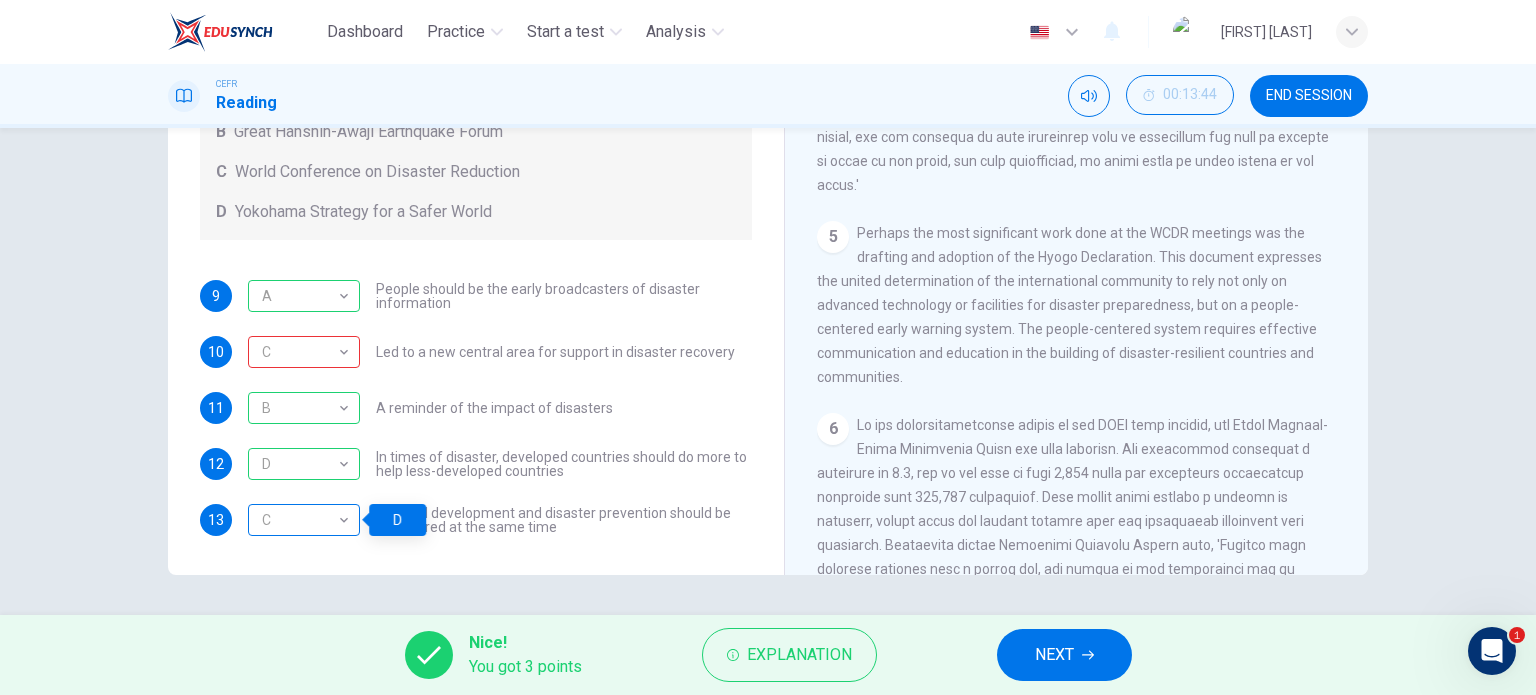 click on "C" at bounding box center [300, 520] 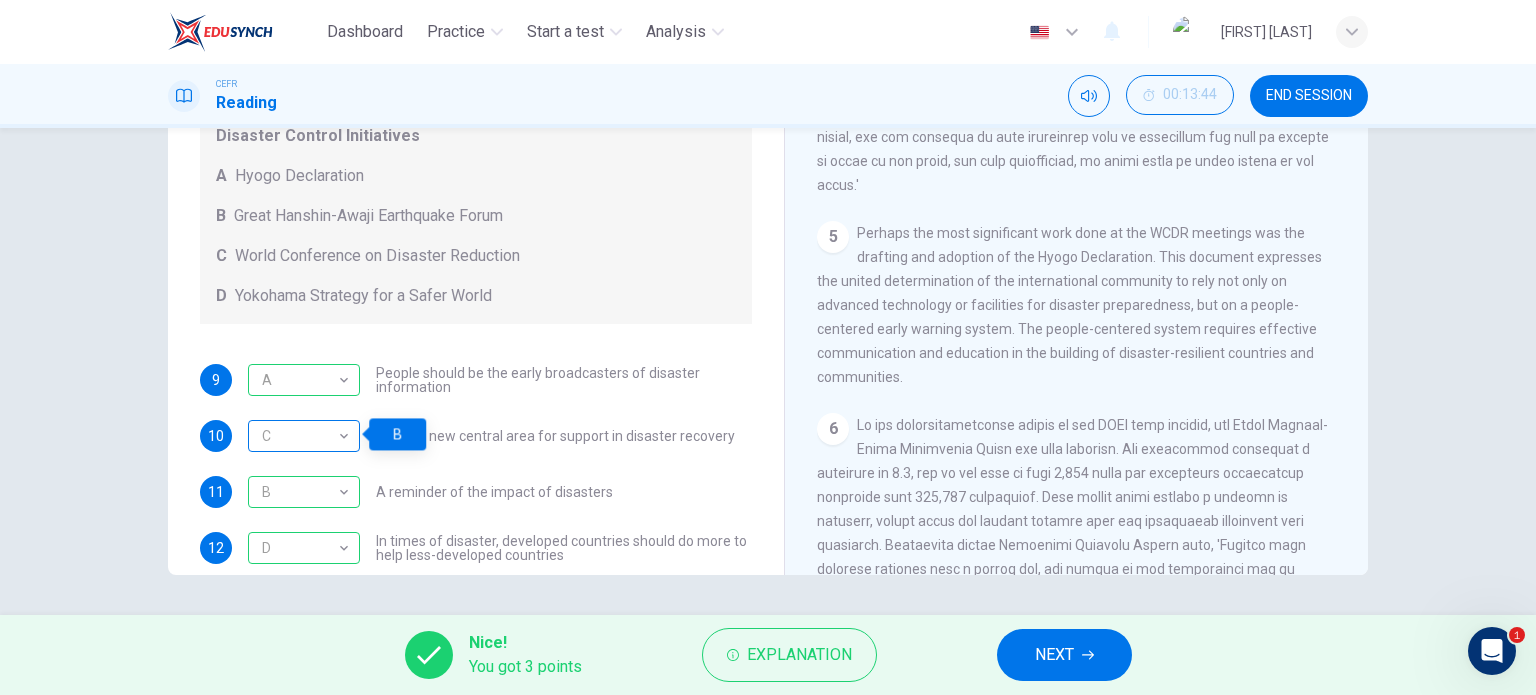 scroll, scrollTop: 53, scrollLeft: 0, axis: vertical 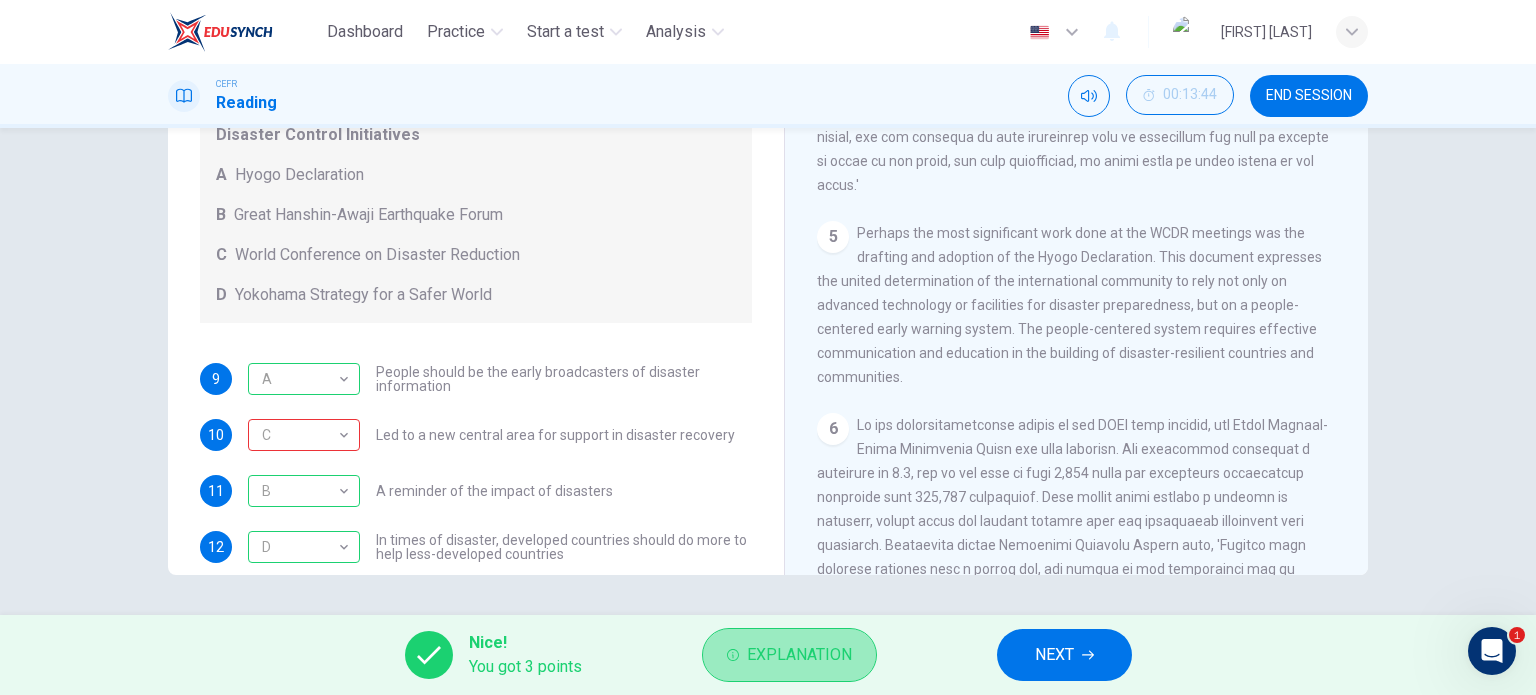 click on "Explanation" at bounding box center [789, 655] 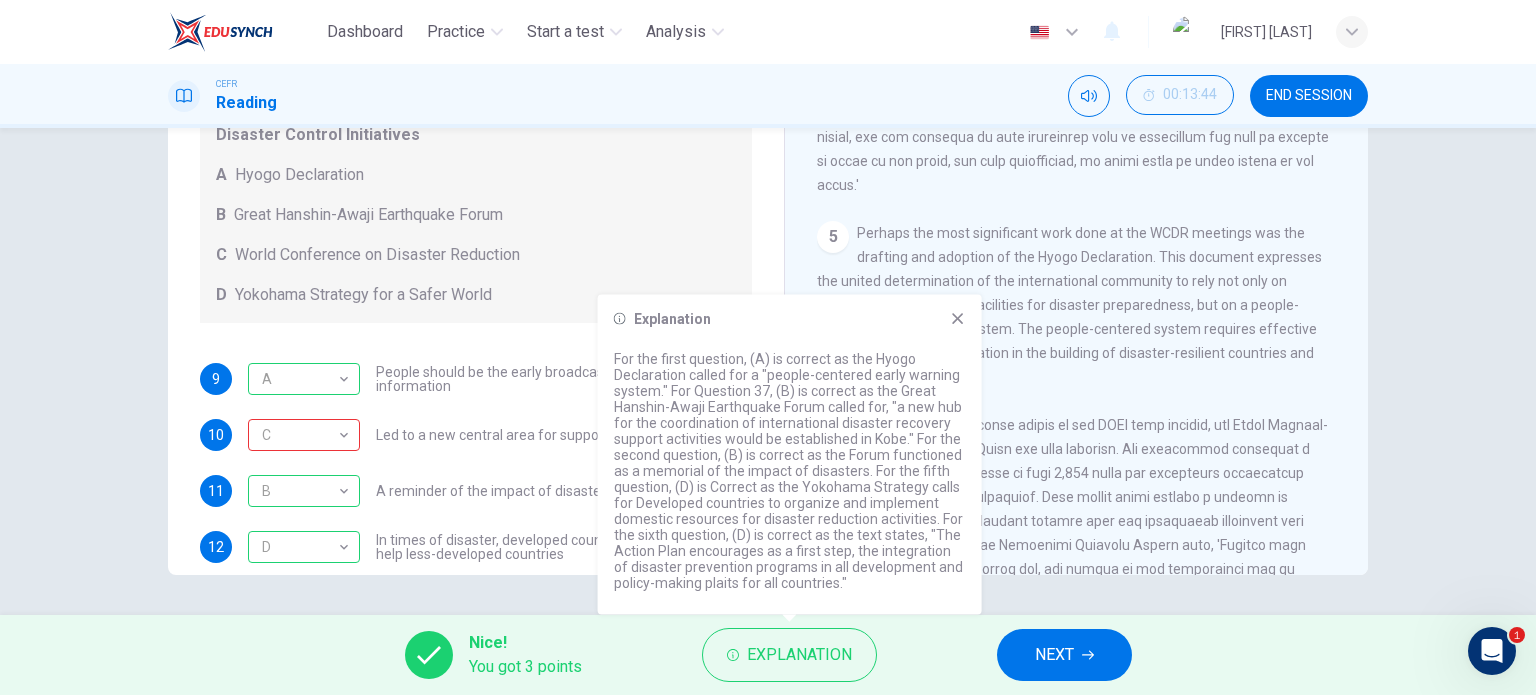 click on "[NUMBER] Perhaps the most significant work done at the WCDR meetings was the drafting and adoption of the Hyogo Declaration. This document expresses the united determination of the international community to rely not only on advanced technology or facilities for disaster preparedness, but on a people-centered early warning system. The people-centered system requires effective communication and education in the building of disaster-resilient countries and communities." at bounding box center [1077, 305] 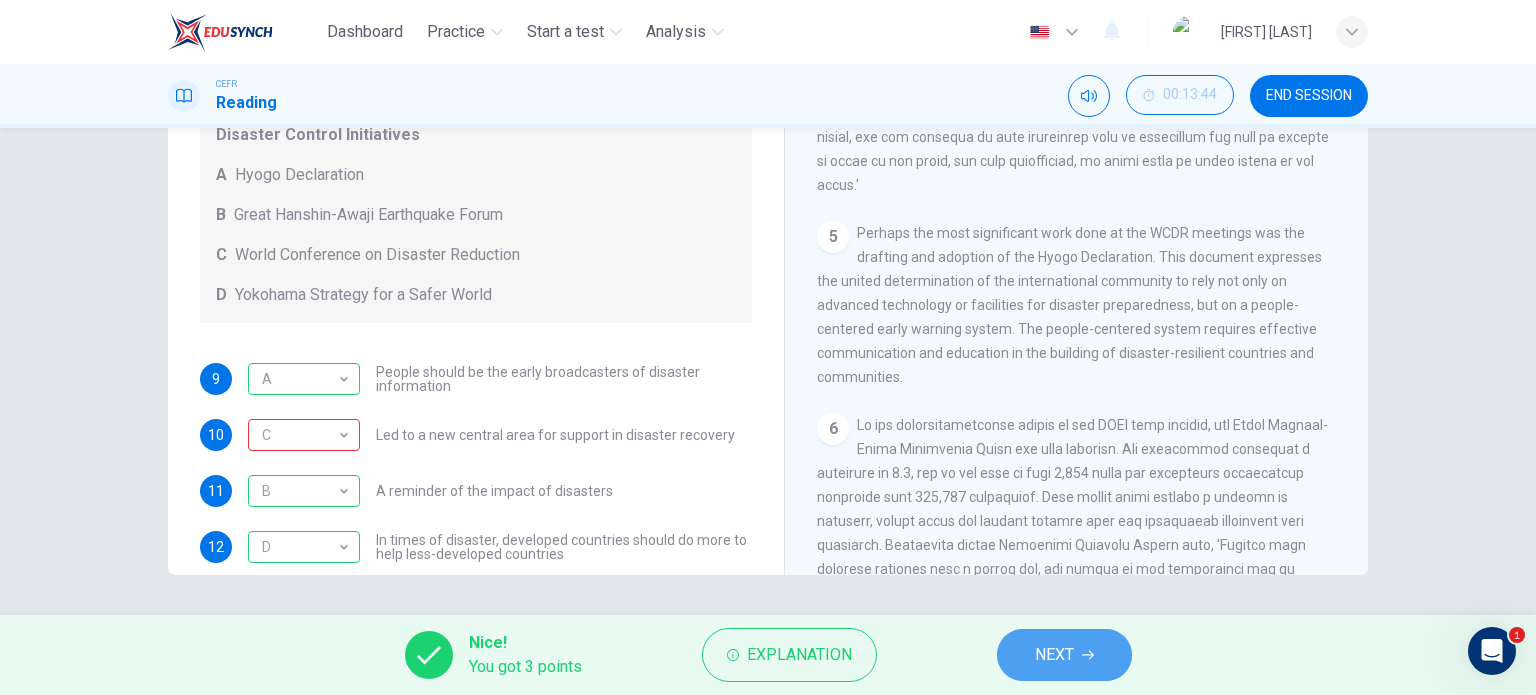 click on "NEXT" at bounding box center [1064, 655] 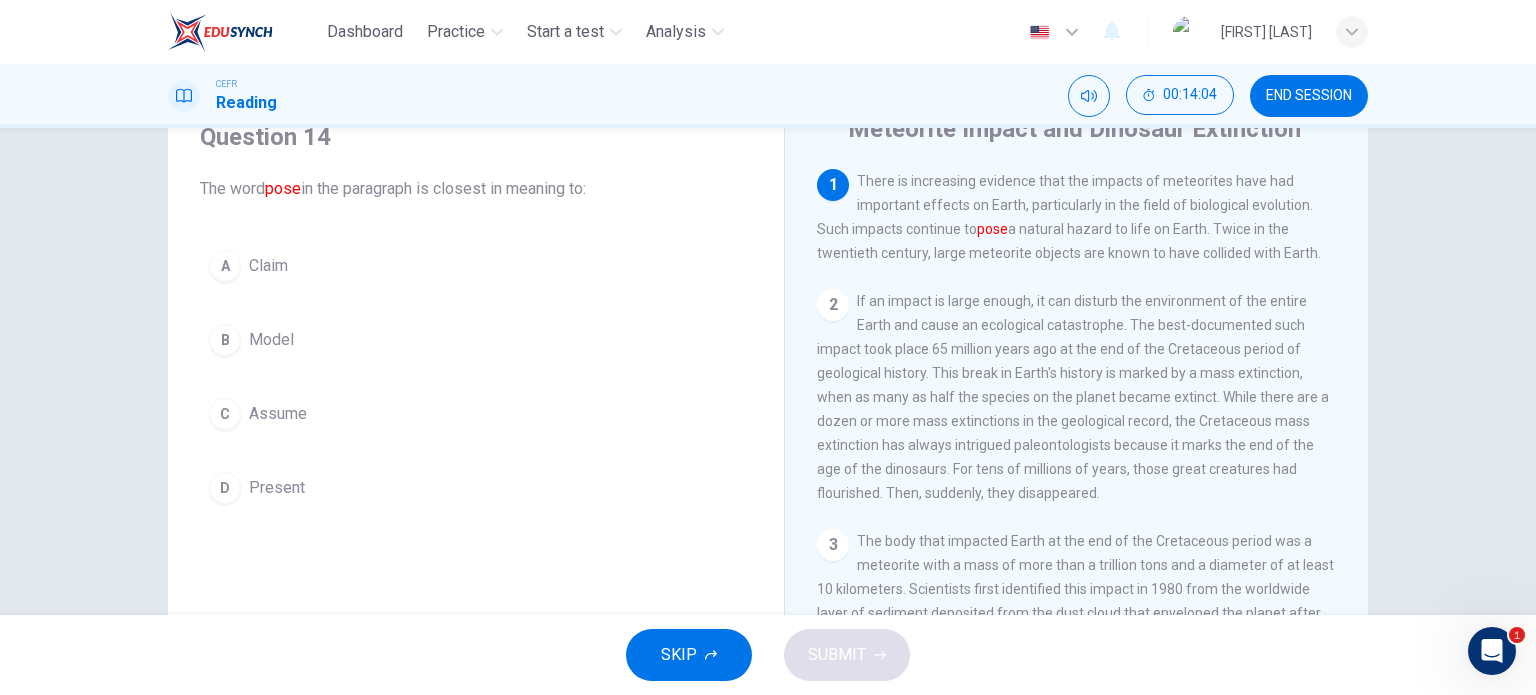 scroll, scrollTop: 88, scrollLeft: 0, axis: vertical 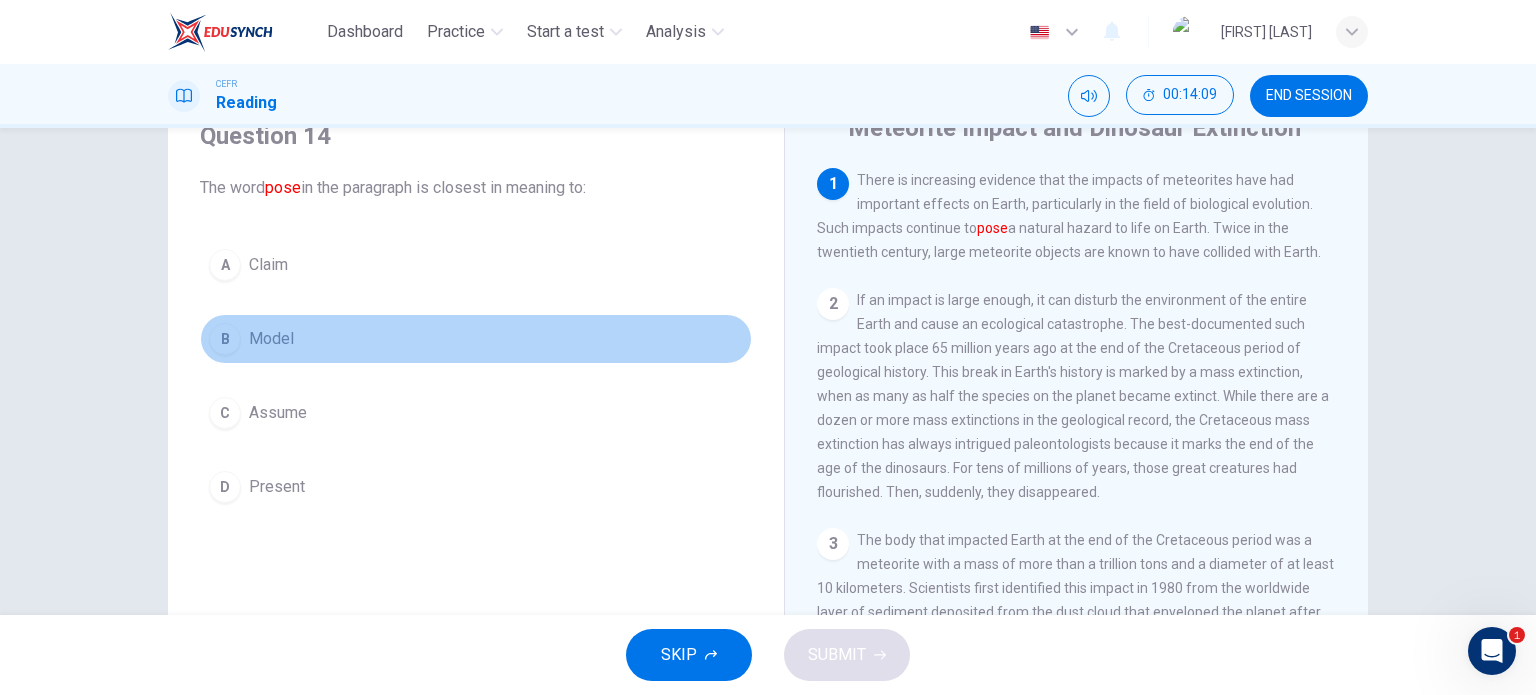 click on "B Model" at bounding box center (476, 339) 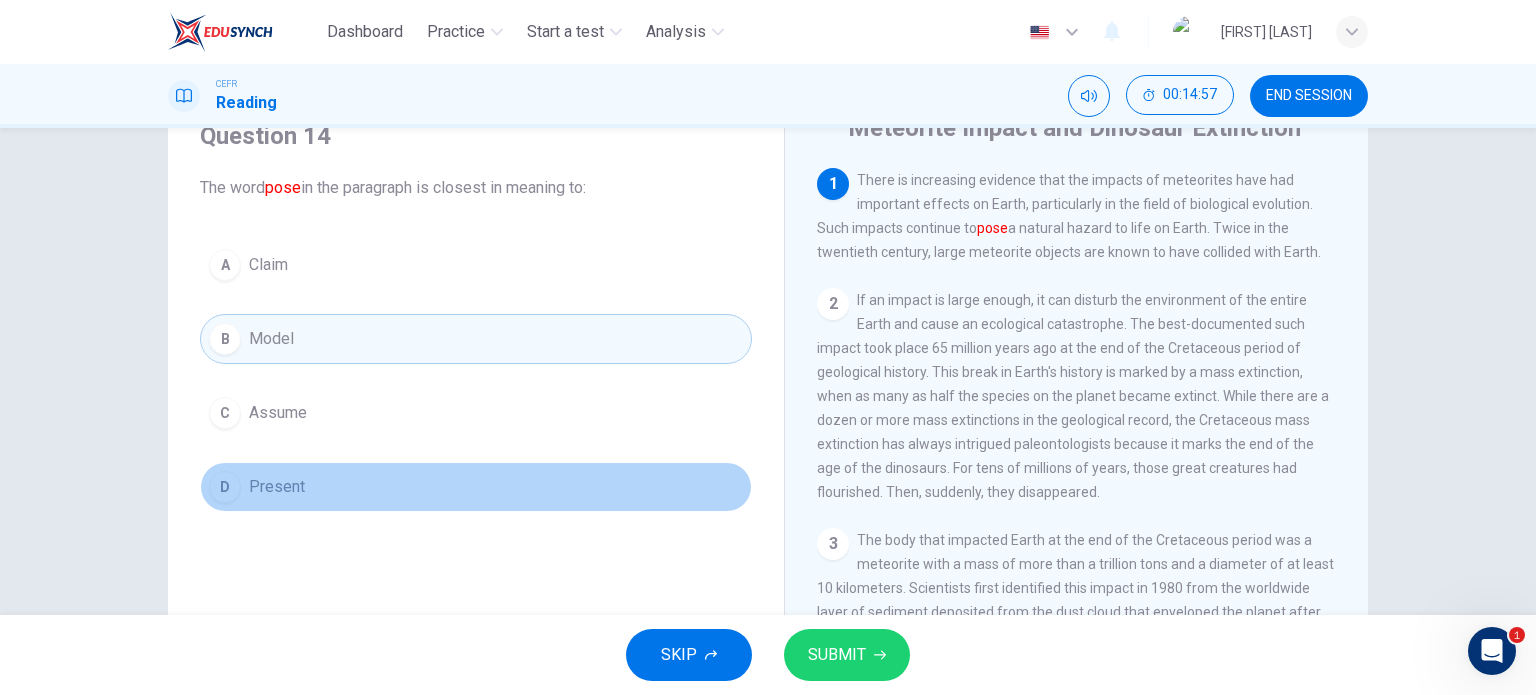 click on "Present" at bounding box center [268, 265] 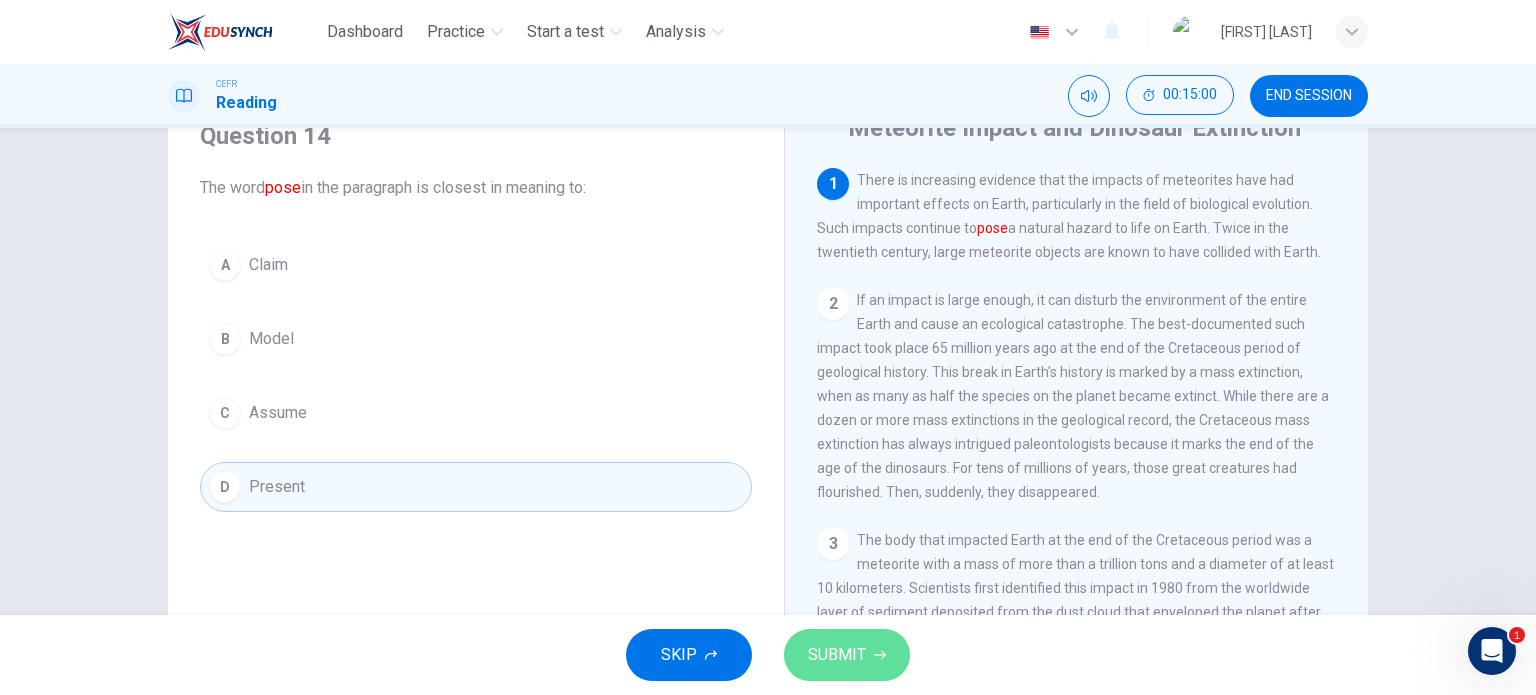 click on "SUBMIT" at bounding box center (847, 655) 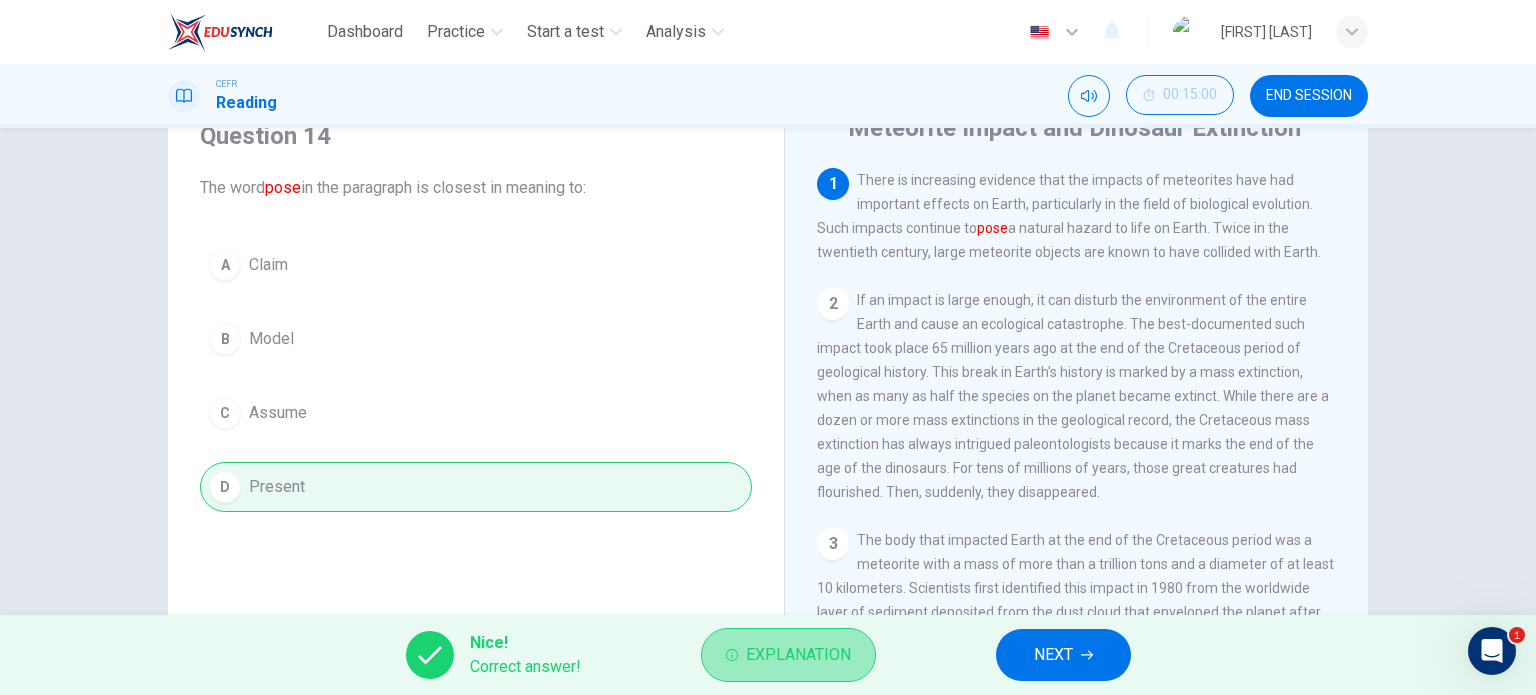click on "Explanation" at bounding box center (798, 655) 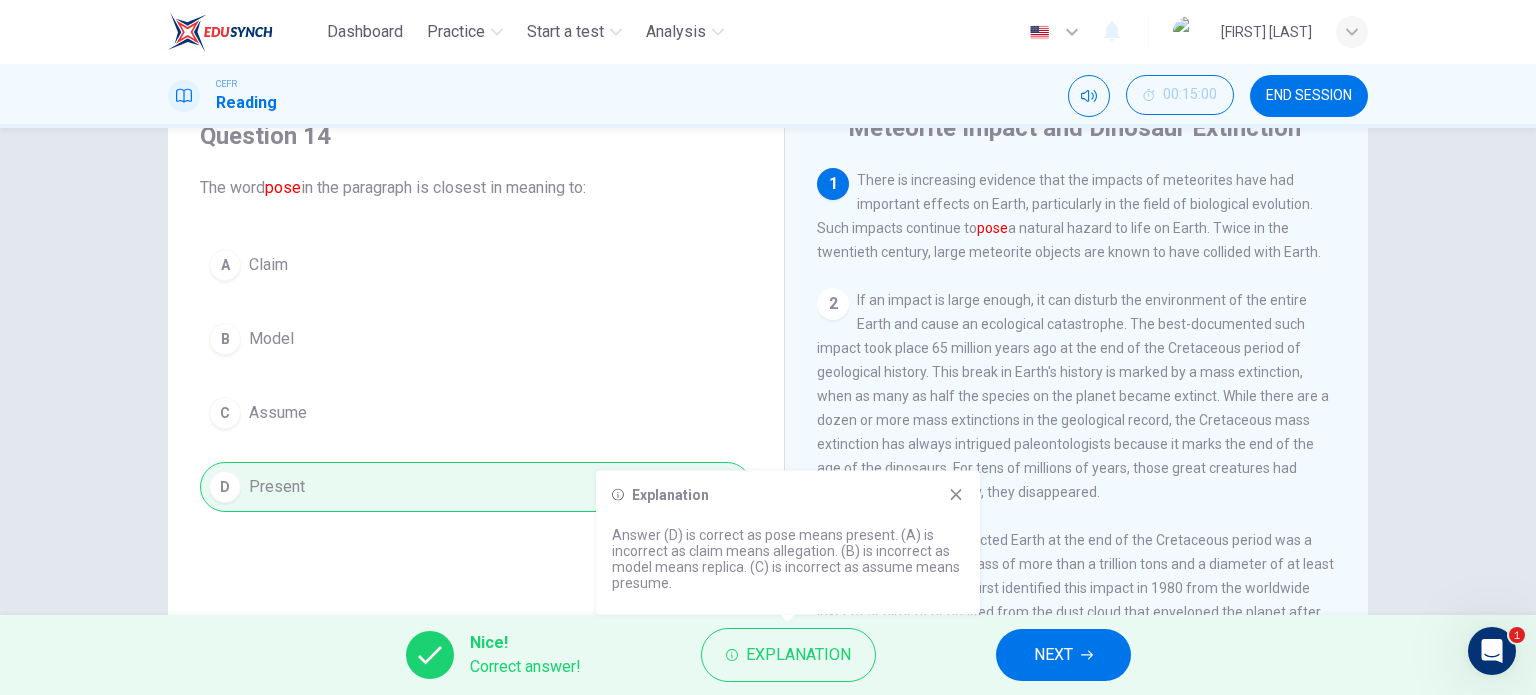 click at bounding box center (956, 494) 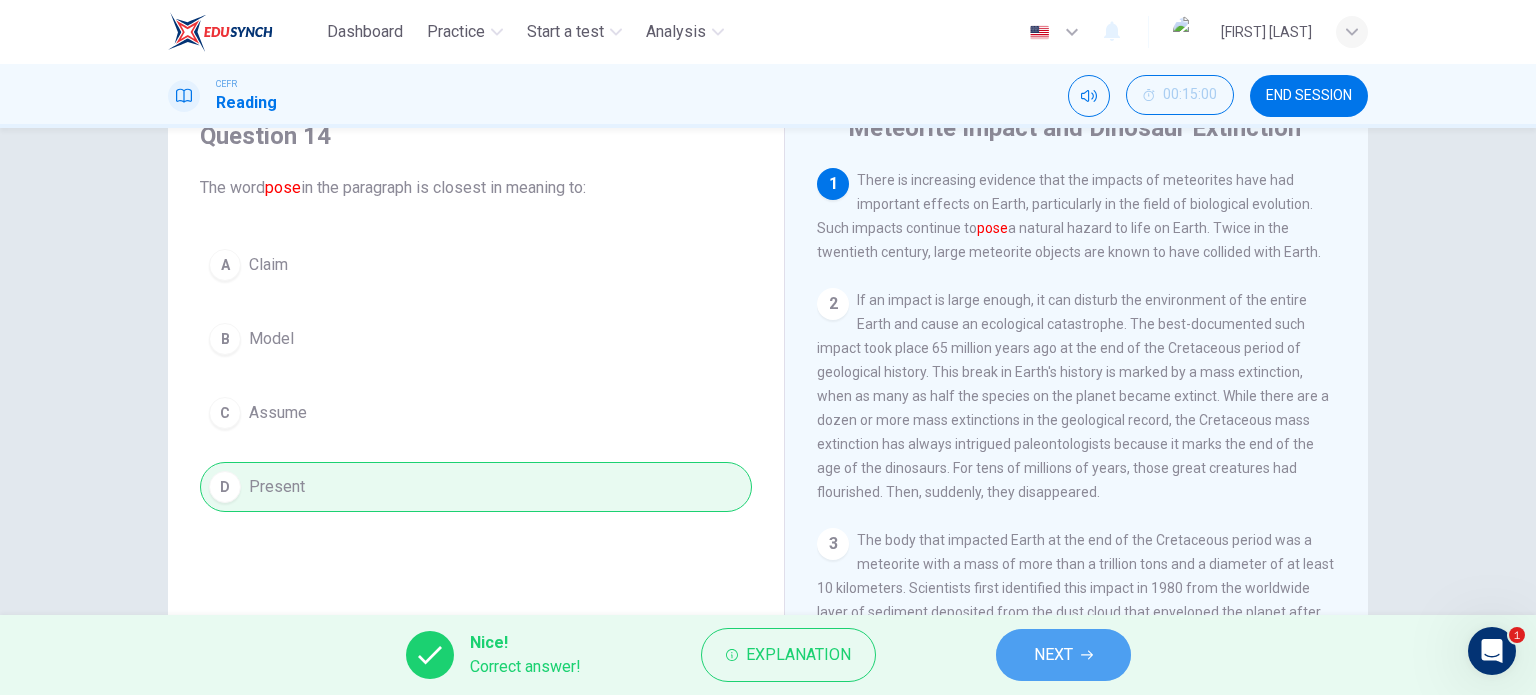 click on "NEXT" at bounding box center (1053, 655) 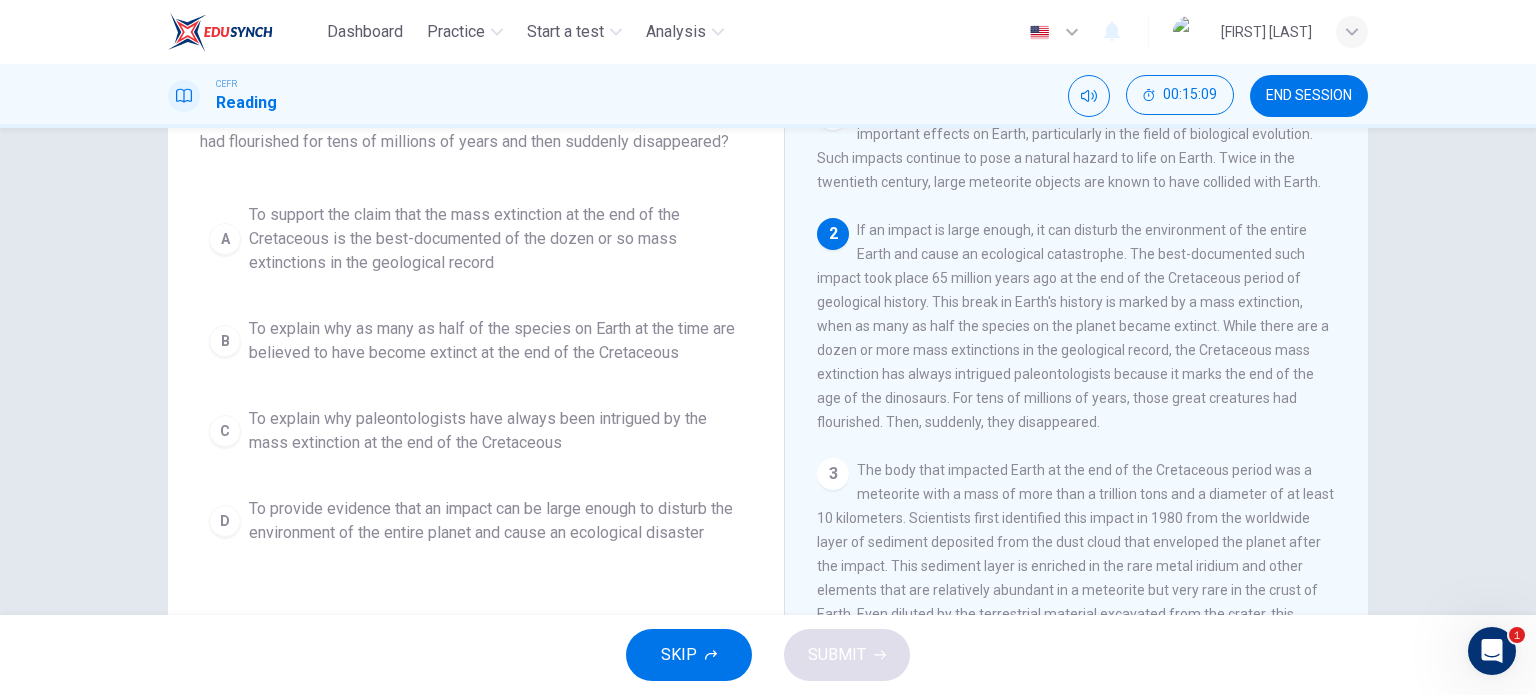 scroll, scrollTop: 159, scrollLeft: 0, axis: vertical 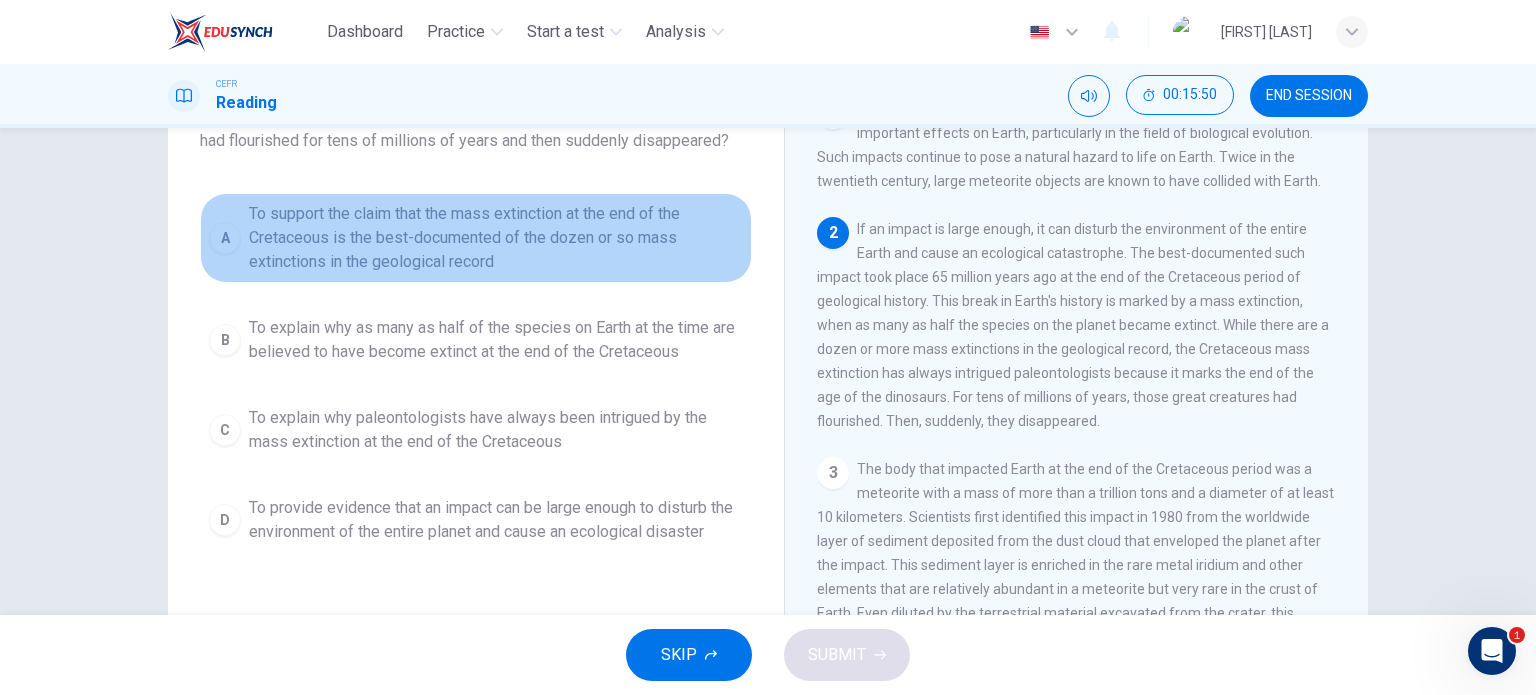 click on "To support the claim that the mass extinction at the end of the Cretaceous is the best-documented of the dozen or so mass extinctions in the geological record" at bounding box center (496, 238) 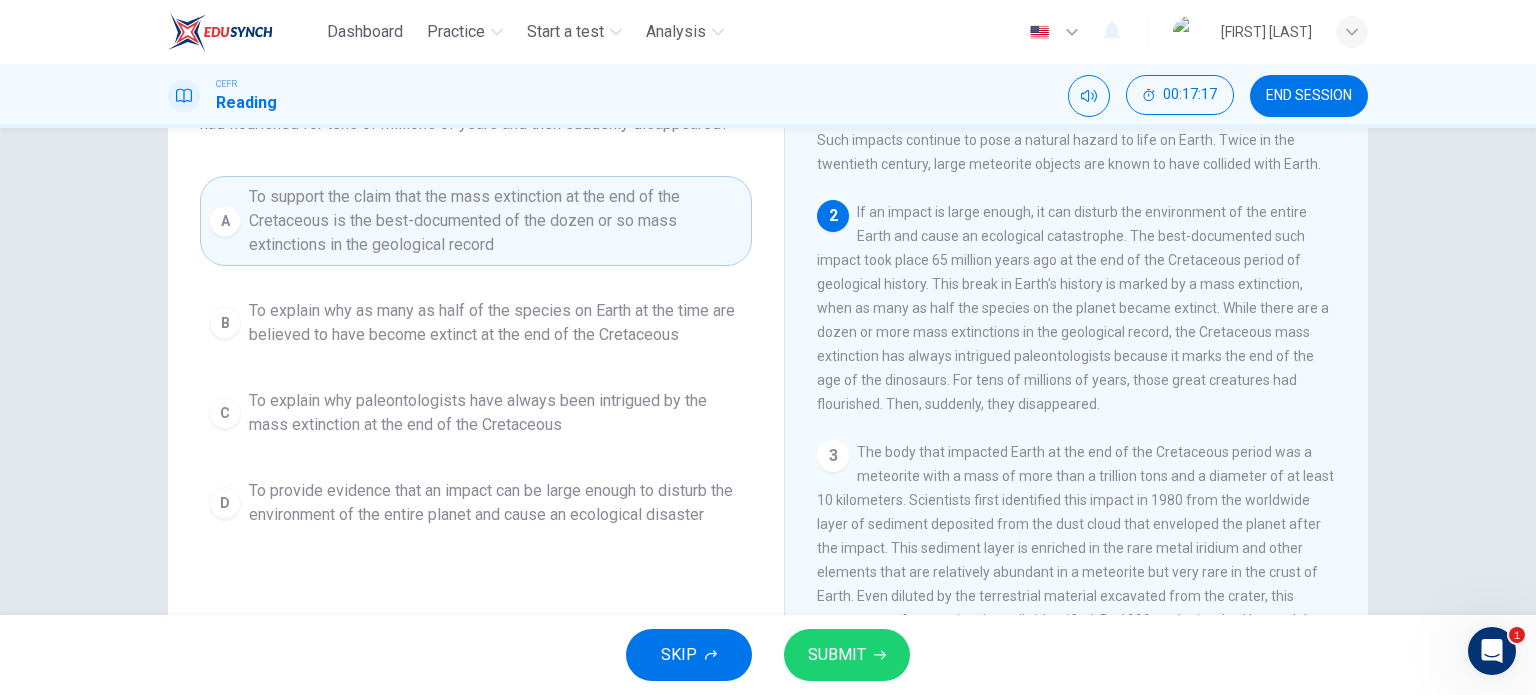 scroll, scrollTop: 176, scrollLeft: 0, axis: vertical 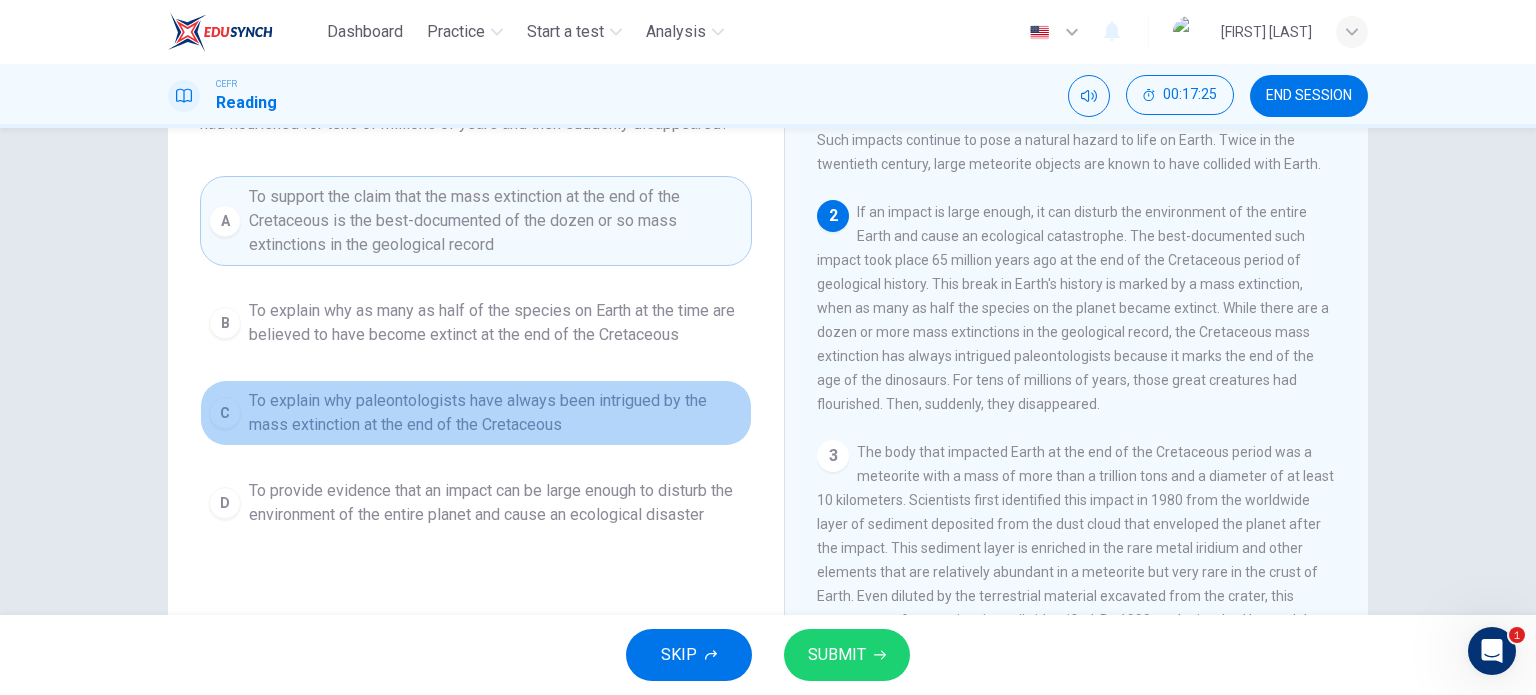 click on "To explain why paleontologists have always been intrigued by the mass extinction at the end of the Cretaceous" at bounding box center (496, 323) 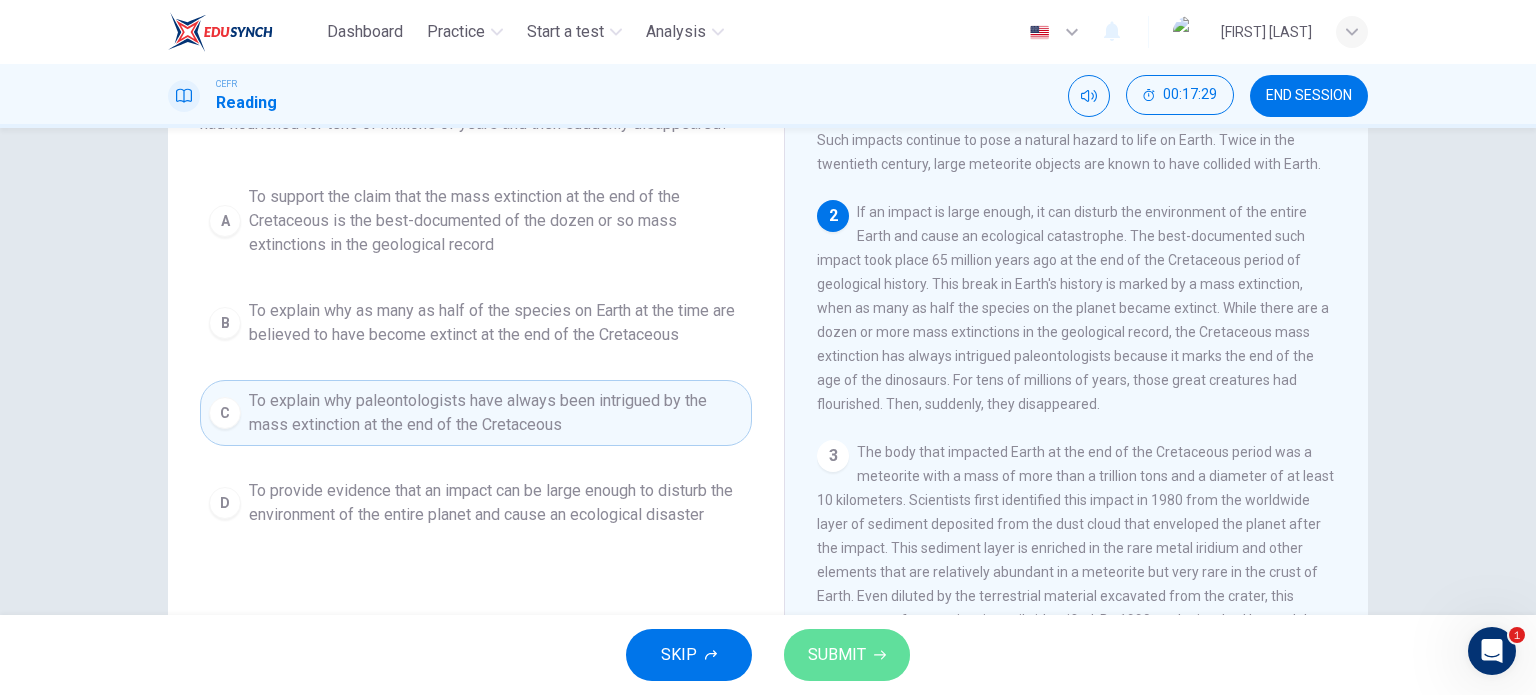 click on "SUBMIT" at bounding box center (837, 655) 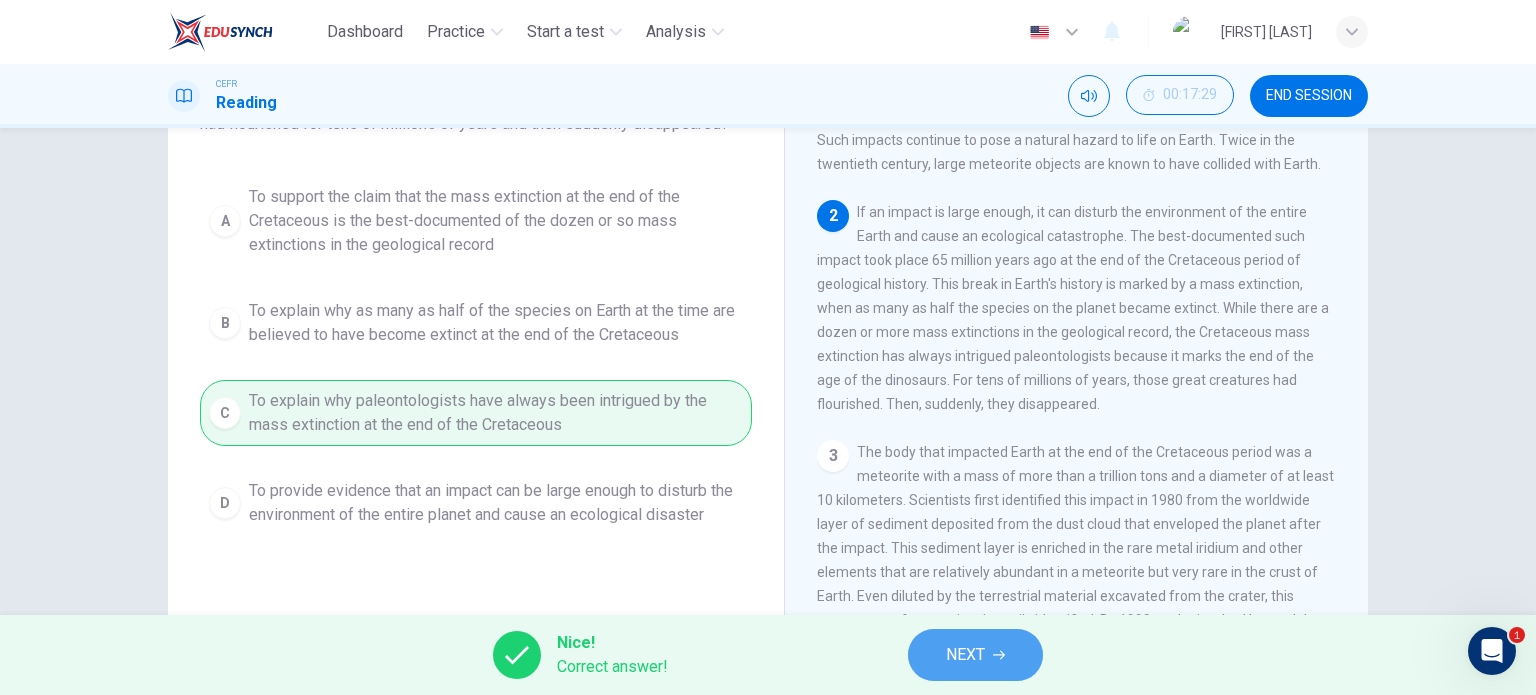 click on "NEXT" at bounding box center [975, 655] 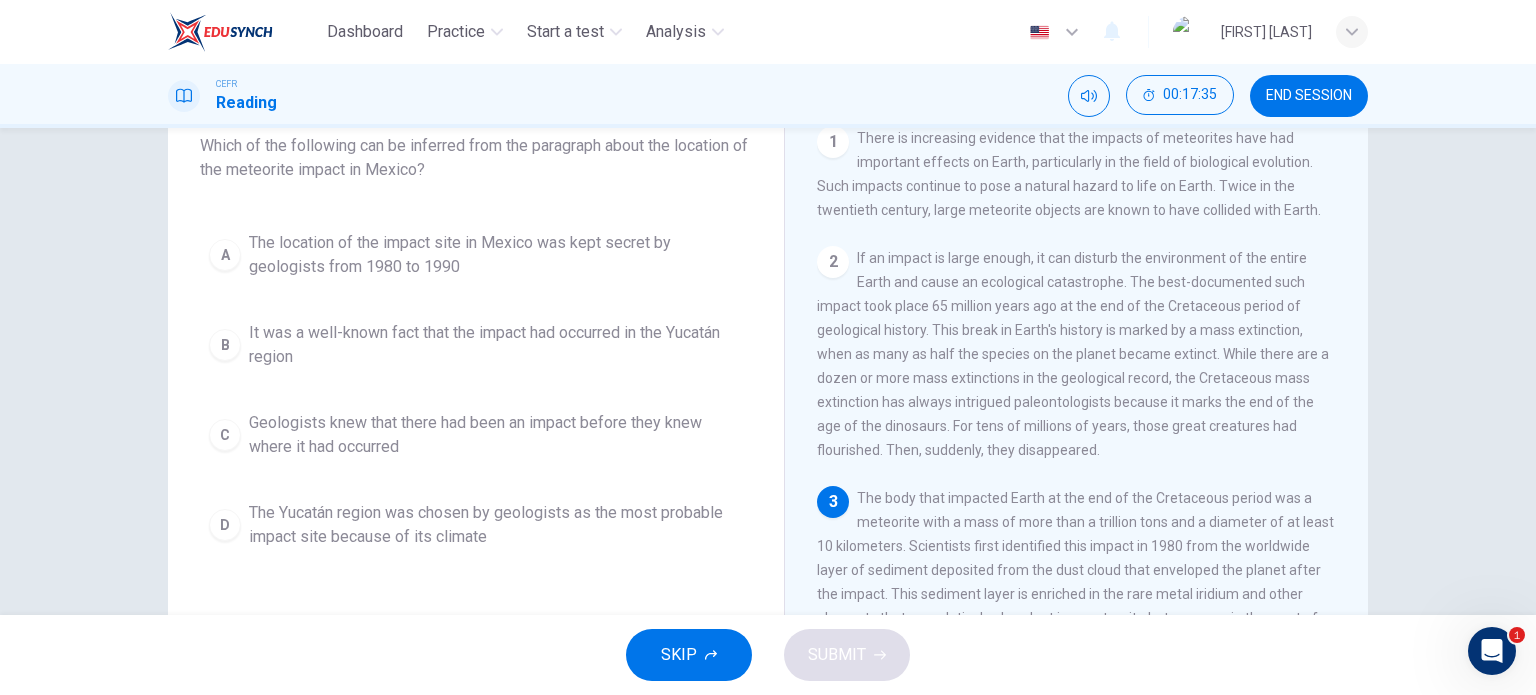 scroll, scrollTop: 134, scrollLeft: 0, axis: vertical 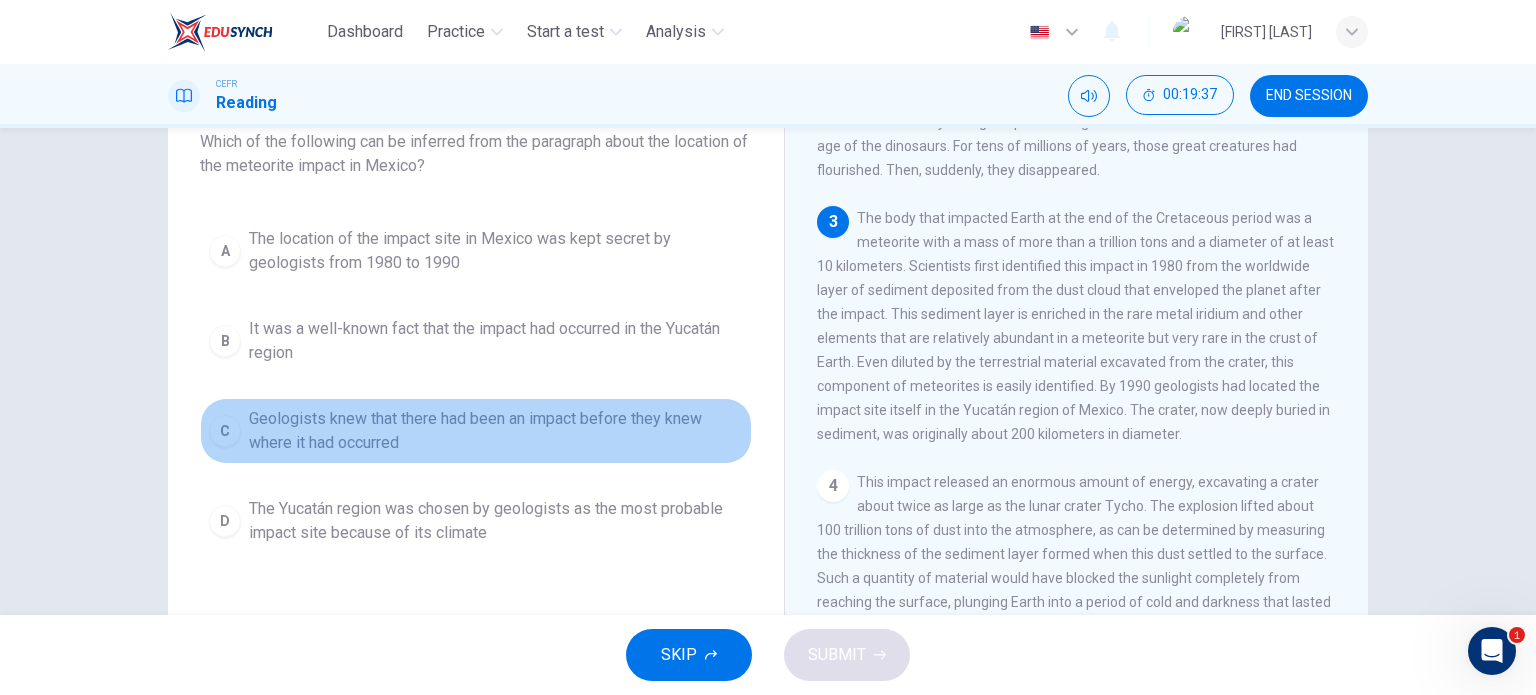click on "Geologists knew that there had been an impact before they knew where it had occurred" at bounding box center (496, 251) 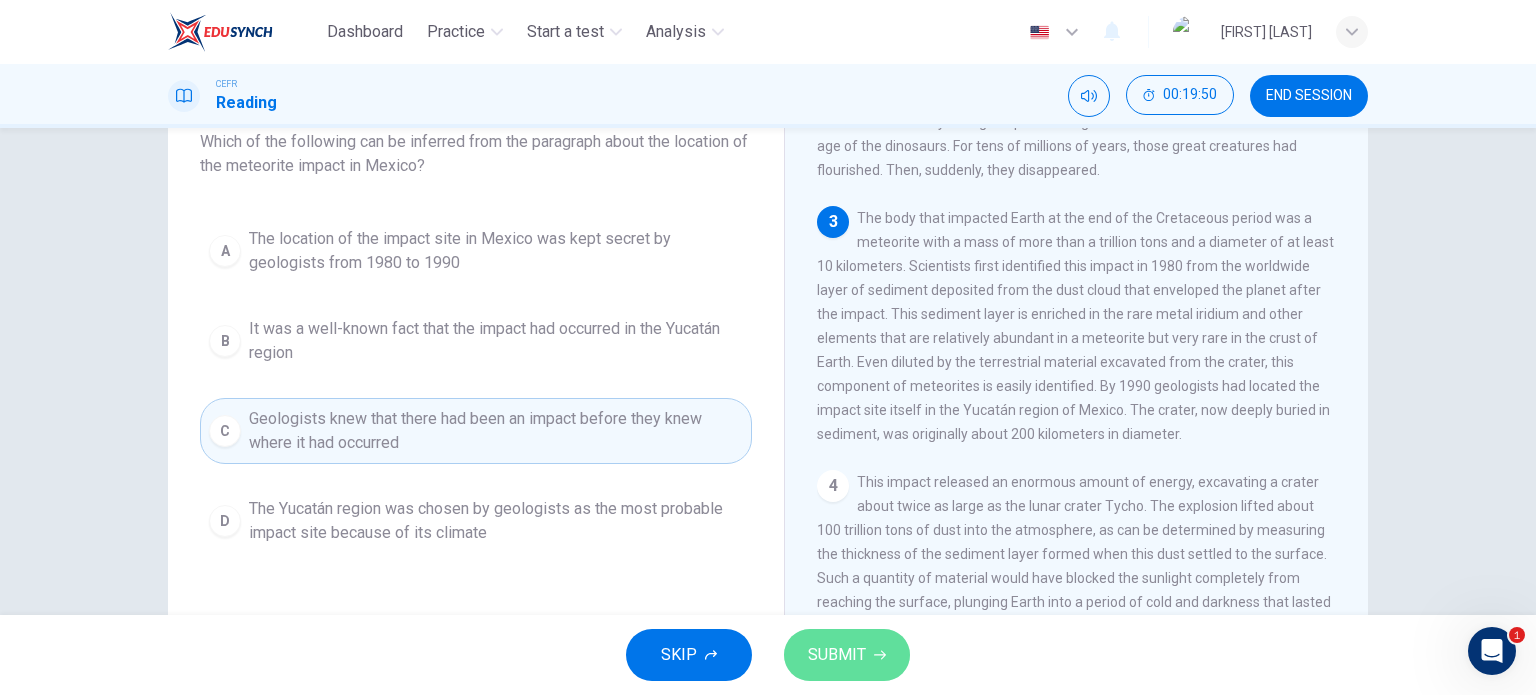click on "SUBMIT" at bounding box center (837, 655) 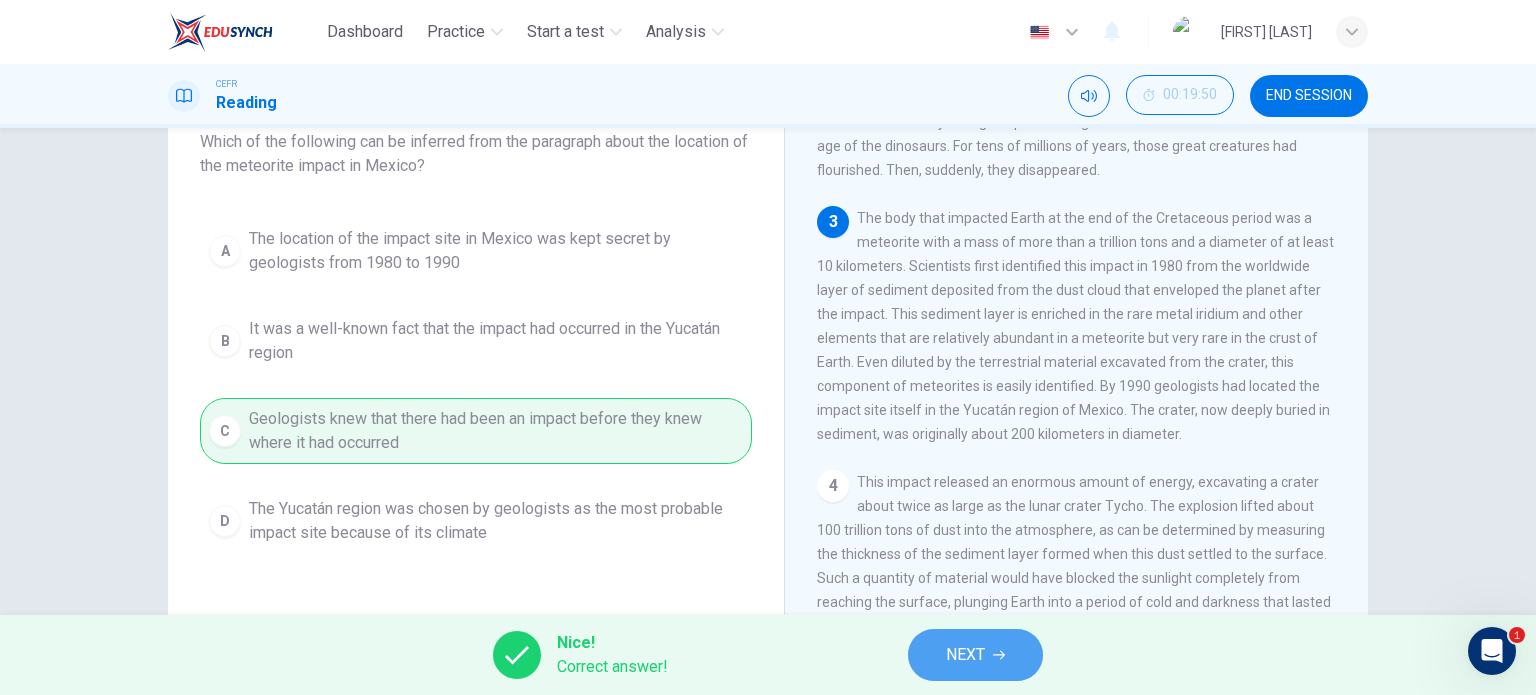 click on "NEXT" at bounding box center [975, 655] 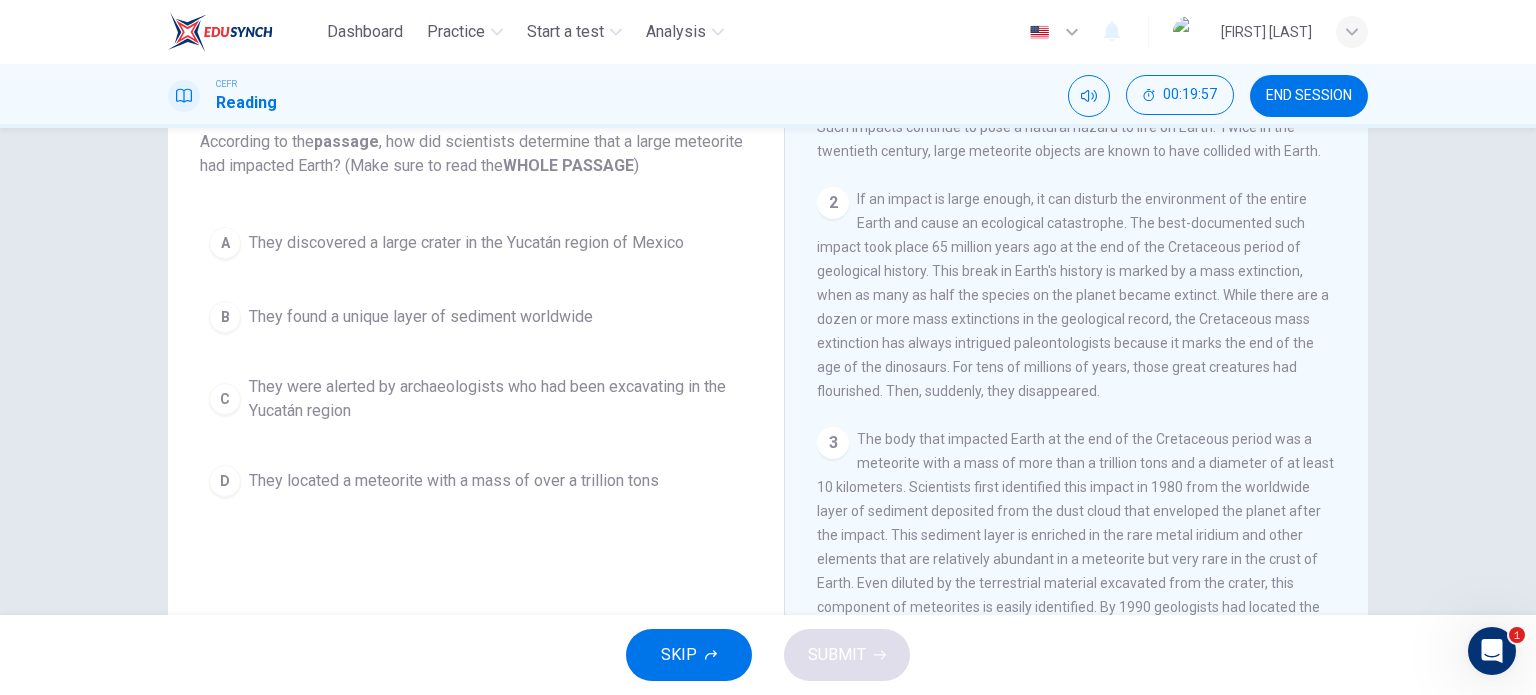 scroll, scrollTop: 0, scrollLeft: 0, axis: both 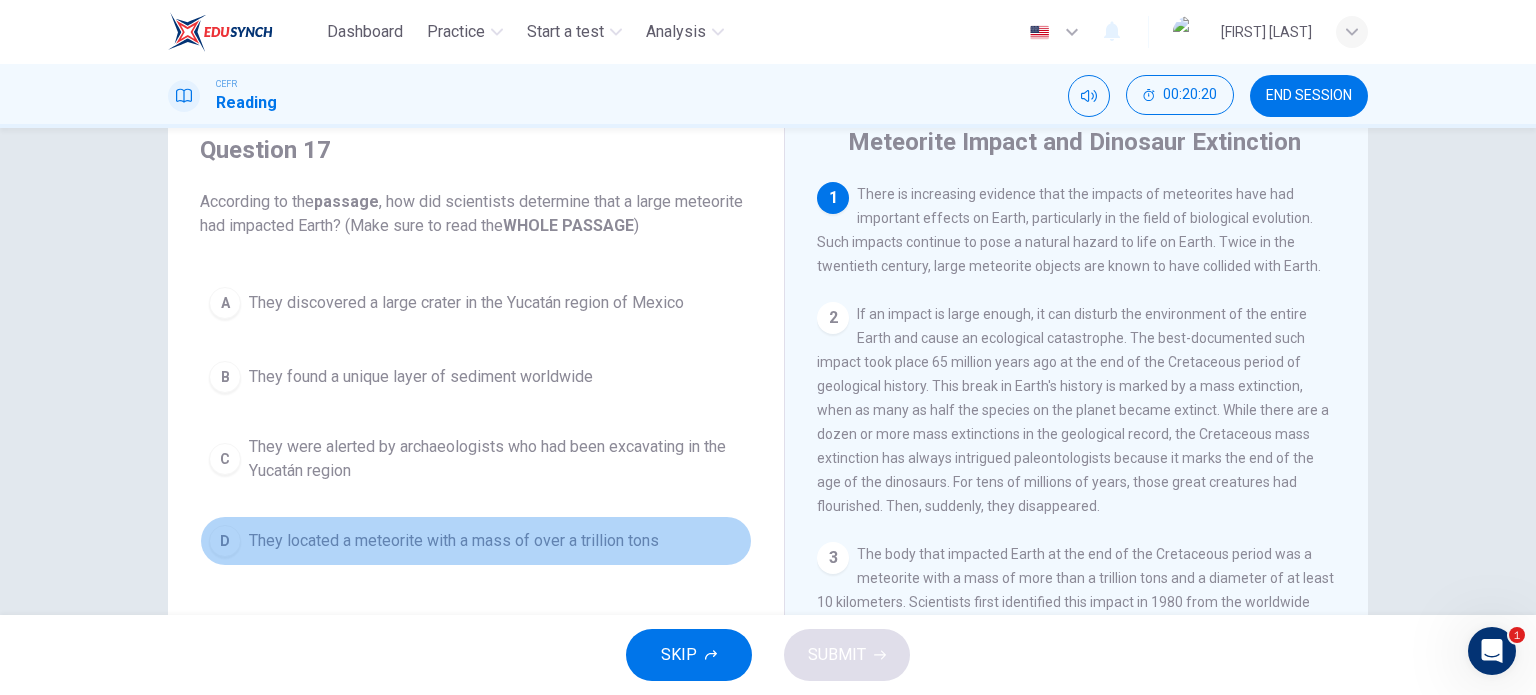 click on "They located a meteorite with a mass of over a trillion tons" at bounding box center (466, 303) 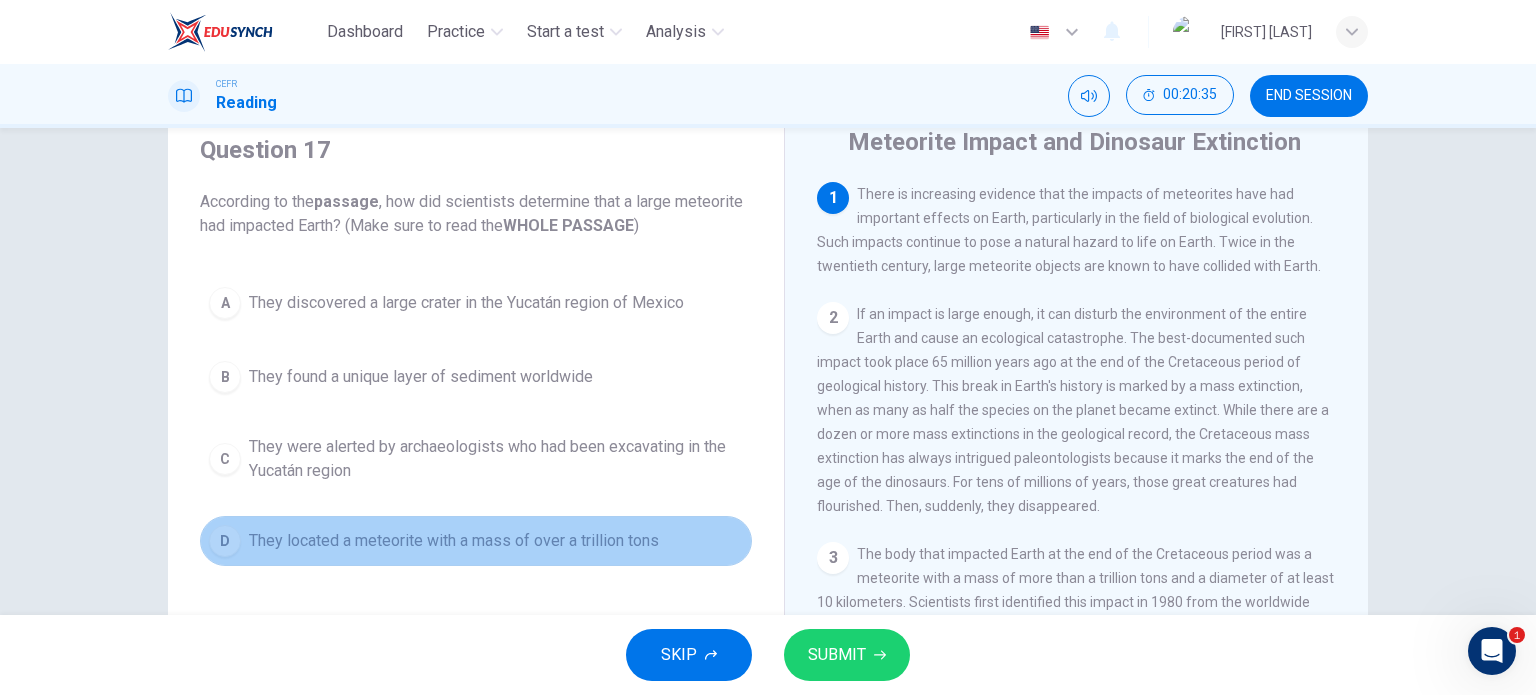 click on "D They located a meteorite with a mass of over a trillion tons" at bounding box center [476, 541] 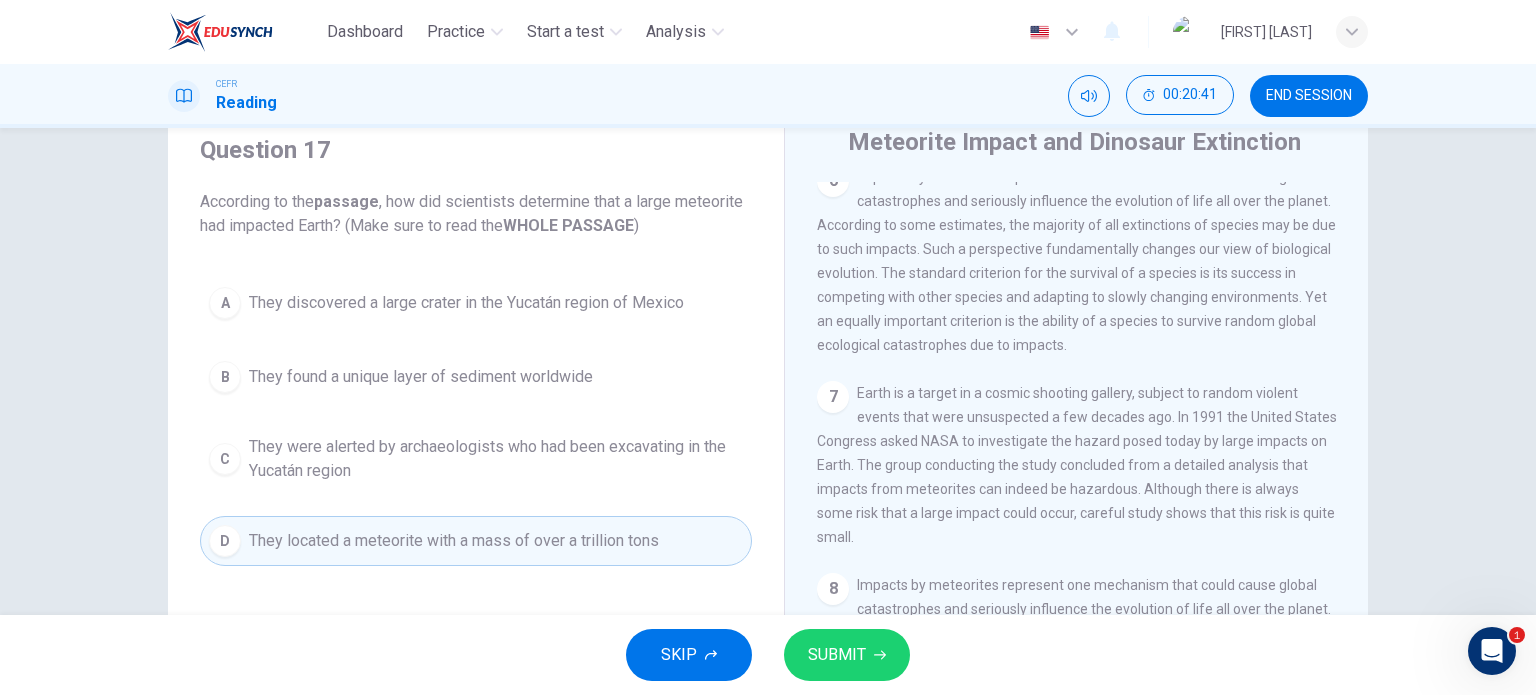 scroll, scrollTop: 1172, scrollLeft: 0, axis: vertical 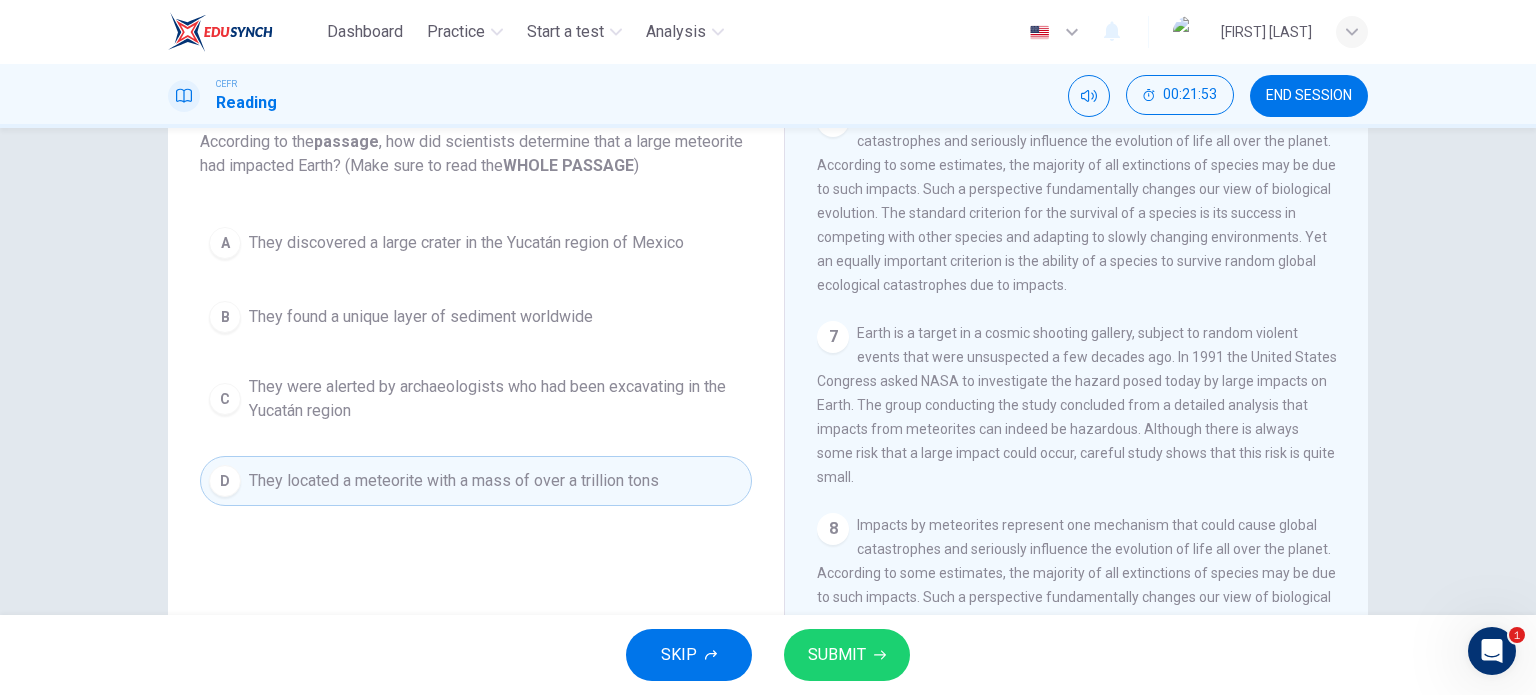 click on "SKIP SUBMIT" at bounding box center (768, 655) 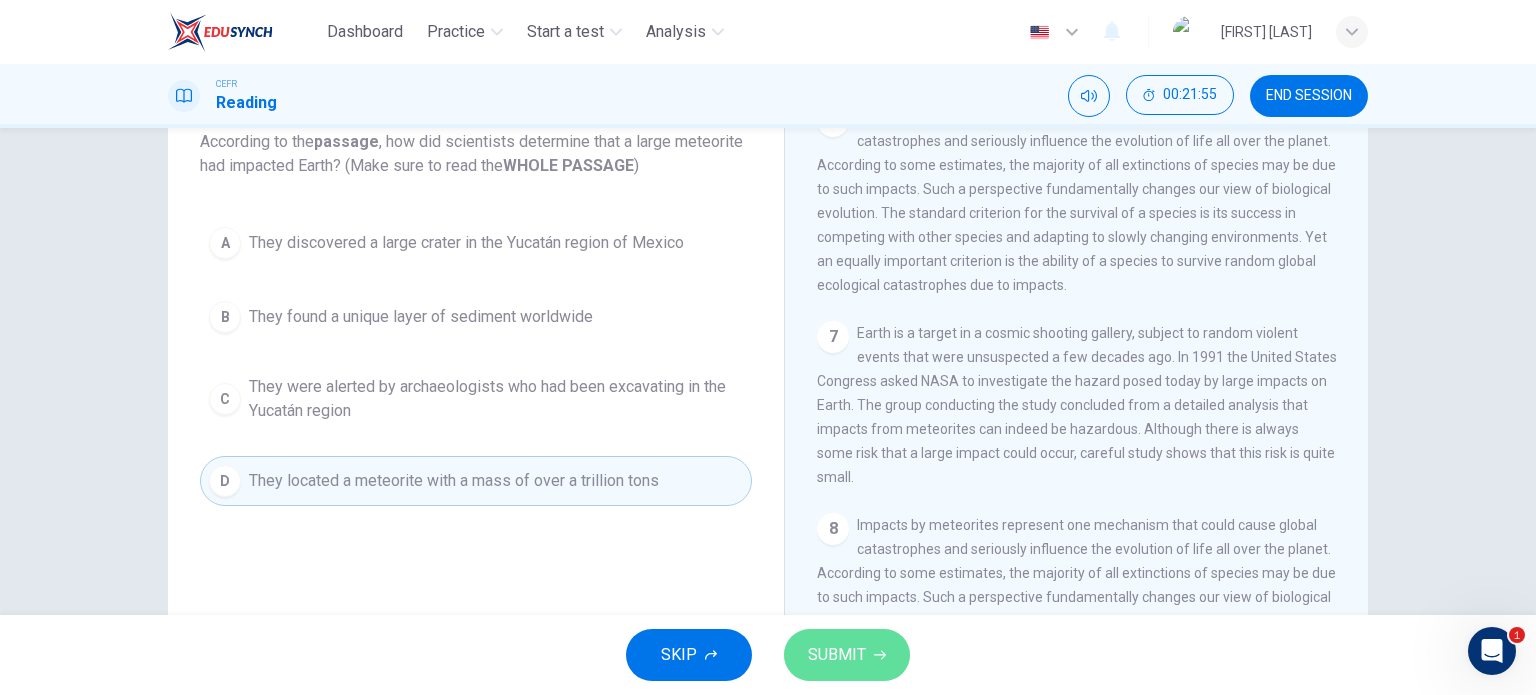 click on "SUBMIT" at bounding box center (847, 655) 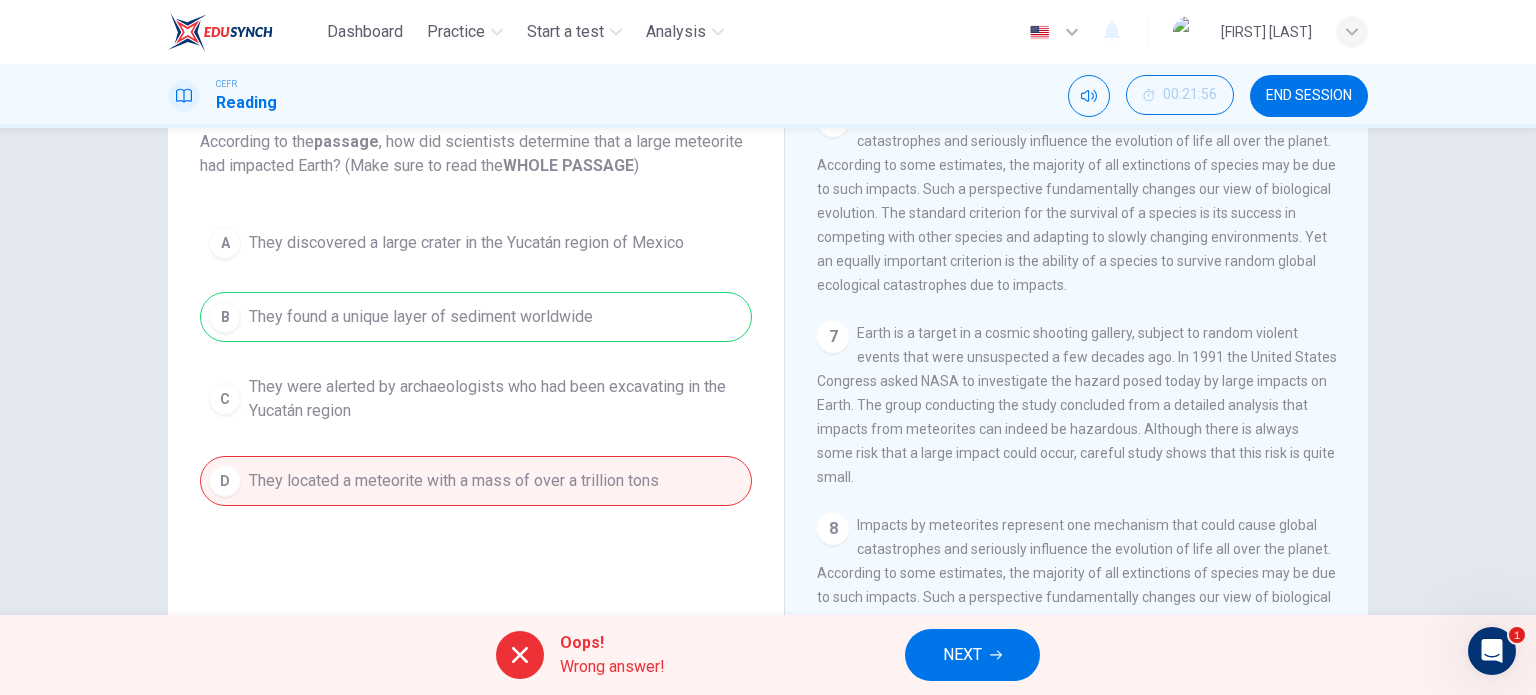click on "[NUMBER] Impacts by meteorites represent one mechanism that could cause global catastrophes and seriously influence the evolution of life all over the planet. According to some estimates, the majority of all extinctions of species may be due to such impacts. Such a perspective fundamentally changes our view of biological evolution. The standard criterion for the survival of a species is its success in competing with other species and adapting to slowly changing environments. Yet an equally important criterion is the ability of a species to survive random global ecological catastrophes due to impacts." at bounding box center [1077, 609] 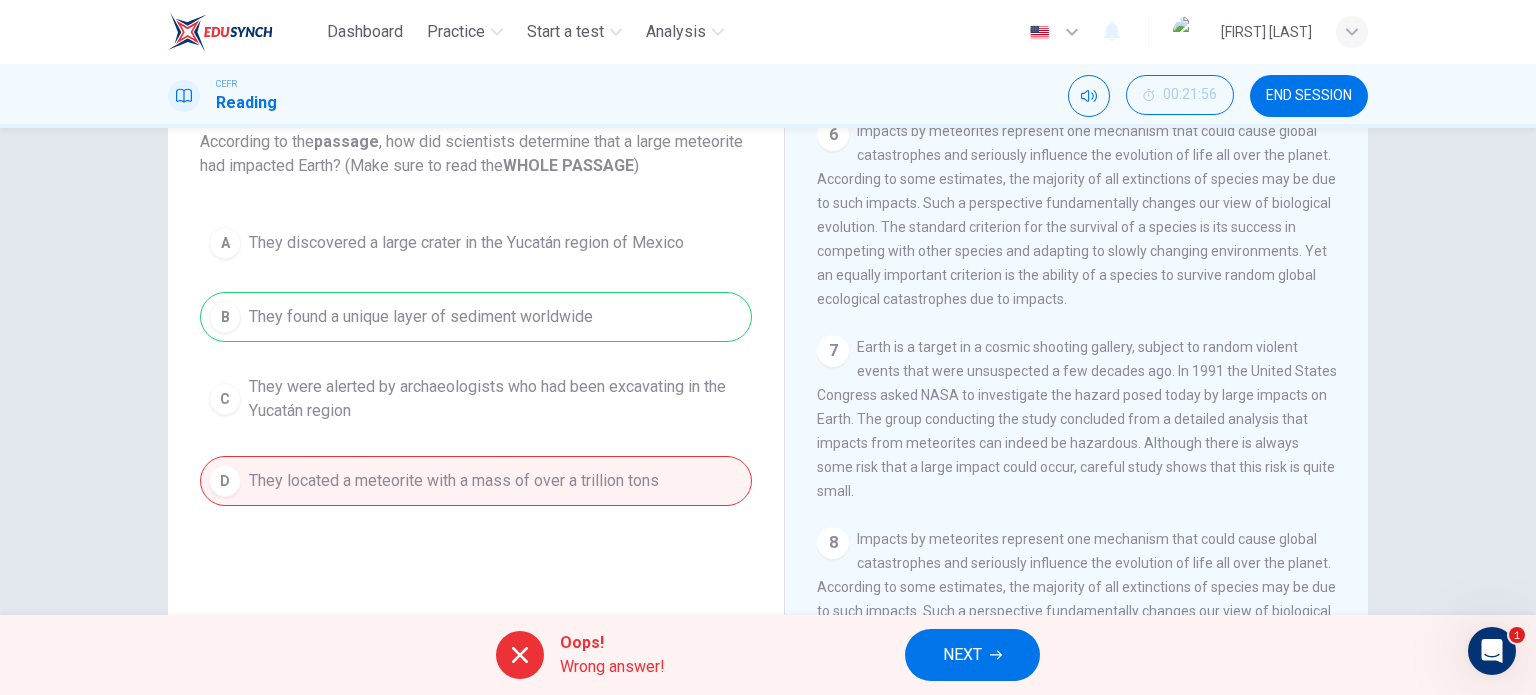 scroll, scrollTop: 1172, scrollLeft: 0, axis: vertical 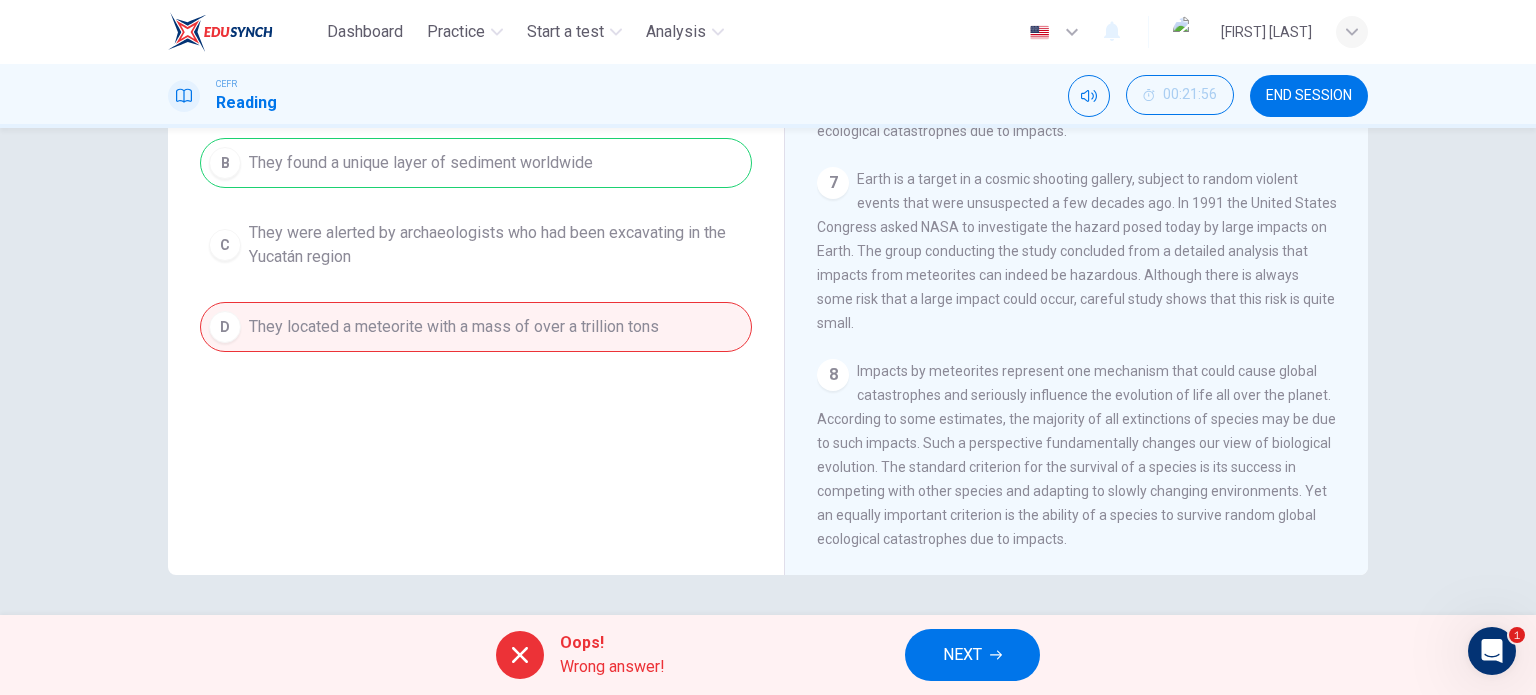 click on "[NUMBER] Impacts by meteorites represent one mechanism that could cause global catastrophes and seriously influence the evolution of life all over the planet. According to some estimates, the majority of all extinctions of species may be due to such impacts. Such a perspective fundamentally changes our view of biological evolution. The standard criterion for the survival of a species is its success in competing with other species and adapting to slowly changing environments. Yet an equally important criterion is the ability of a species to survive random global ecological catastrophes due to impacts." at bounding box center [1077, 455] 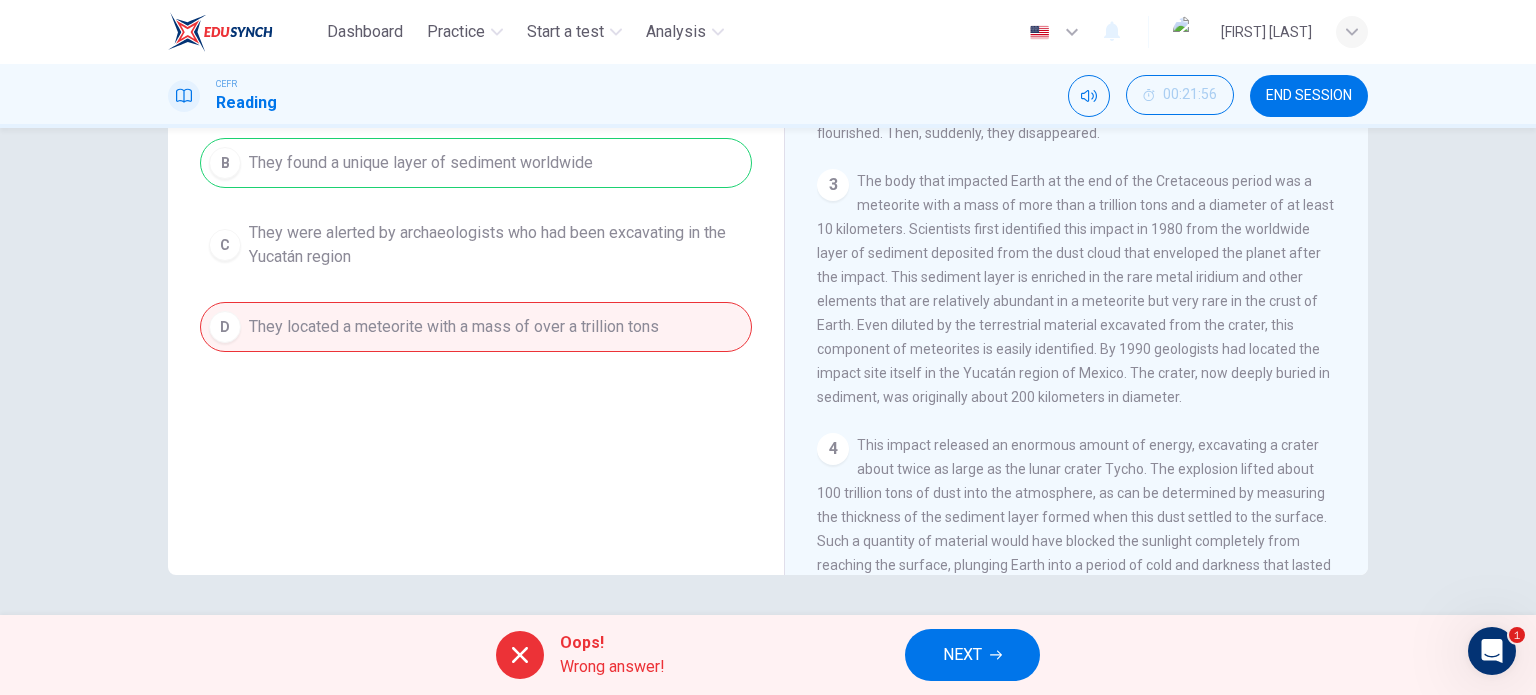 scroll, scrollTop: 158, scrollLeft: 0, axis: vertical 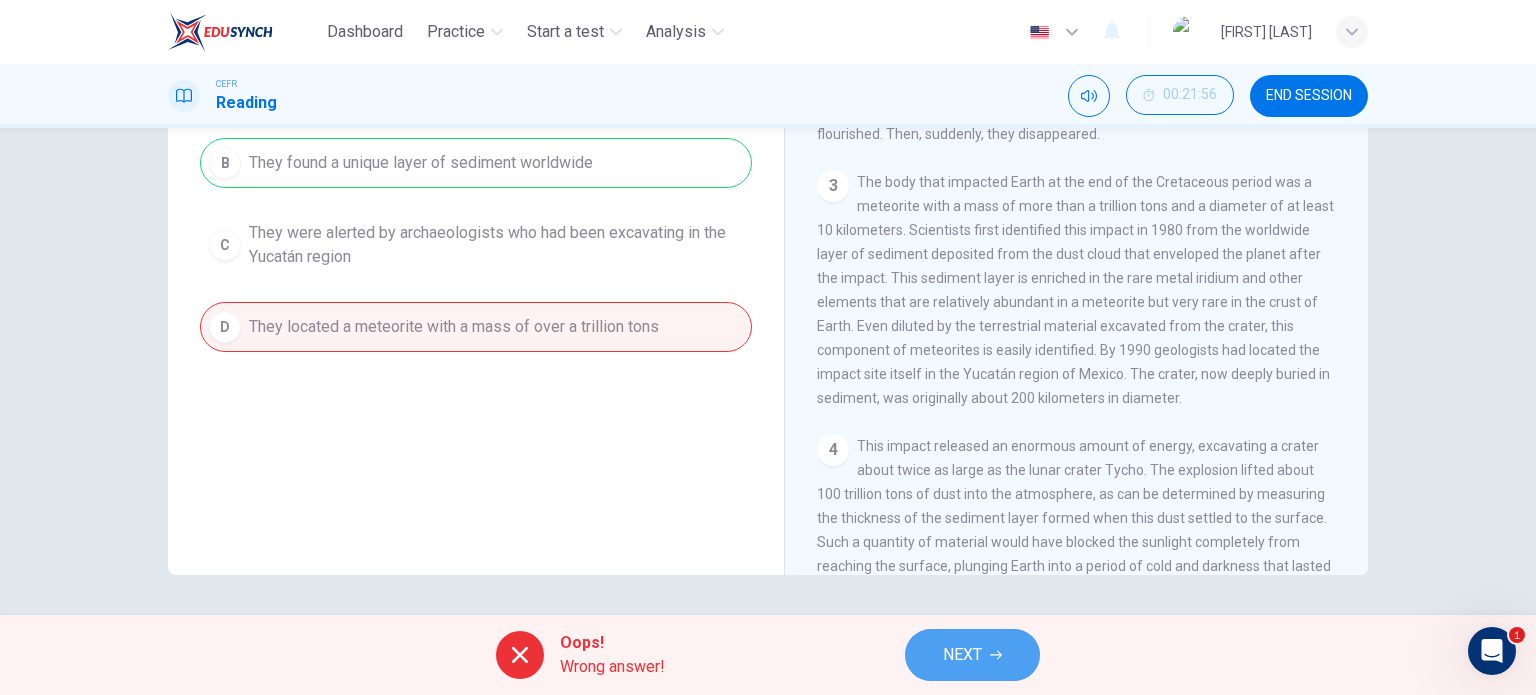 click on "NEXT" at bounding box center [962, 655] 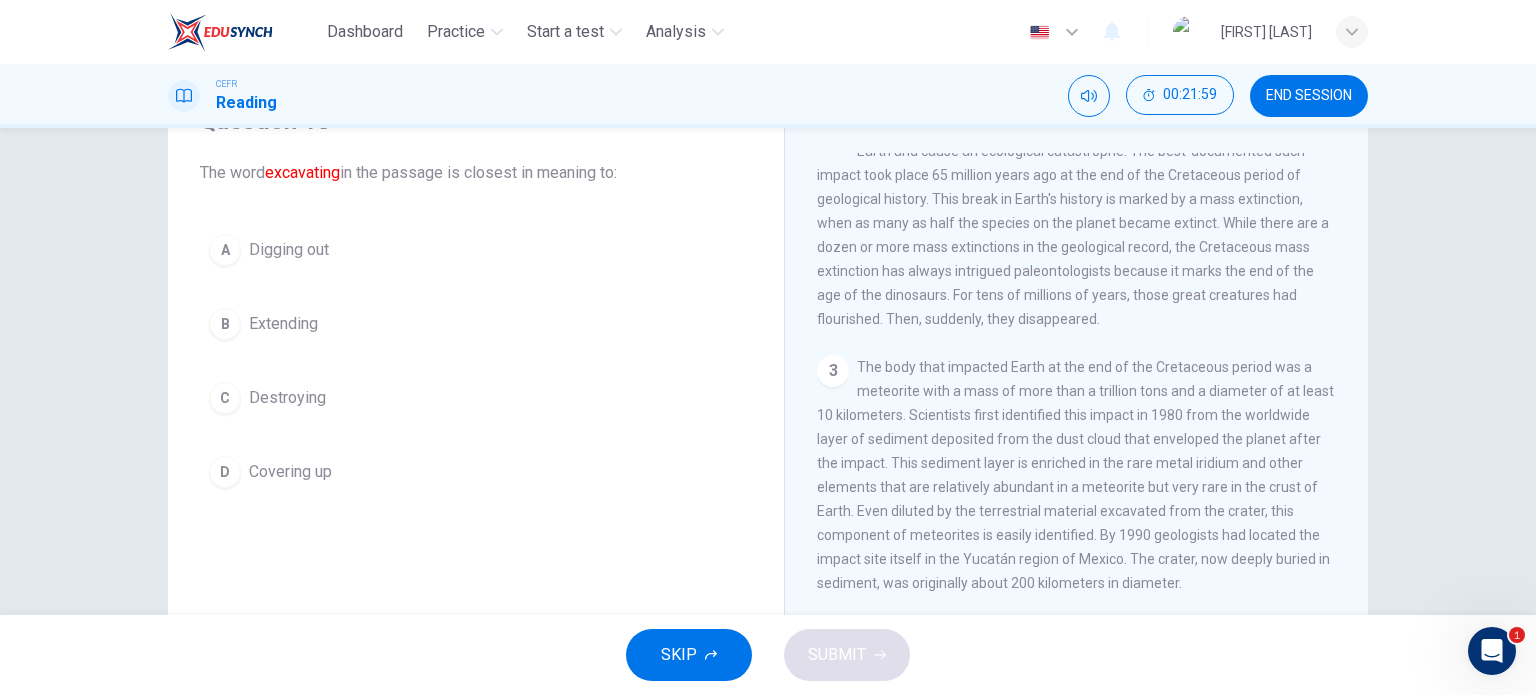 scroll, scrollTop: 75, scrollLeft: 0, axis: vertical 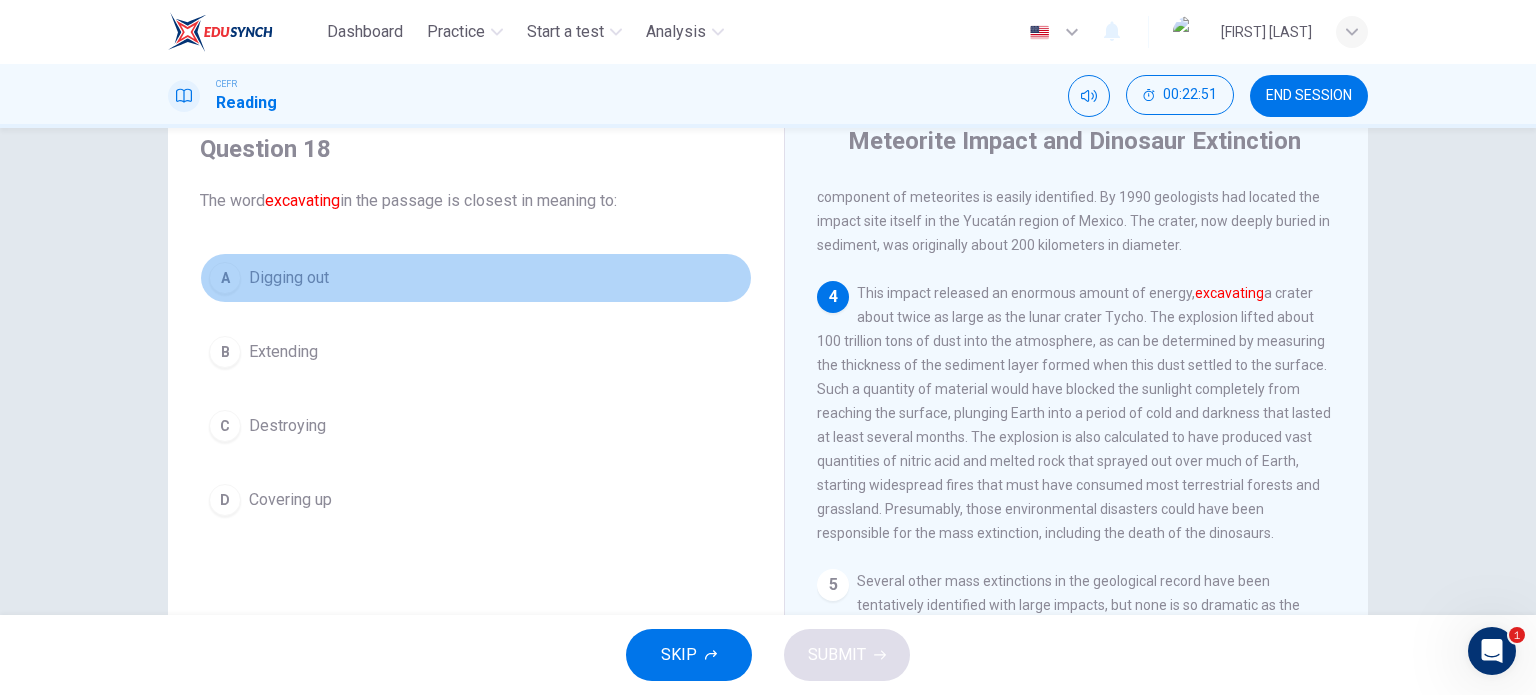 click on "A Digging out" at bounding box center [476, 278] 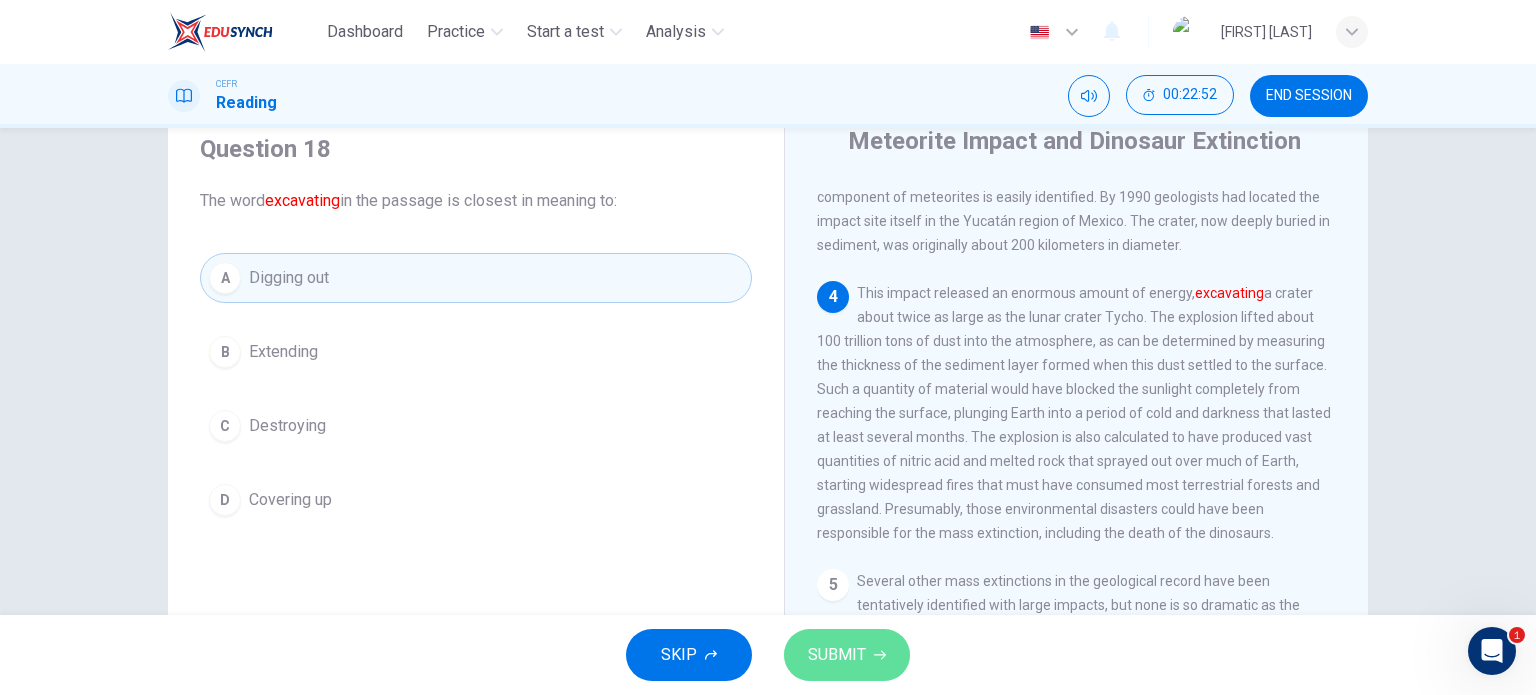 click on "SUBMIT" at bounding box center (847, 655) 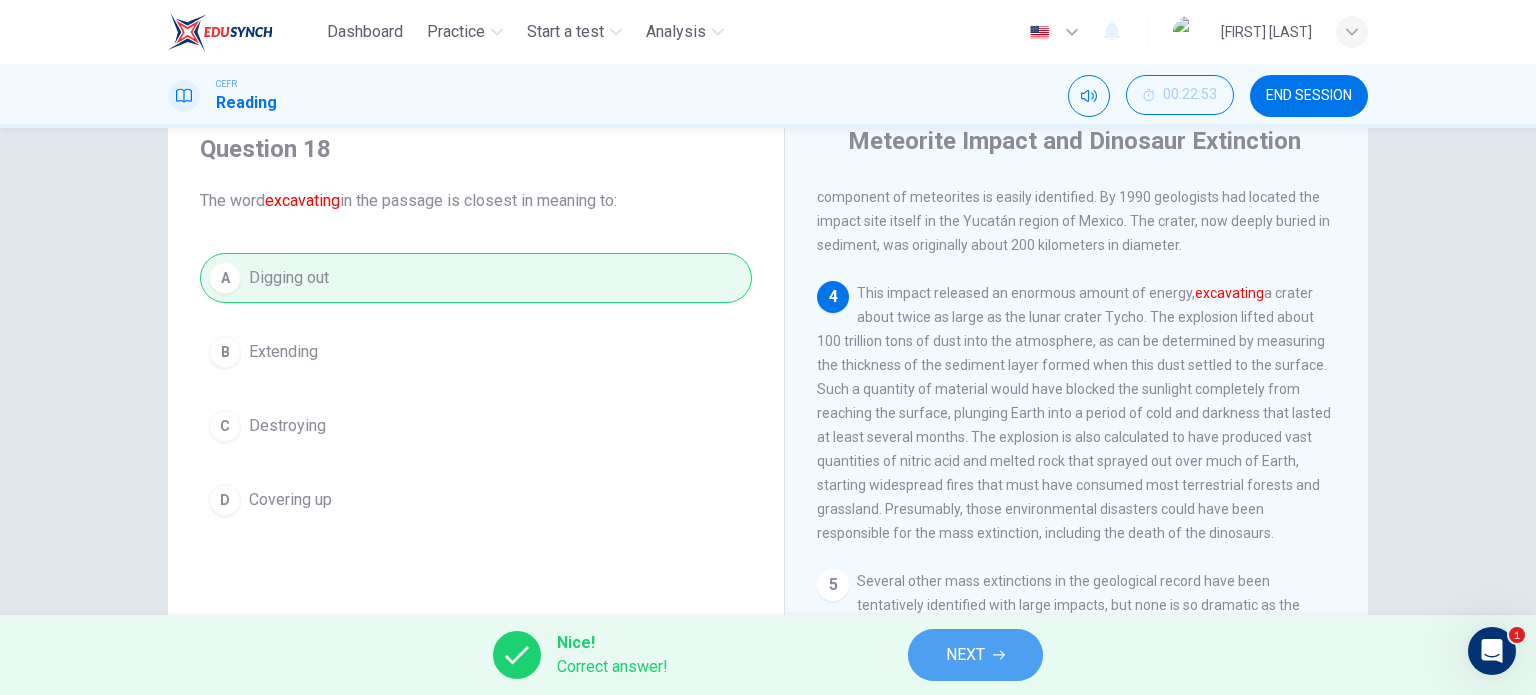click on "NEXT" at bounding box center [965, 655] 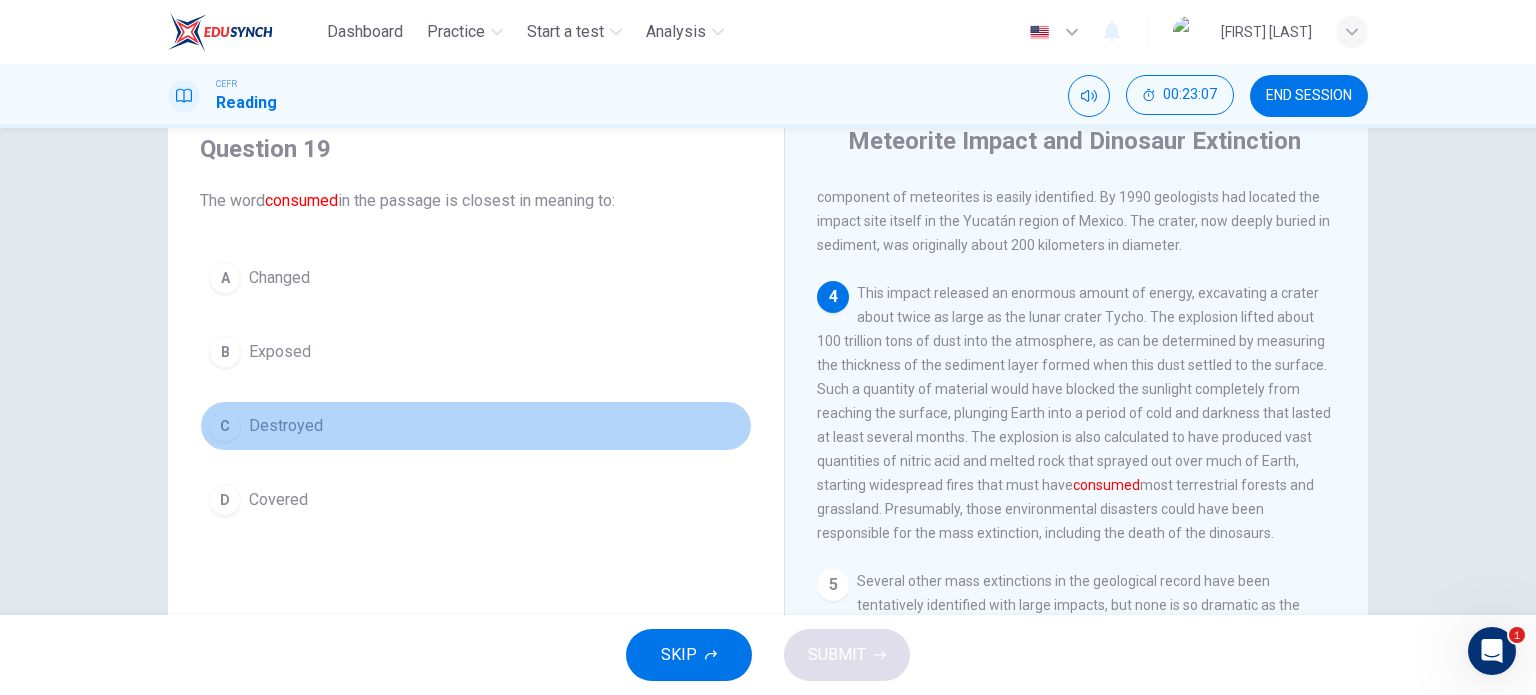 click on "C Destroyed" at bounding box center (476, 426) 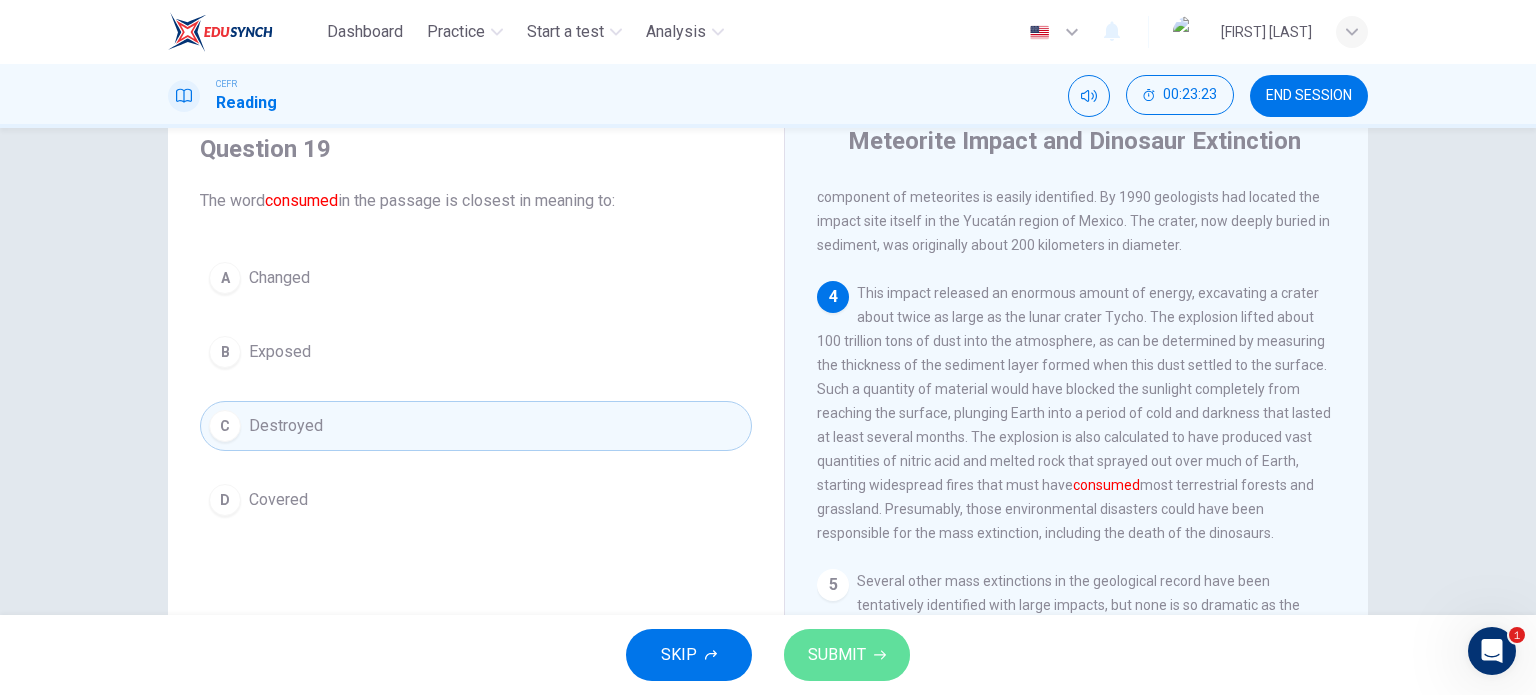 click on "SUBMIT" at bounding box center (837, 655) 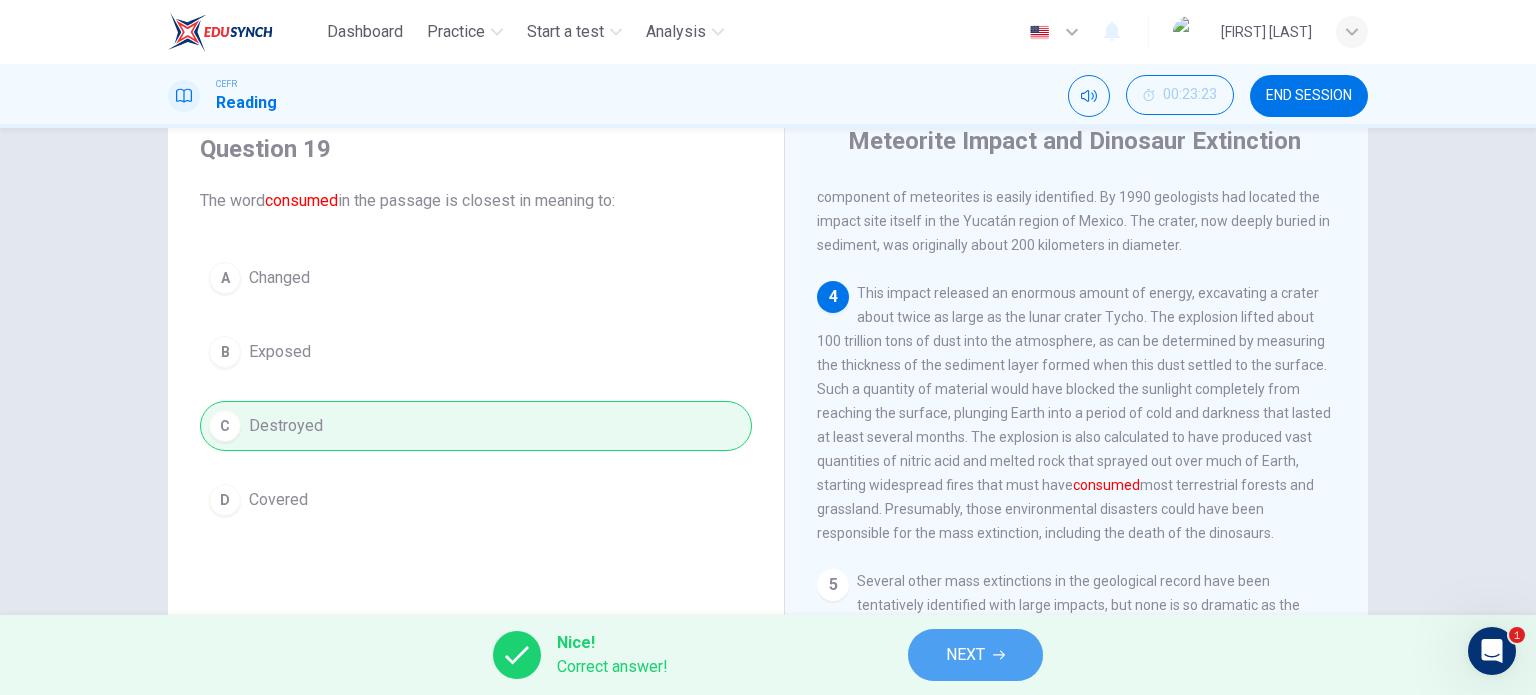 click on "NEXT" at bounding box center [975, 655] 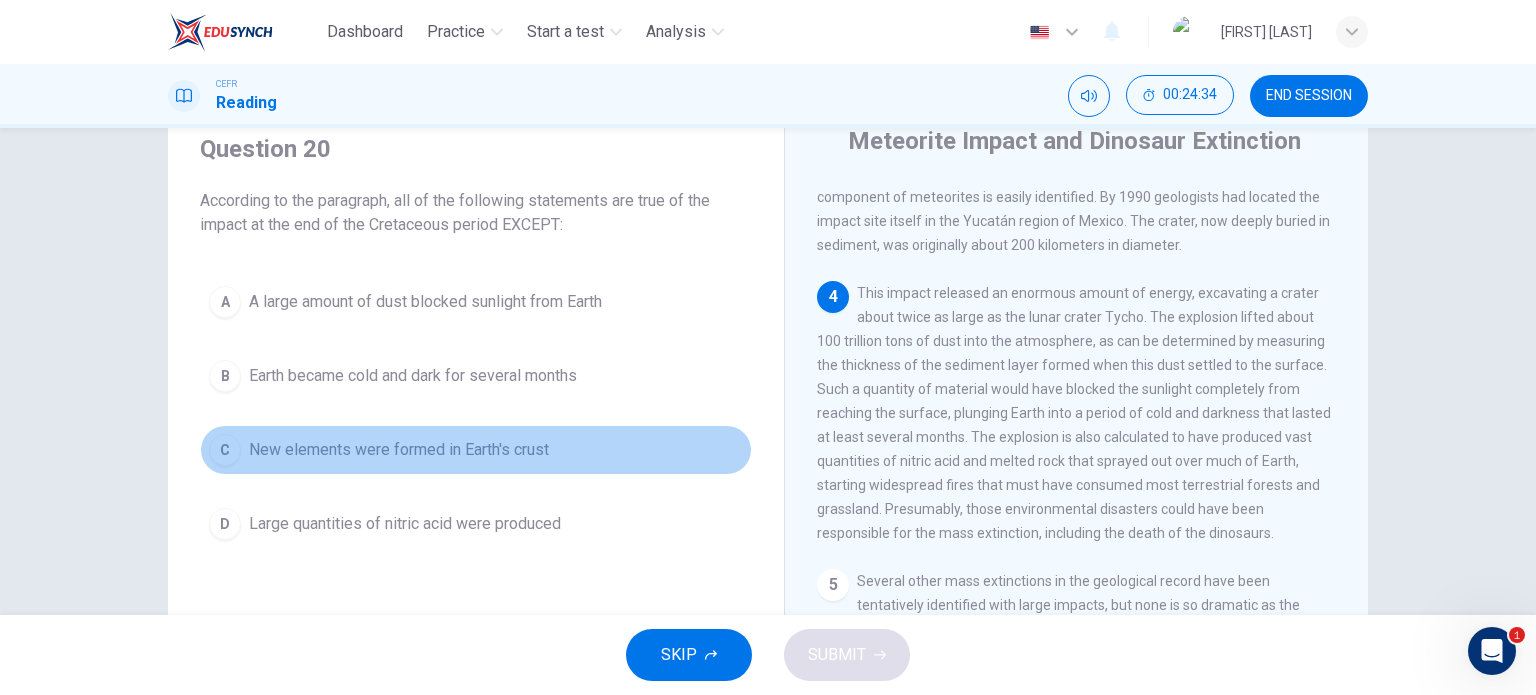 click on "New elements were formed in Earth's crust" at bounding box center (425, 302) 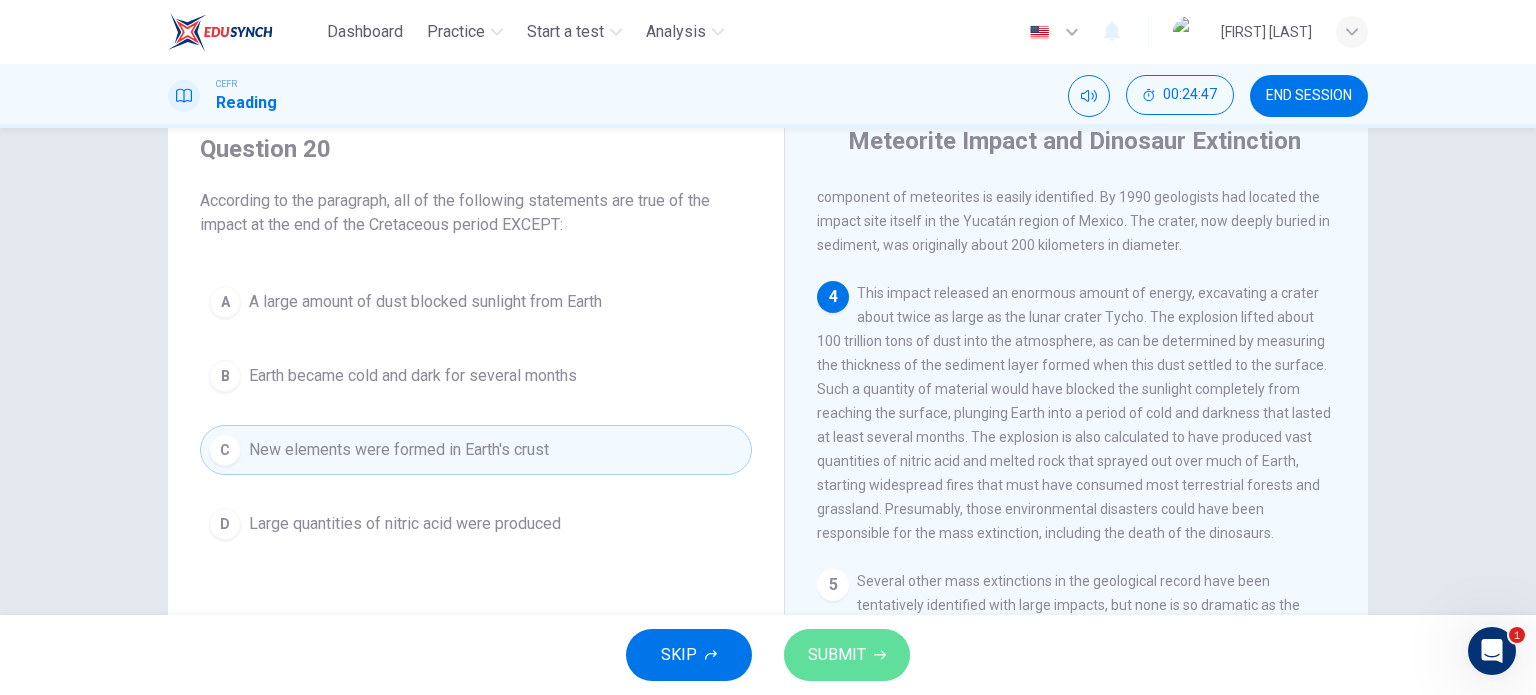 click on "SUBMIT" at bounding box center [847, 655] 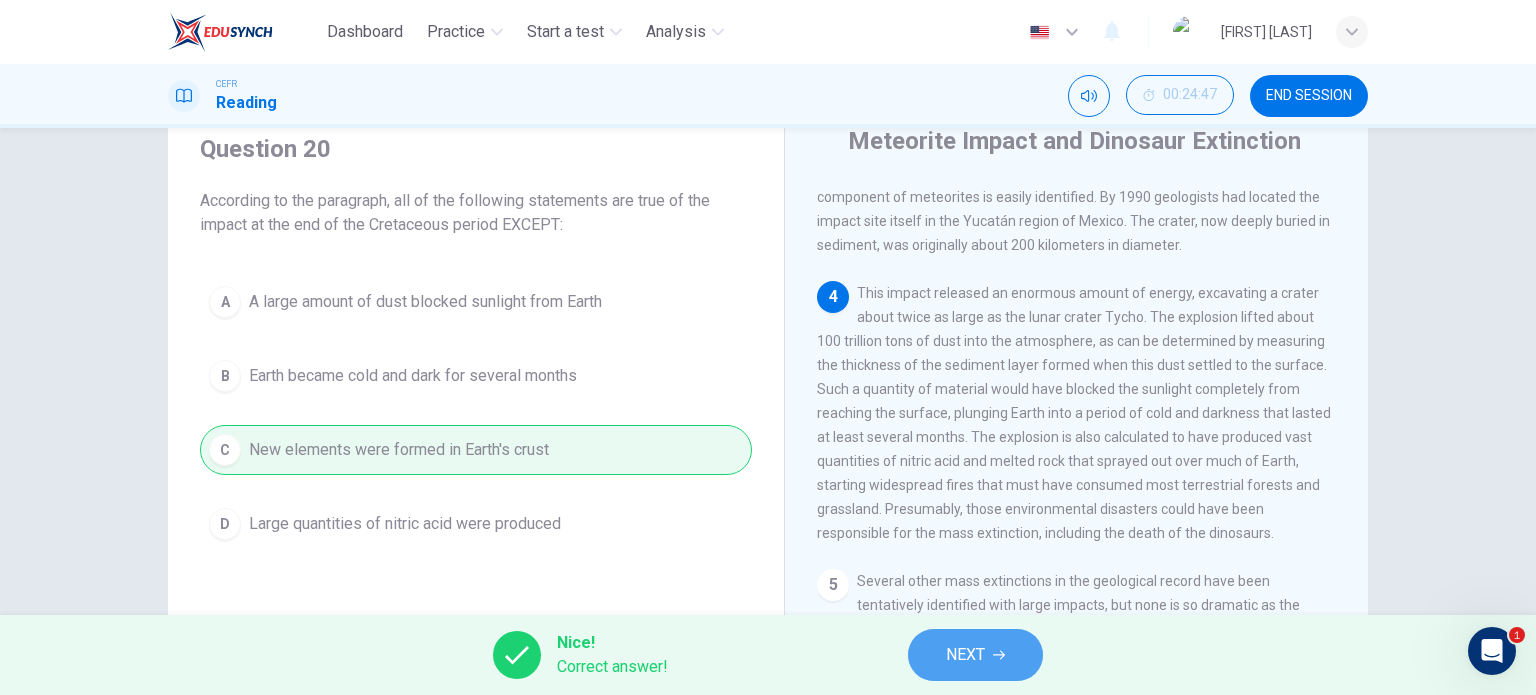 click on "NEXT" at bounding box center (965, 655) 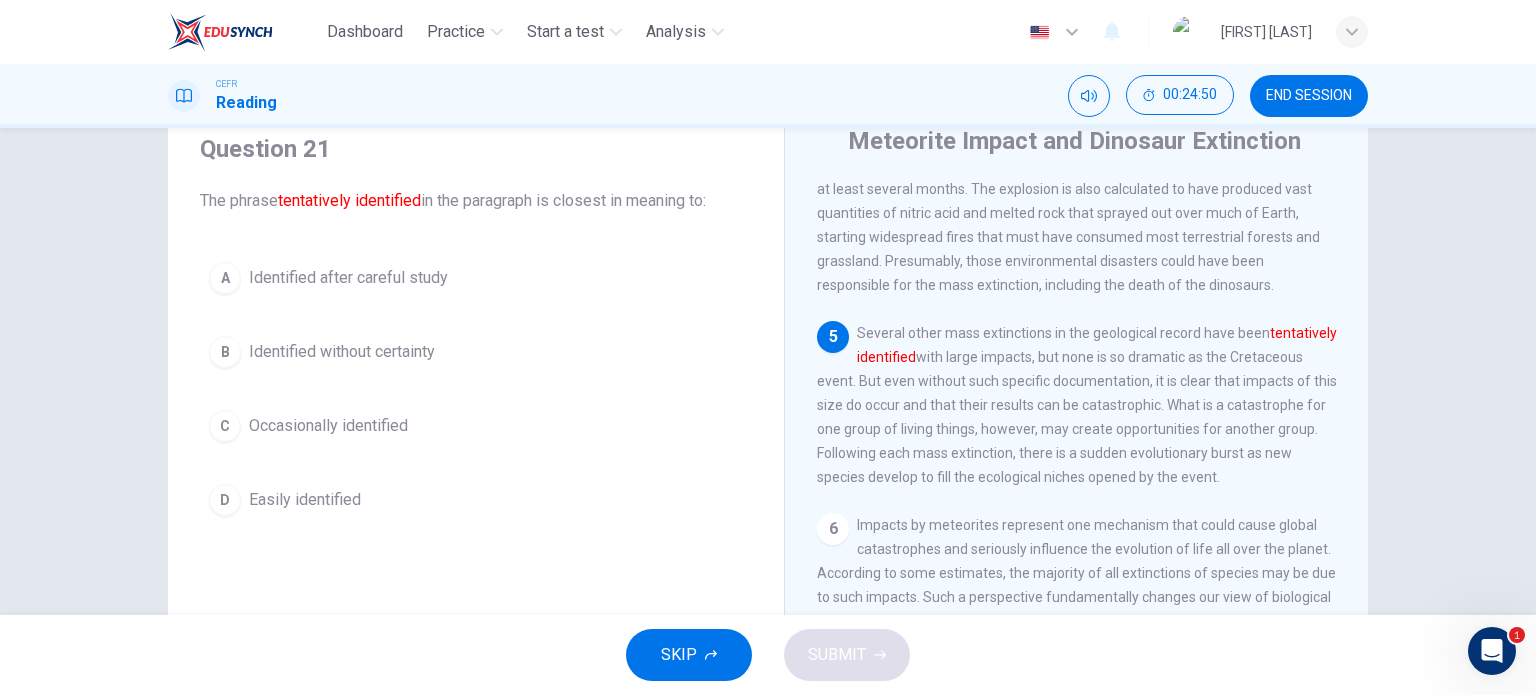 scroll, scrollTop: 775, scrollLeft: 0, axis: vertical 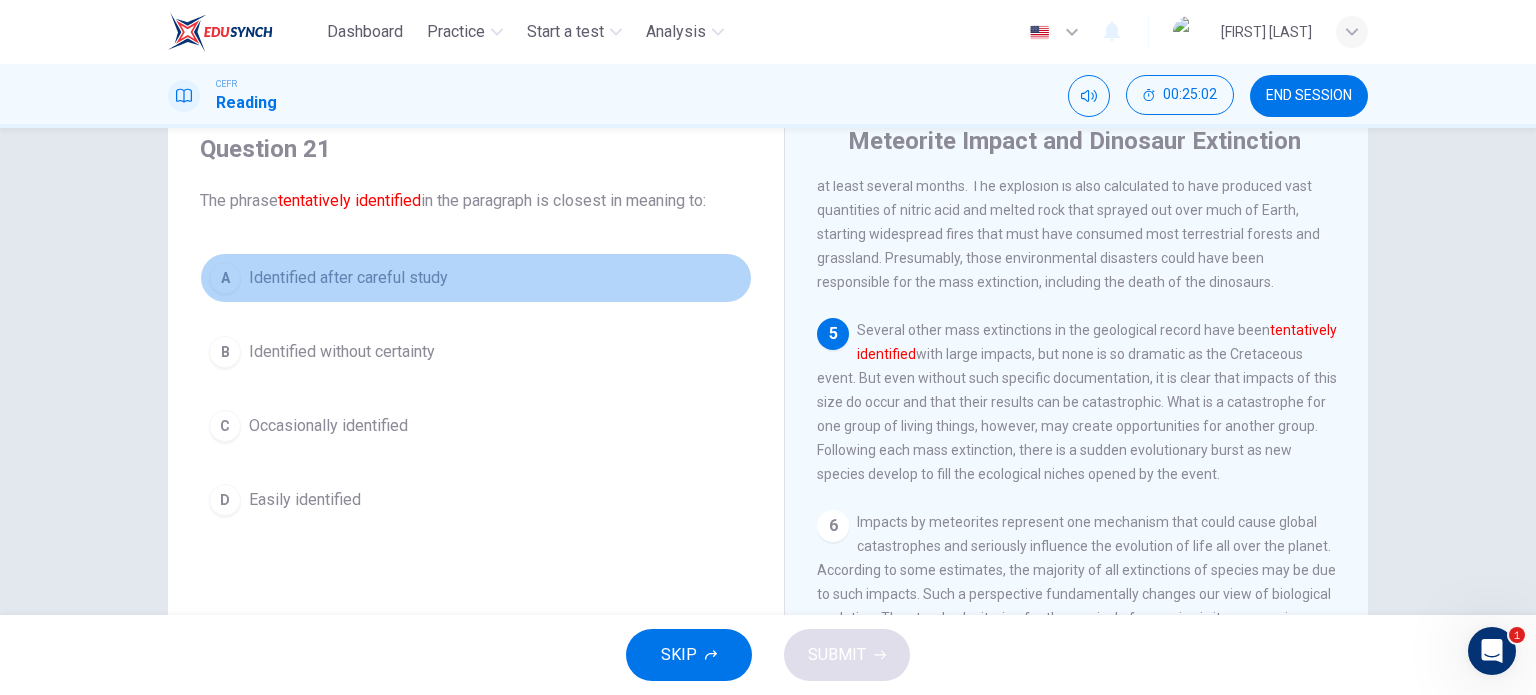 click on "Identified after careful study" at bounding box center [348, 278] 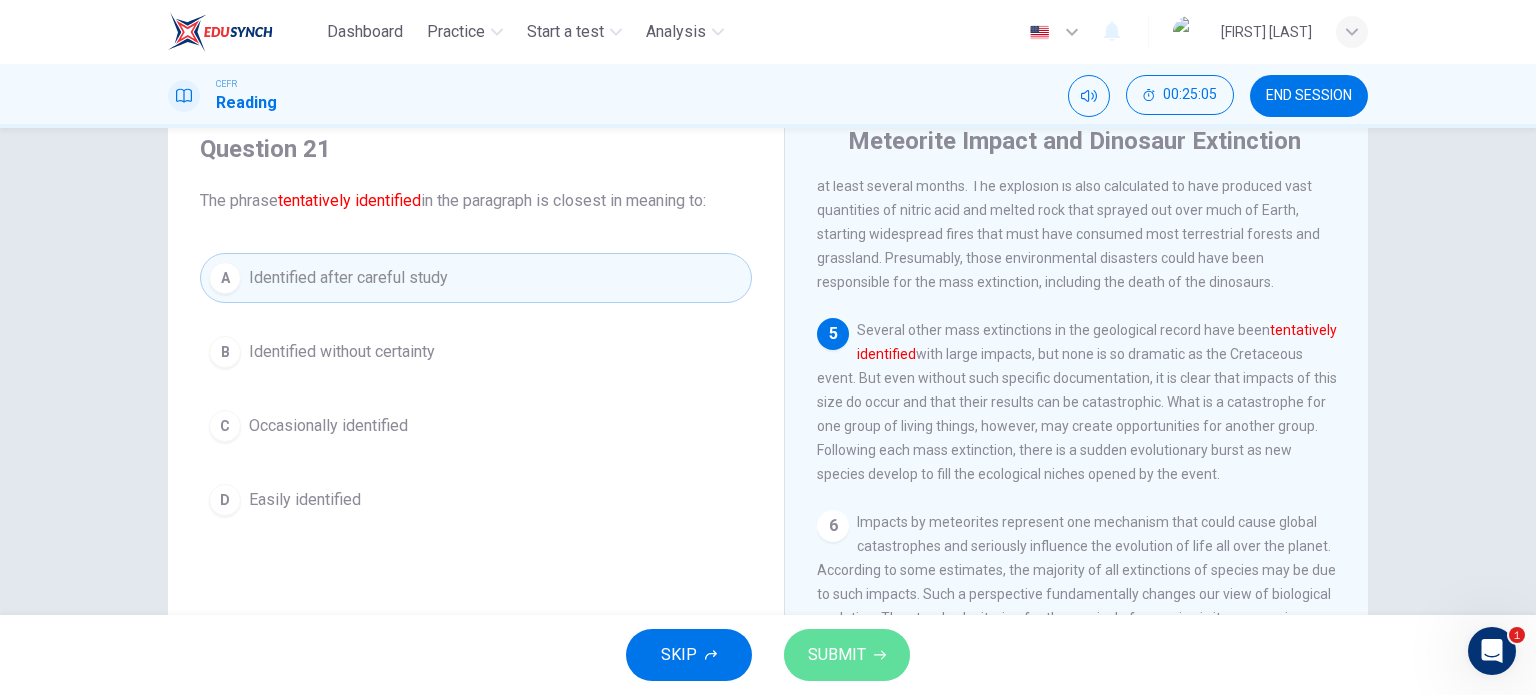 click on "SUBMIT" at bounding box center (847, 655) 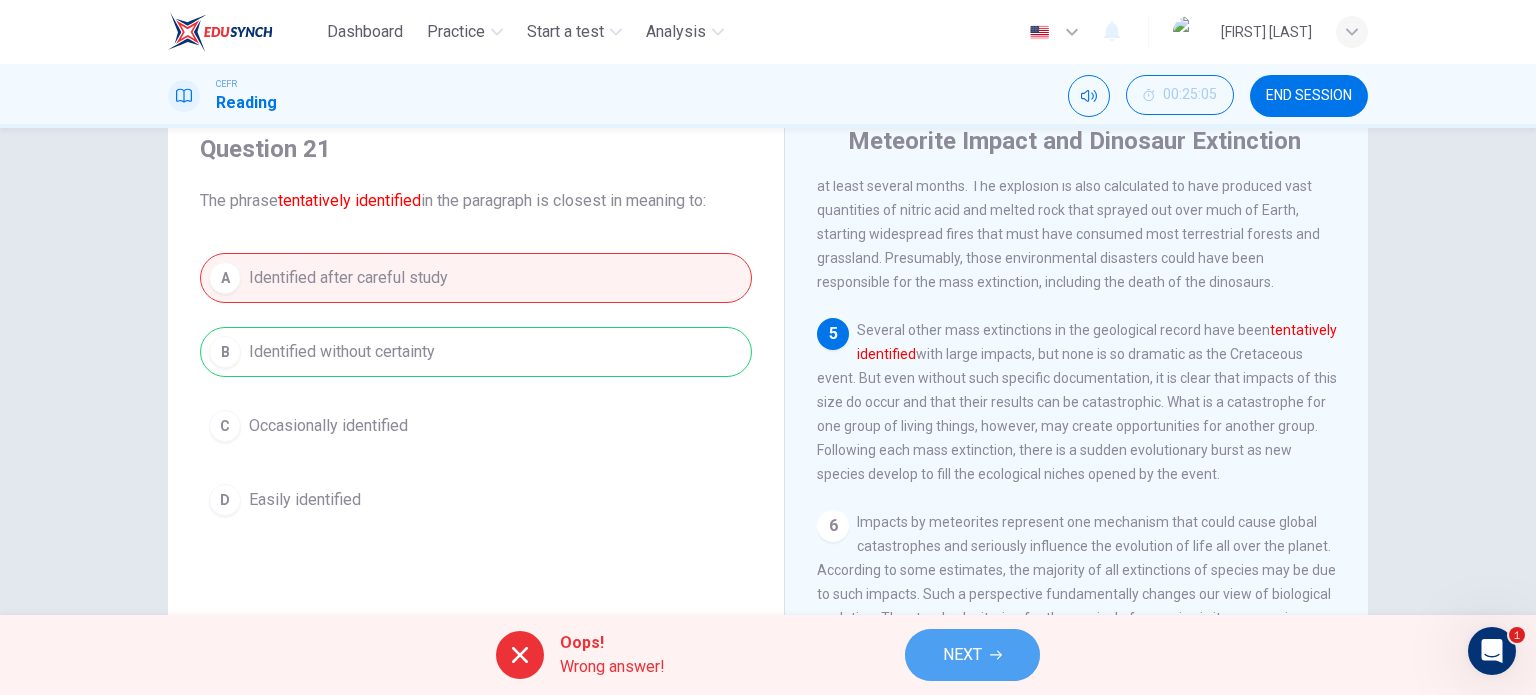 click on "NEXT" at bounding box center [962, 655] 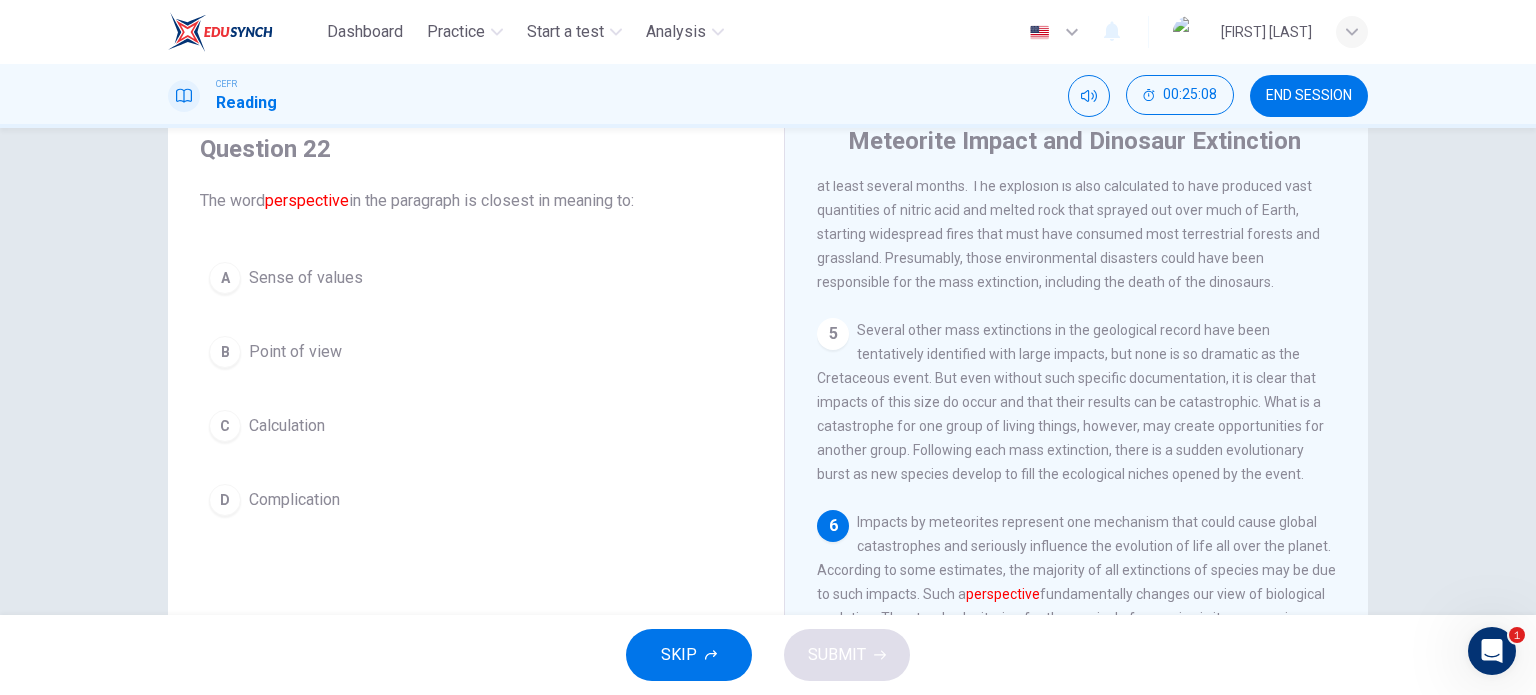 scroll, scrollTop: 975, scrollLeft: 0, axis: vertical 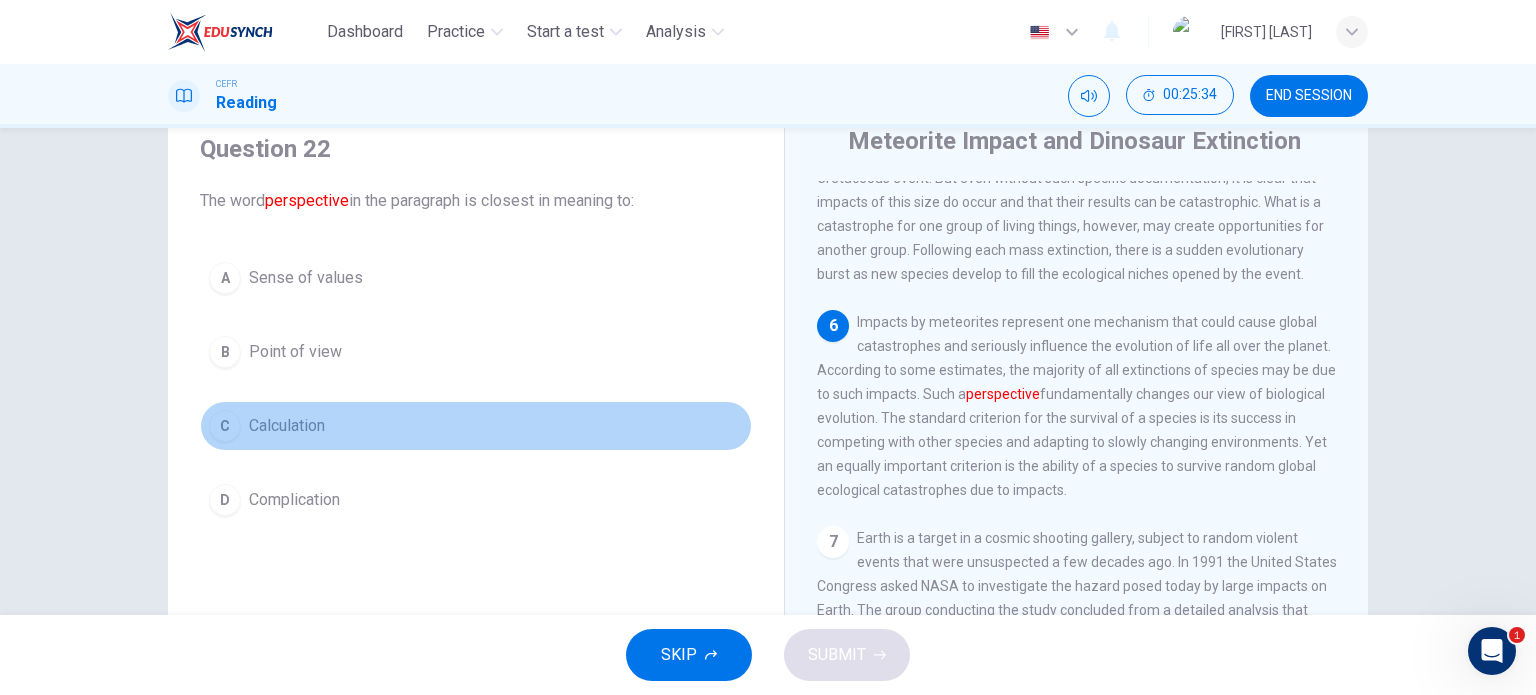 click on "C Calculation" at bounding box center [476, 426] 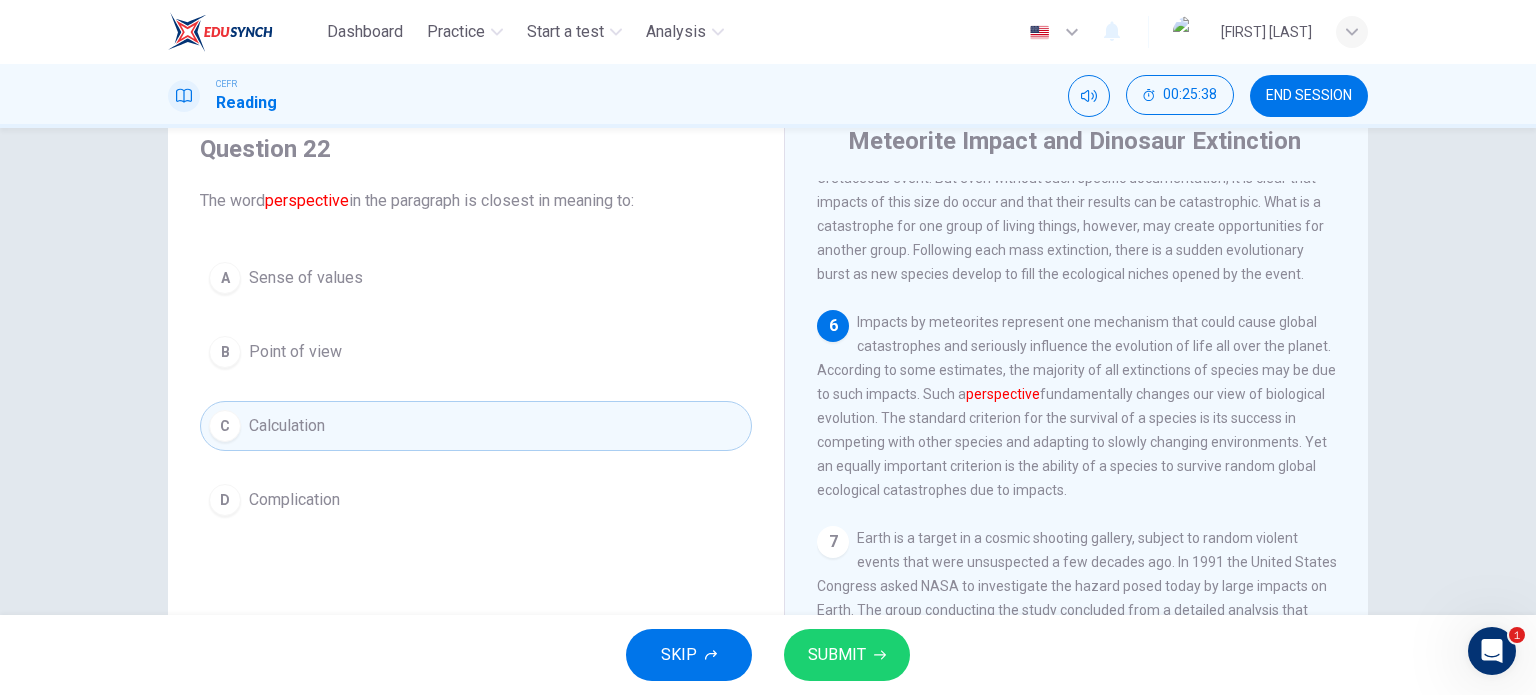 click on "Questions (D), (E), and (F) are correct. (A) is incorrect as the passage never states this. (B) is incorrect as it focuses on a minor point, rather than summarizing major themes. (C) is incorrect as the moon is never mentioned in the passage." at bounding box center (768, 440) 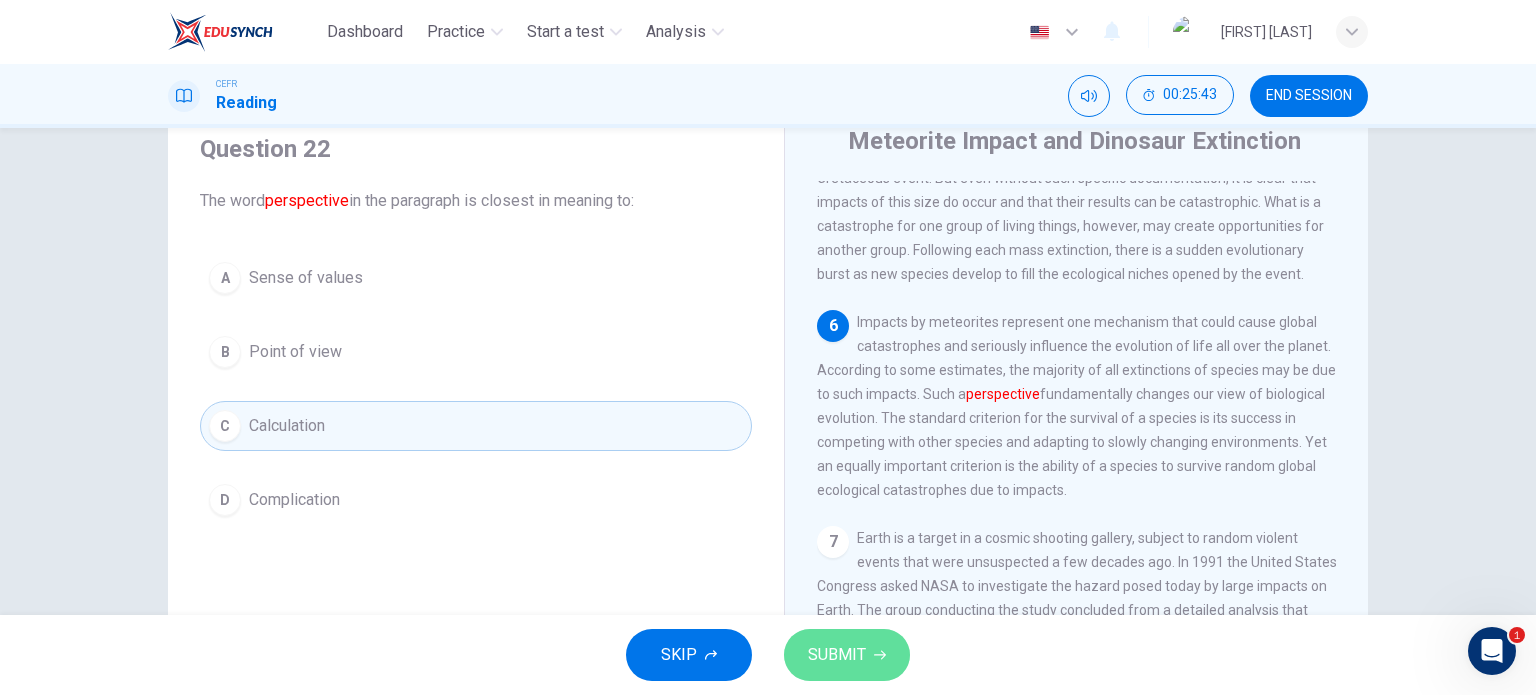 click on "SUBMIT" at bounding box center (847, 655) 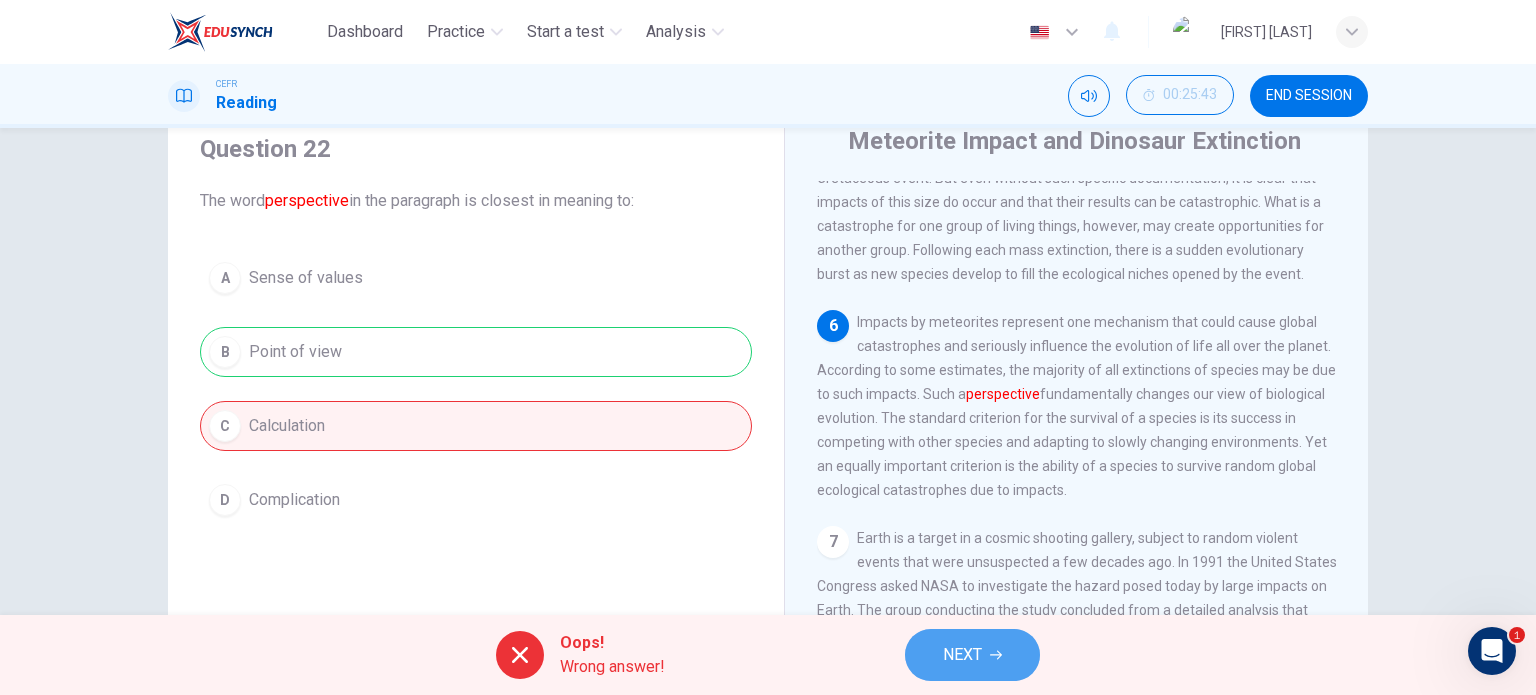 click on "NEXT" at bounding box center (972, 655) 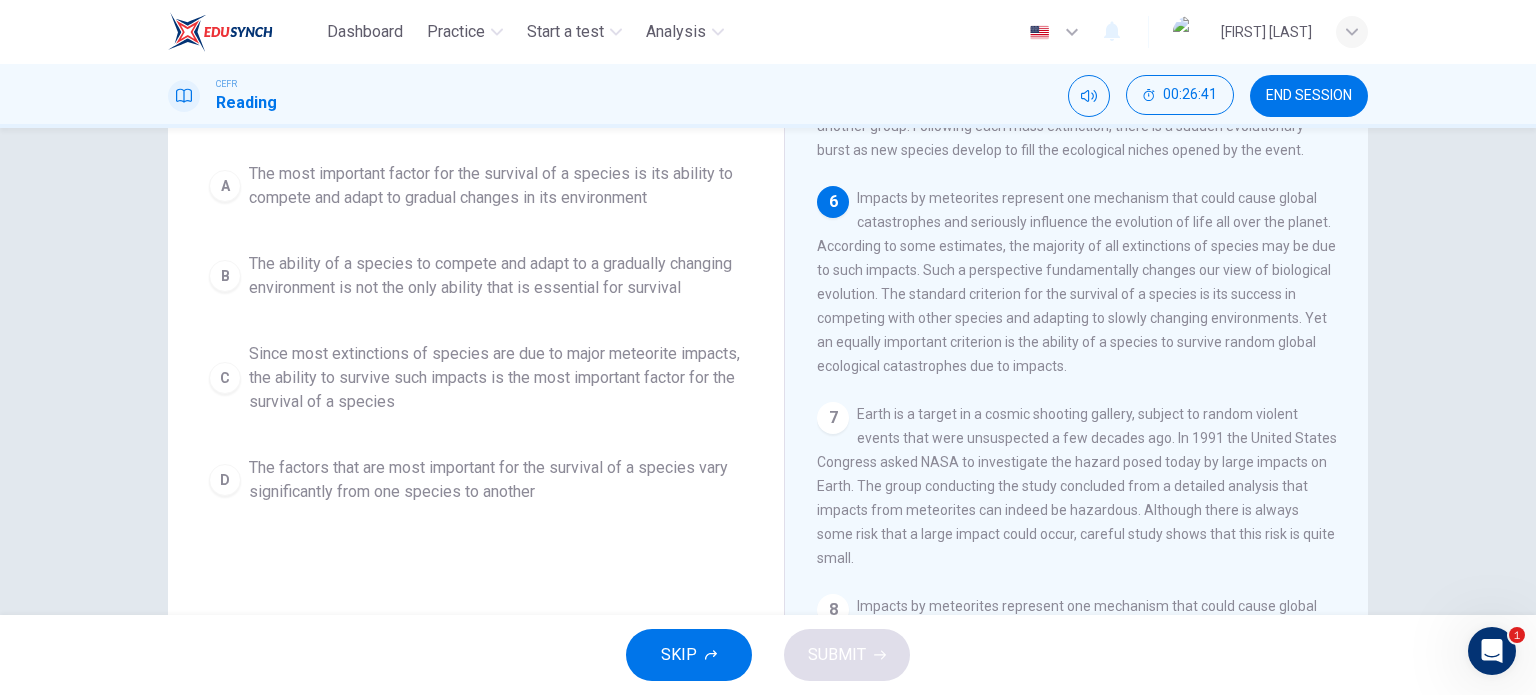 scroll, scrollTop: 198, scrollLeft: 0, axis: vertical 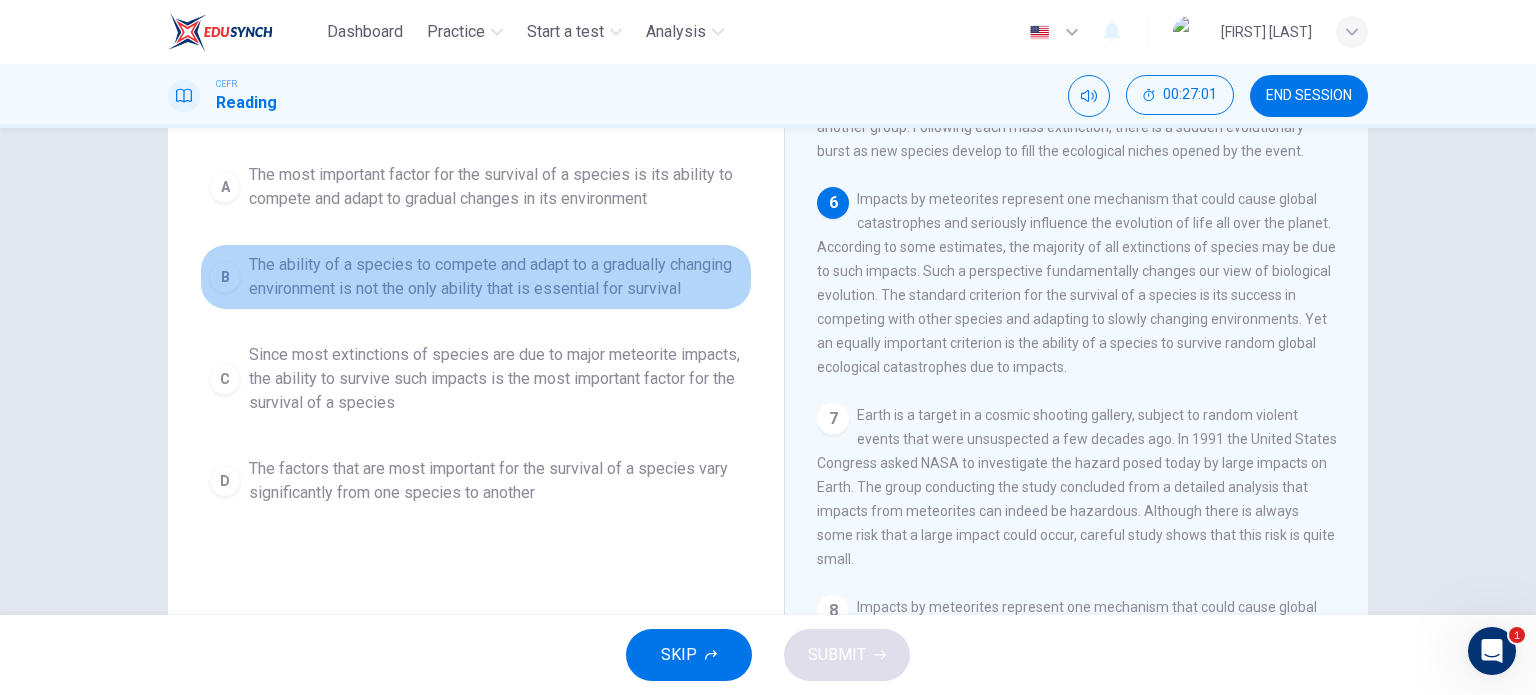click on "The ability of a species to compete and adapt to a gradually changing environment is not the only ability that is essential for survival" at bounding box center (496, 187) 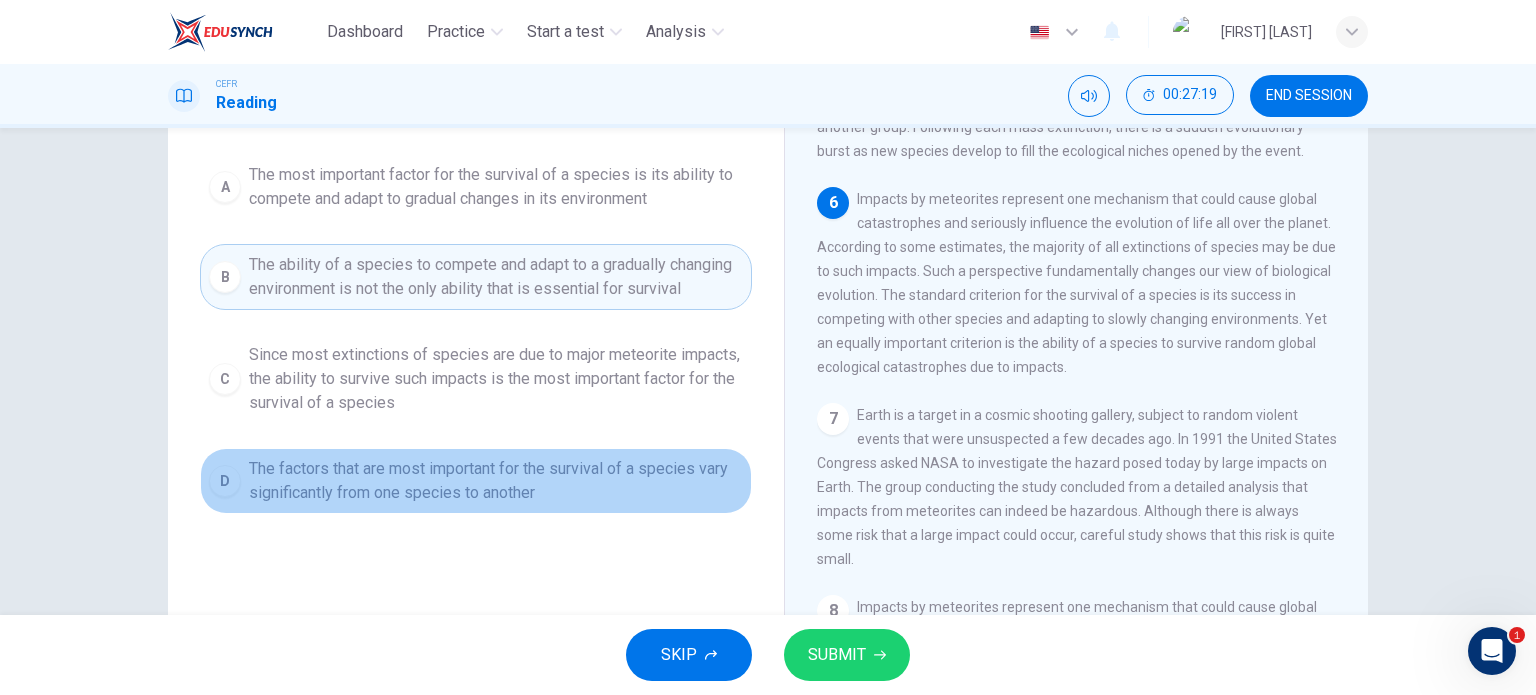 click on "D The factors that are most important for the survival of a species vary significantly from one species to another" at bounding box center [476, 481] 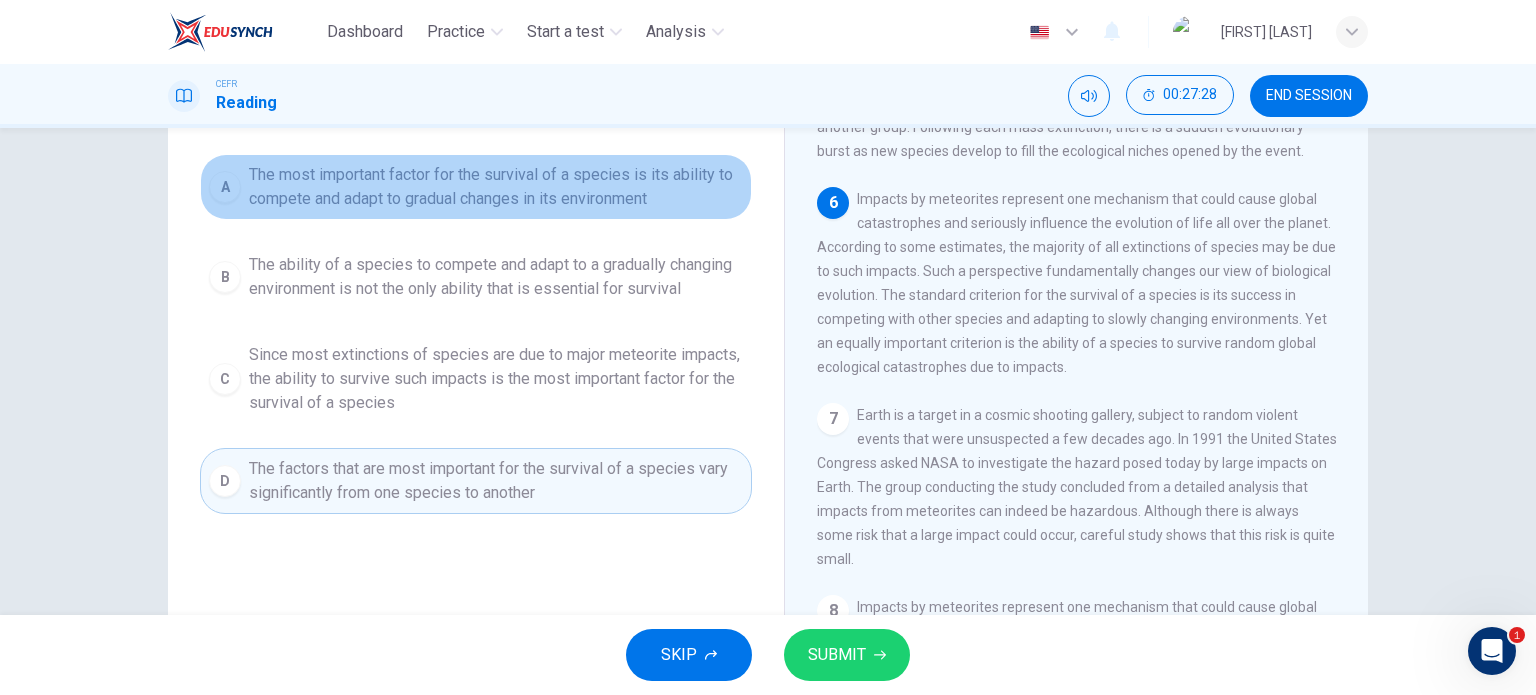click on "The most important factor for the survival of a species is its ability to compete and adapt to gradual changes in its environment" at bounding box center (496, 187) 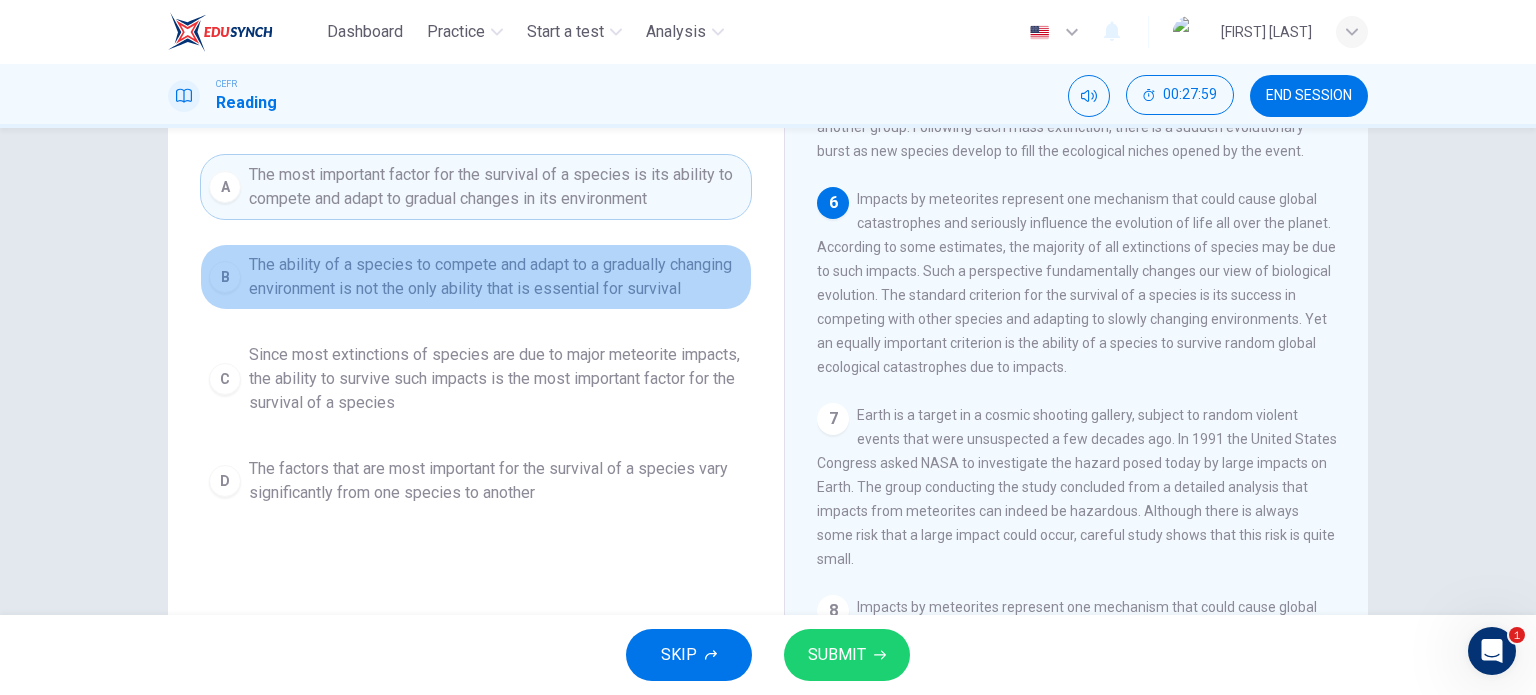 click on "The ability of a species to compete and adapt to a gradually changing environment is not the only ability that is essential for survival" at bounding box center [496, 277] 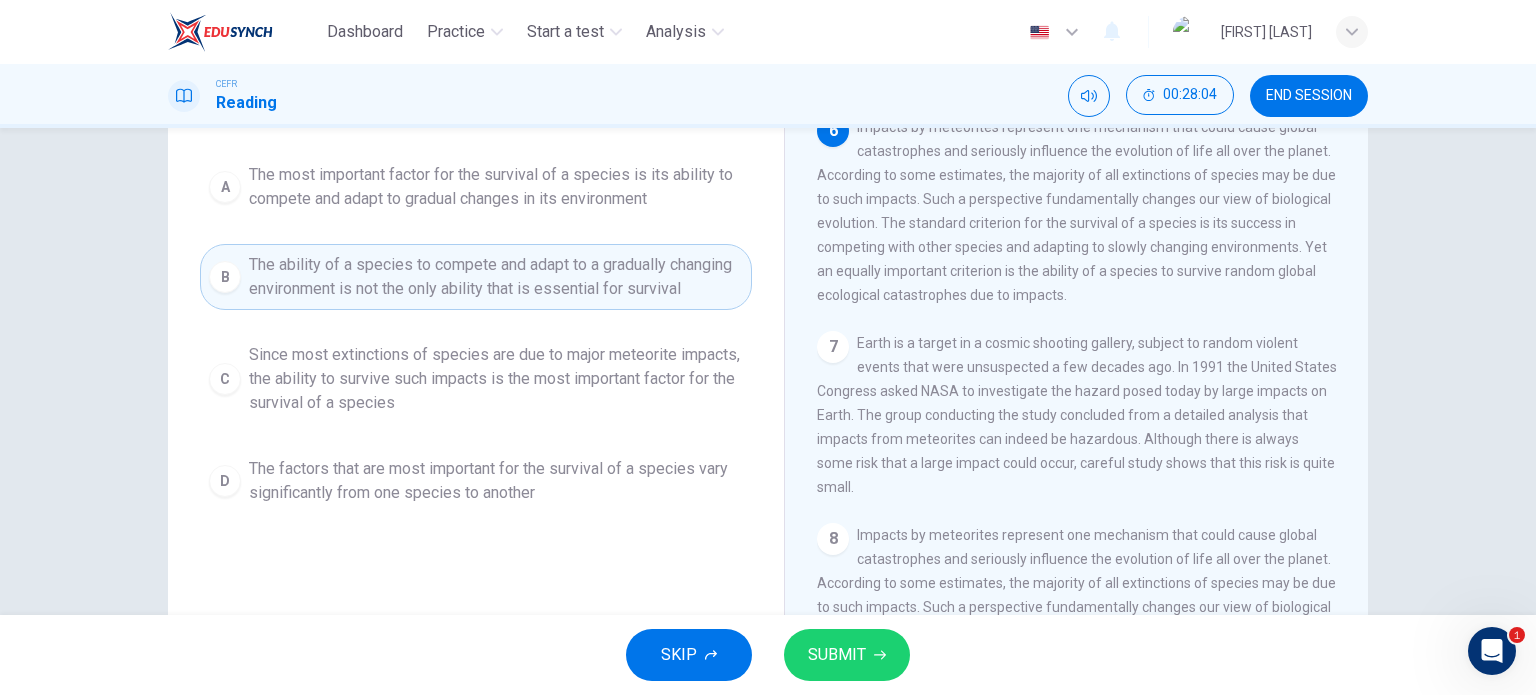 scroll, scrollTop: 1127, scrollLeft: 0, axis: vertical 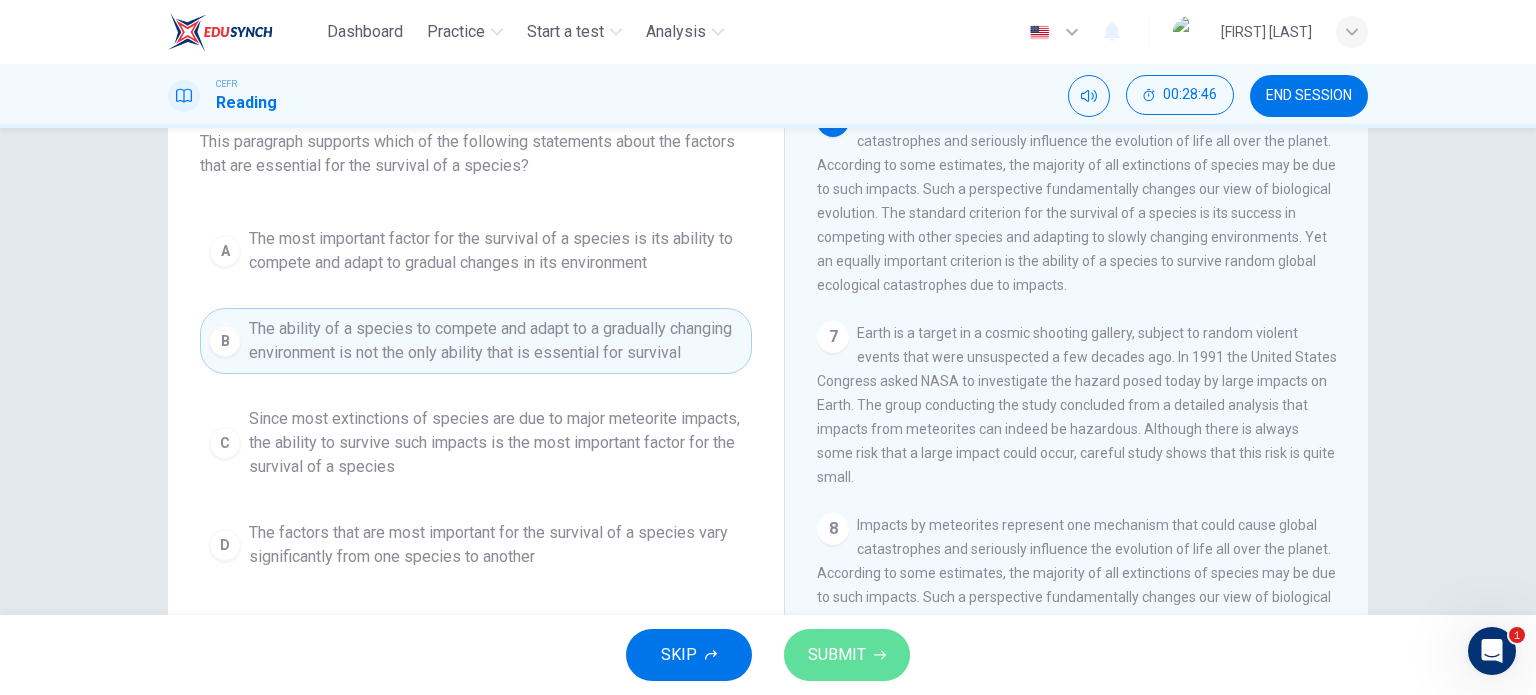 click on "SUBMIT" at bounding box center (837, 655) 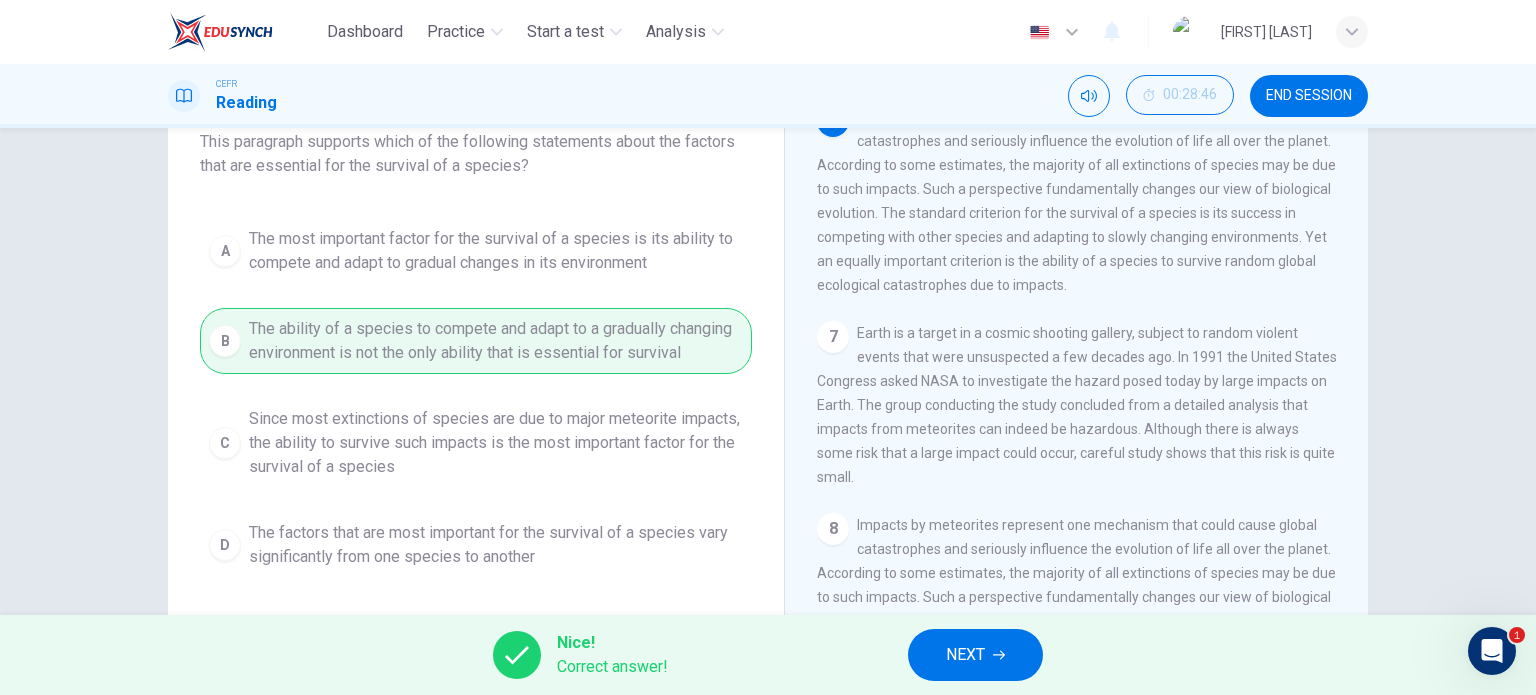 click on "NEXT" at bounding box center [975, 655] 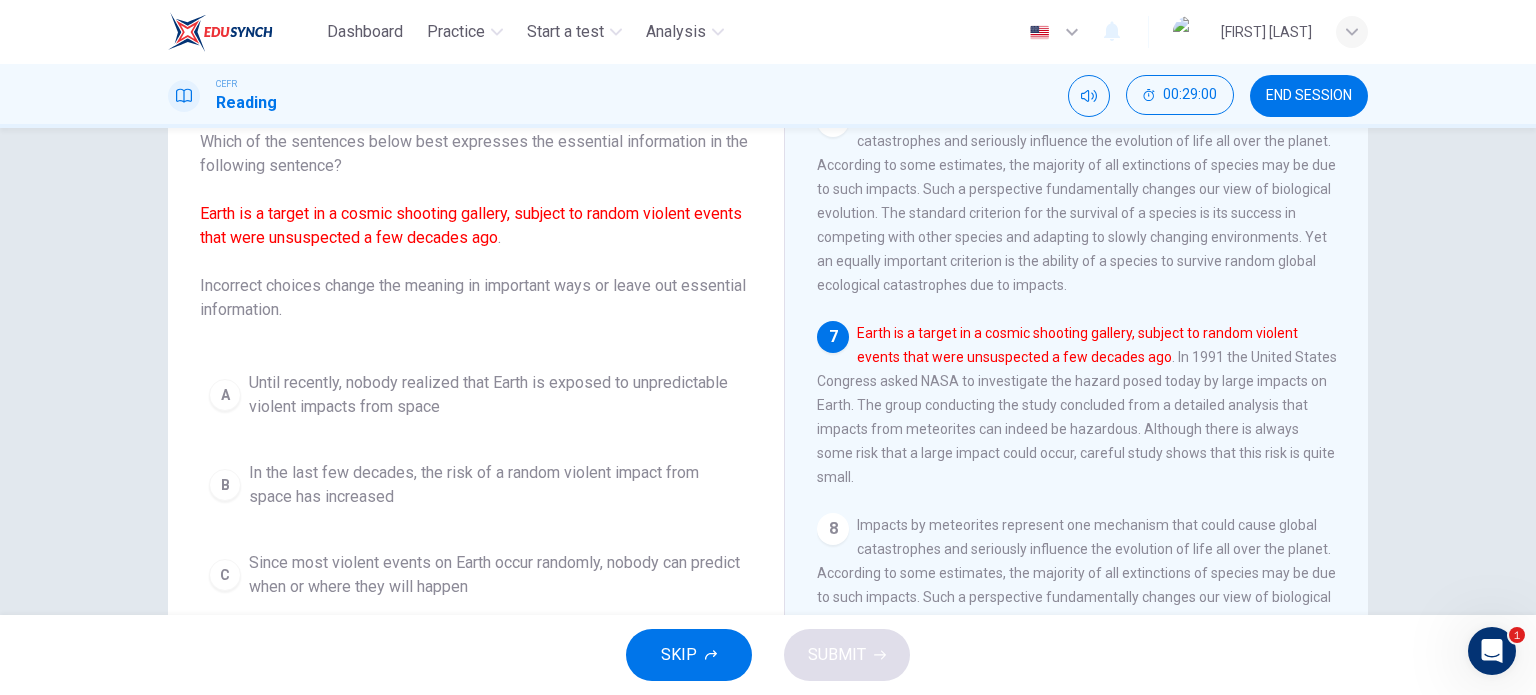 scroll, scrollTop: 7, scrollLeft: 0, axis: vertical 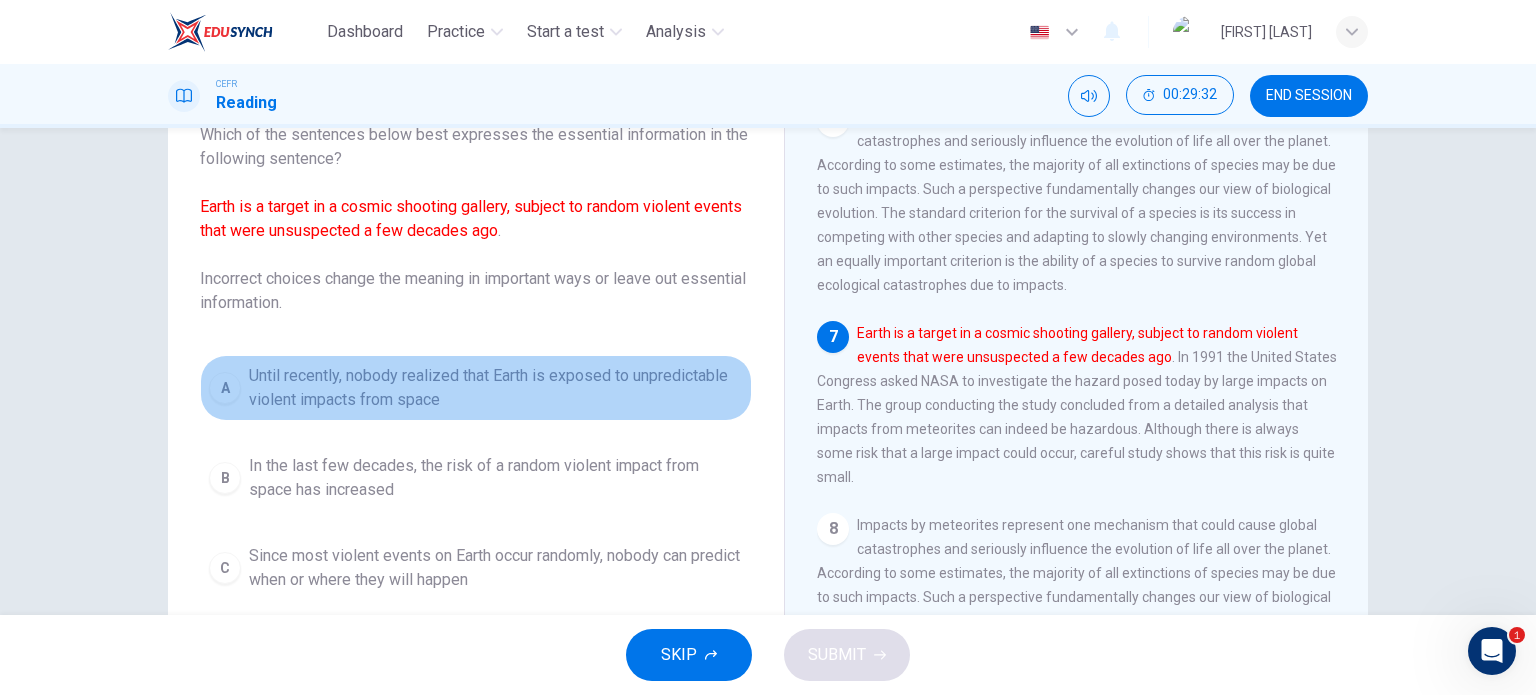 click on "Until recently, nobody realized that Earth is exposed to unpredictable violent impacts from space" at bounding box center [496, 388] 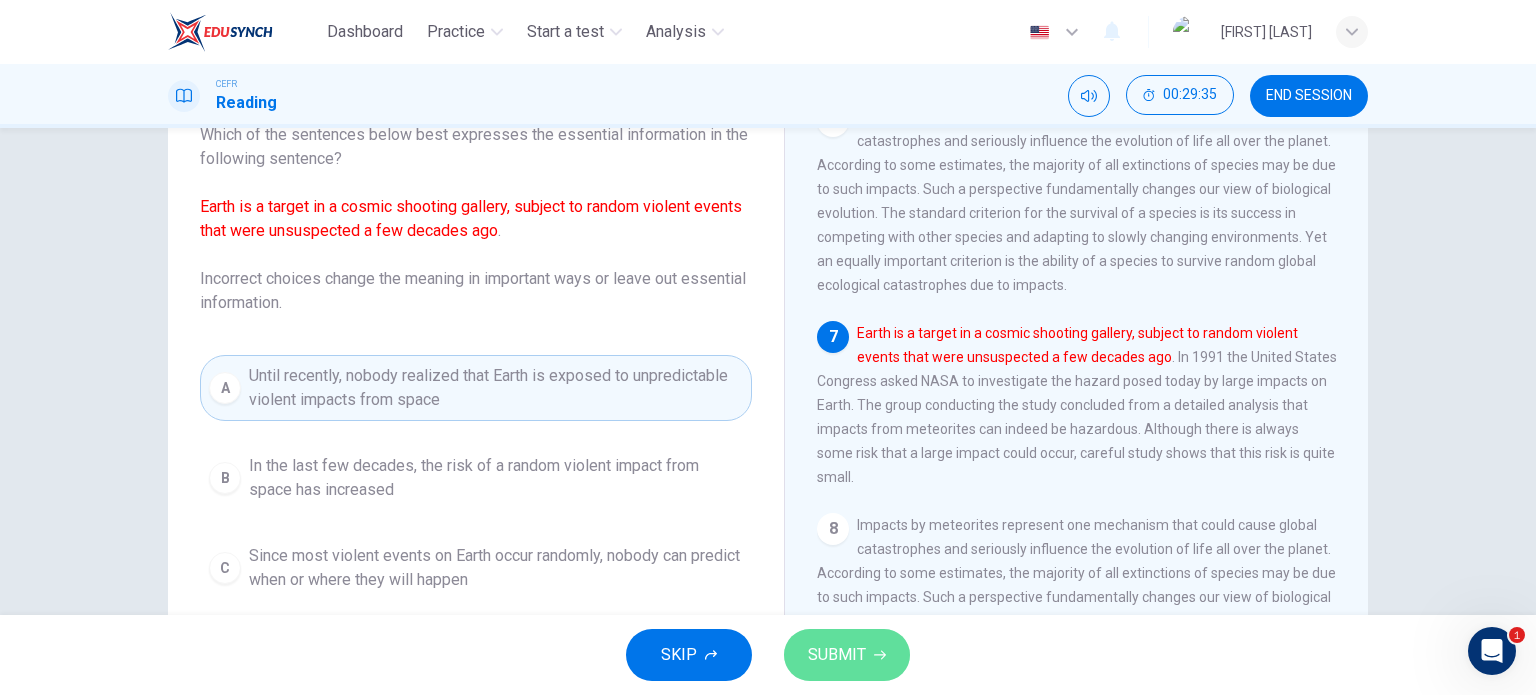 click on "SUBMIT" at bounding box center (837, 655) 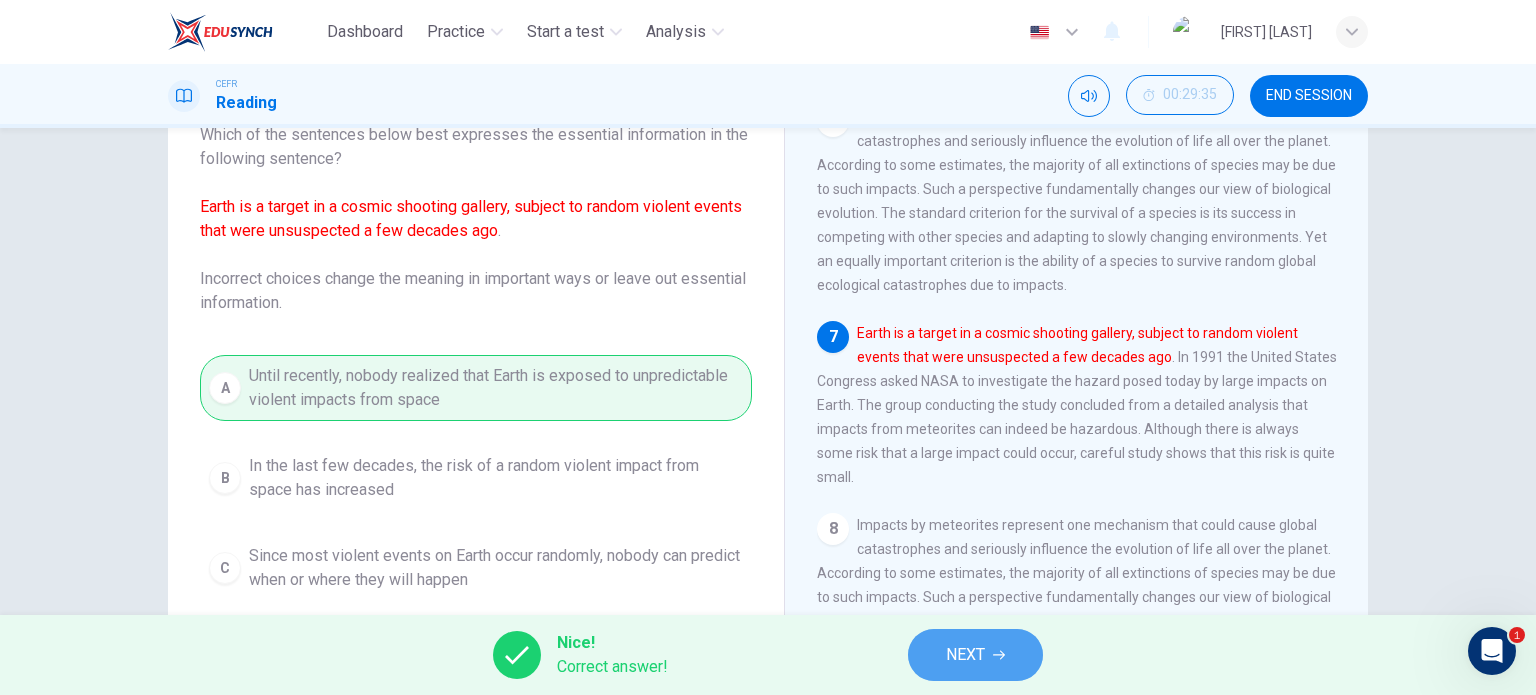 click on "NEXT" at bounding box center [975, 655] 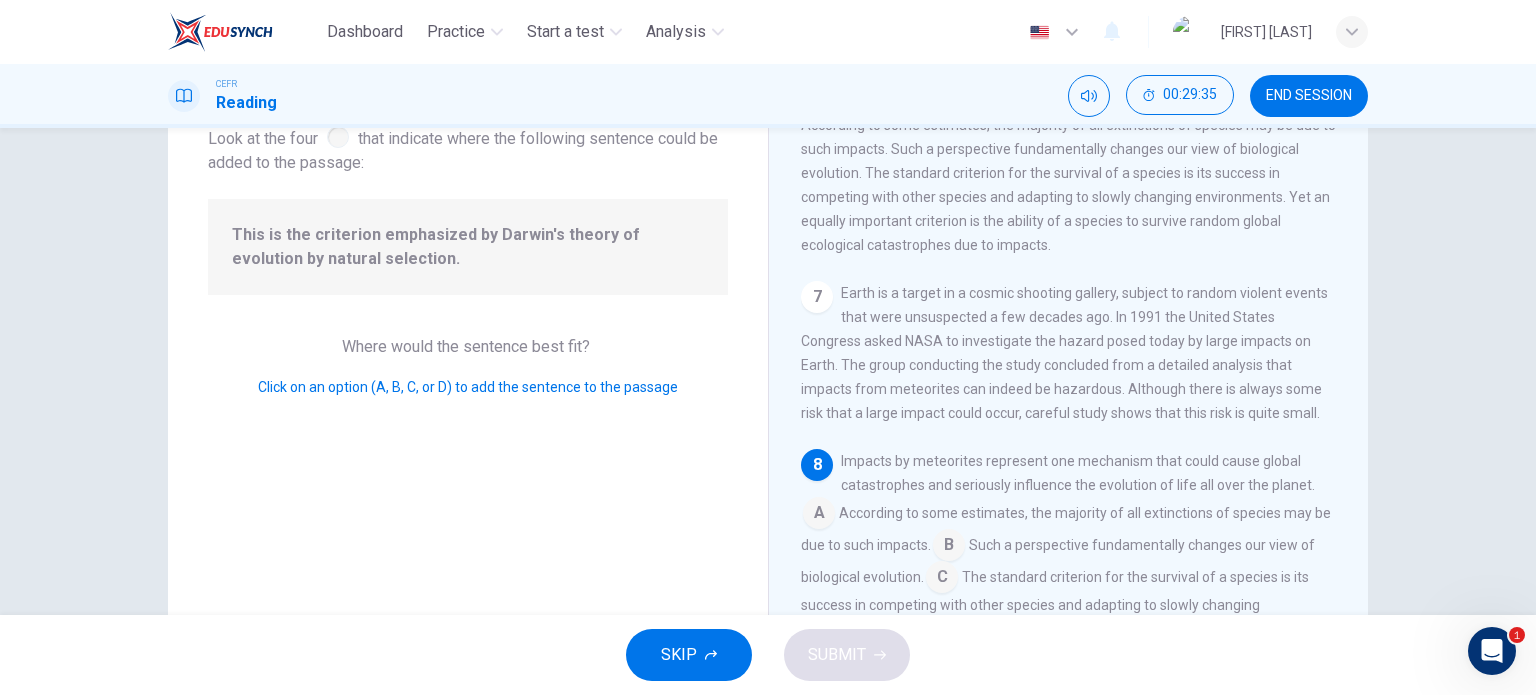 scroll, scrollTop: 1204, scrollLeft: 0, axis: vertical 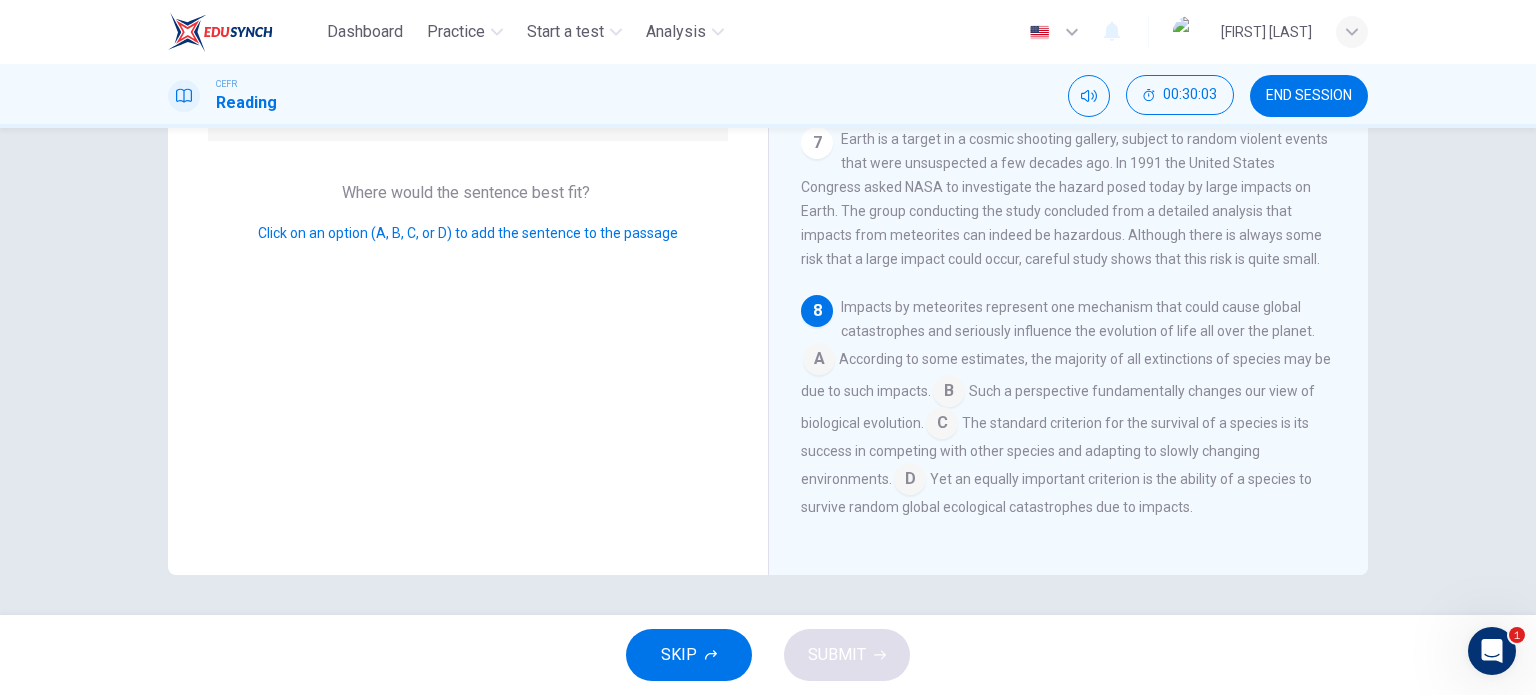 click at bounding box center [819, 361] 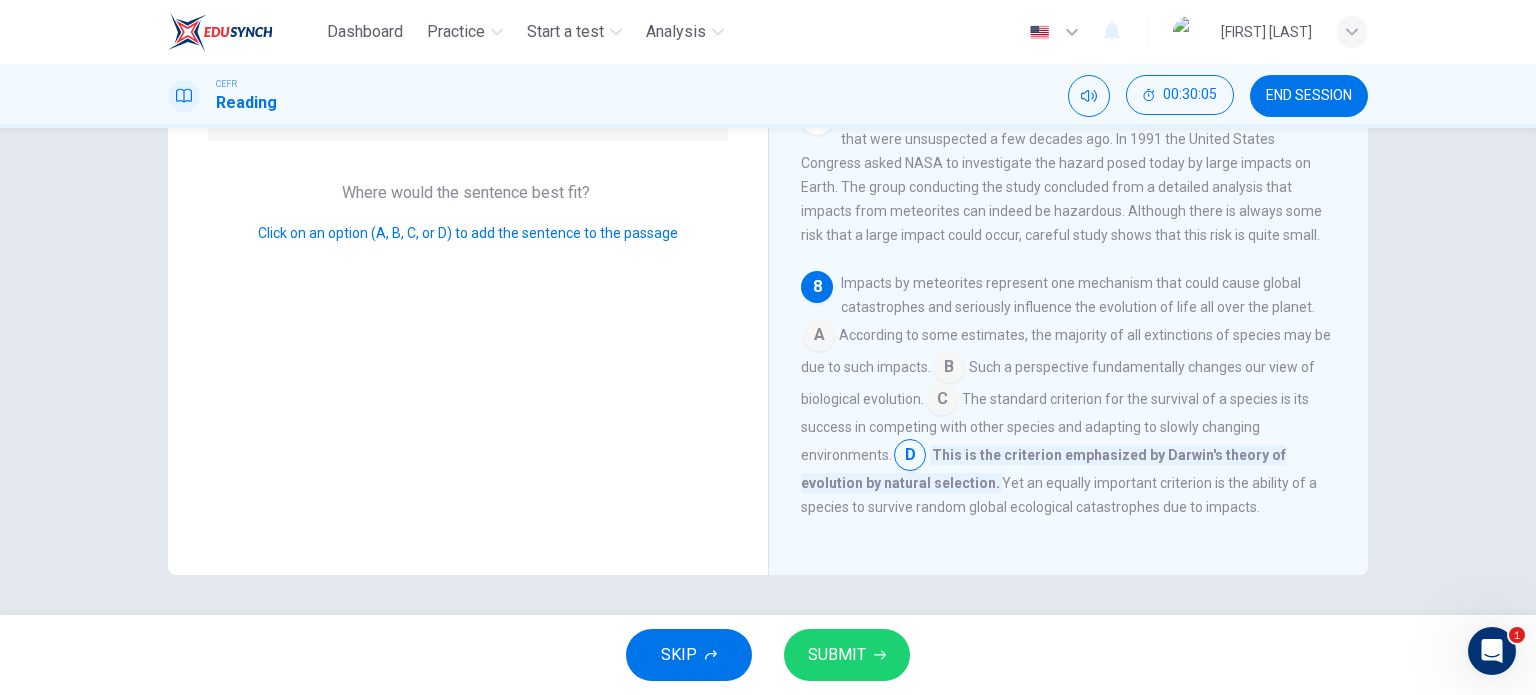 click on "Impacts by meteorites represent one mechanism that could cause global catastrophes and seriously influence the evolution of life all over the planet.  A  According to some estimates, the majority of all extinctions of species may be due to such impacts.  B  Such a perspective fundamentally changes our view of biological evolution.  C  The standard criterion for the survival of a species is its success in competing with other species and adapting to slowly changing environments.  D This is the criterion emphasized by Darwin's theory of evolution by natural selection.  Yet an equally important criterion is the ability of a species to survive random global ecological catastrophes due to impacts." at bounding box center [1069, 395] 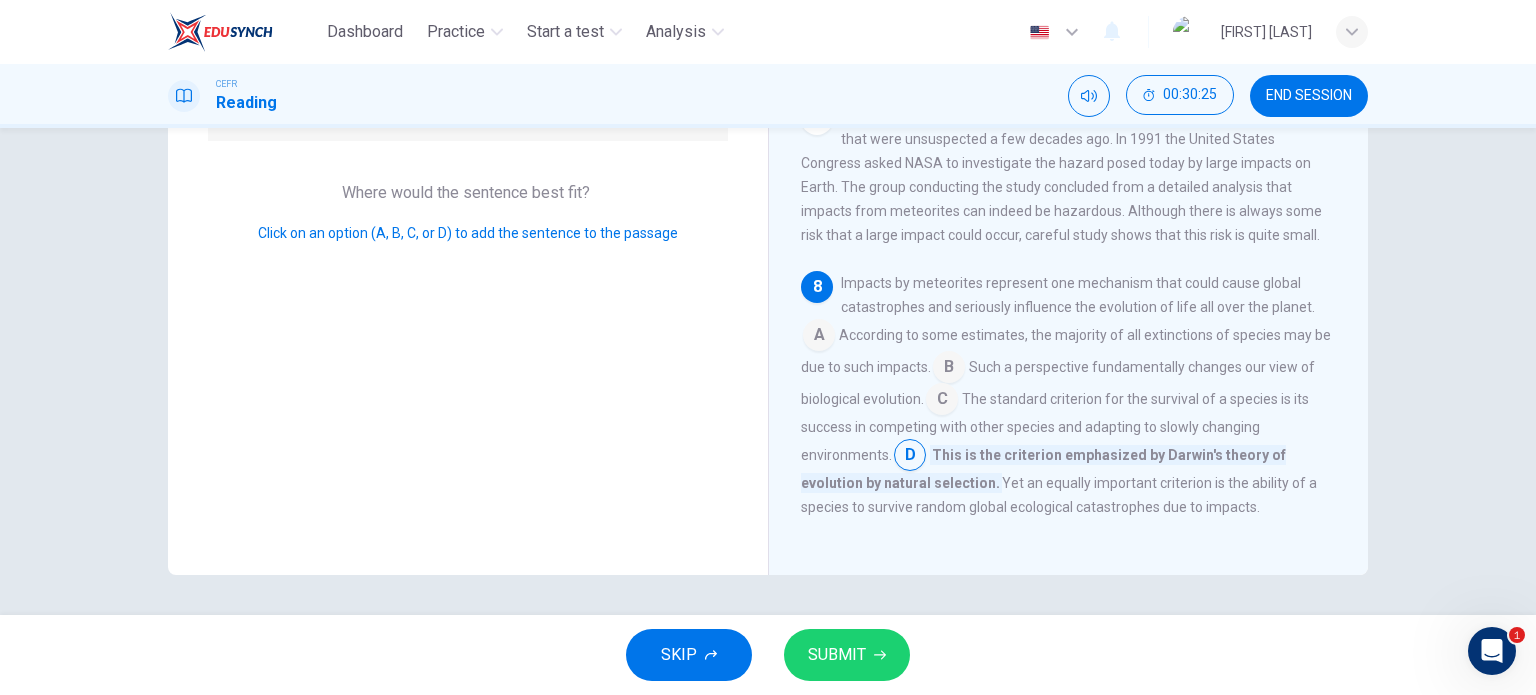 click at bounding box center [819, 337] 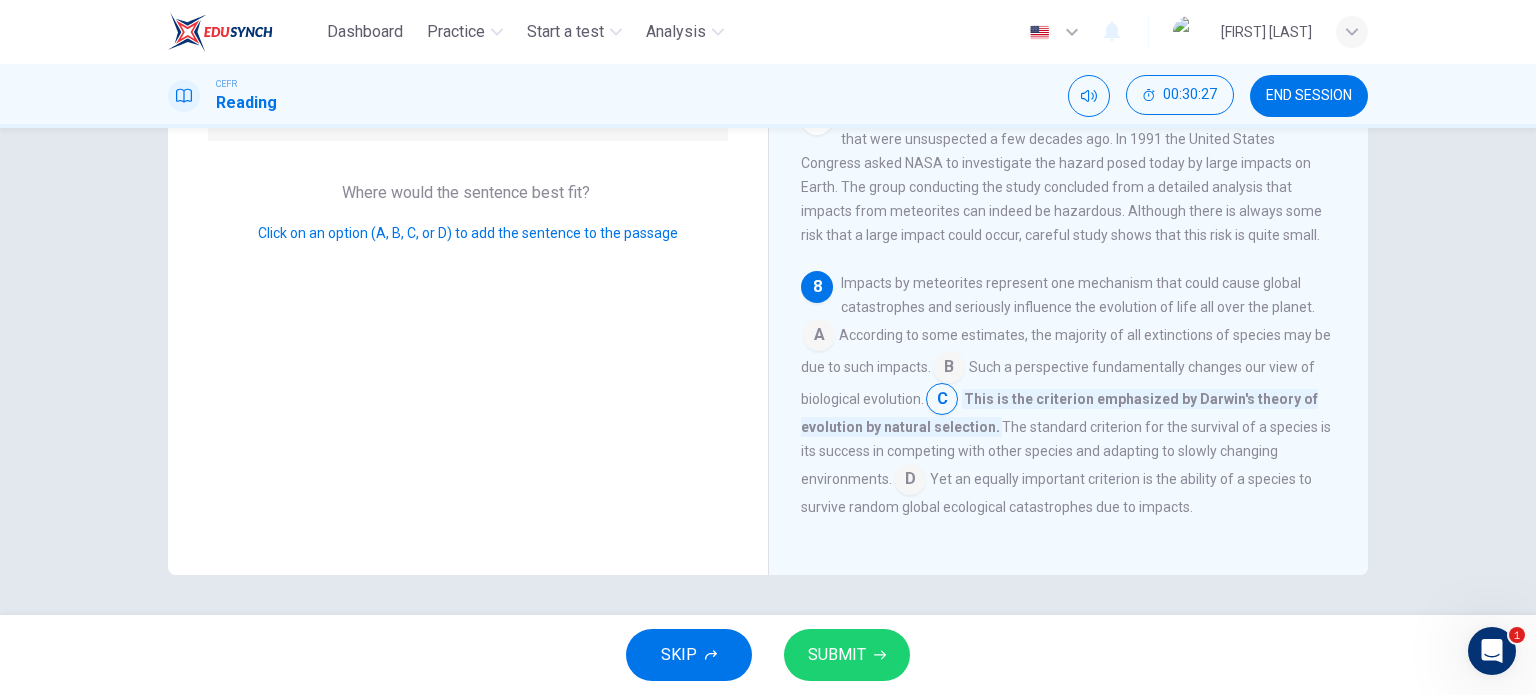 click on "Yet an equally important criterion is the ability of a species to survive random global ecological catastrophes due to impacts." at bounding box center [1056, 493] 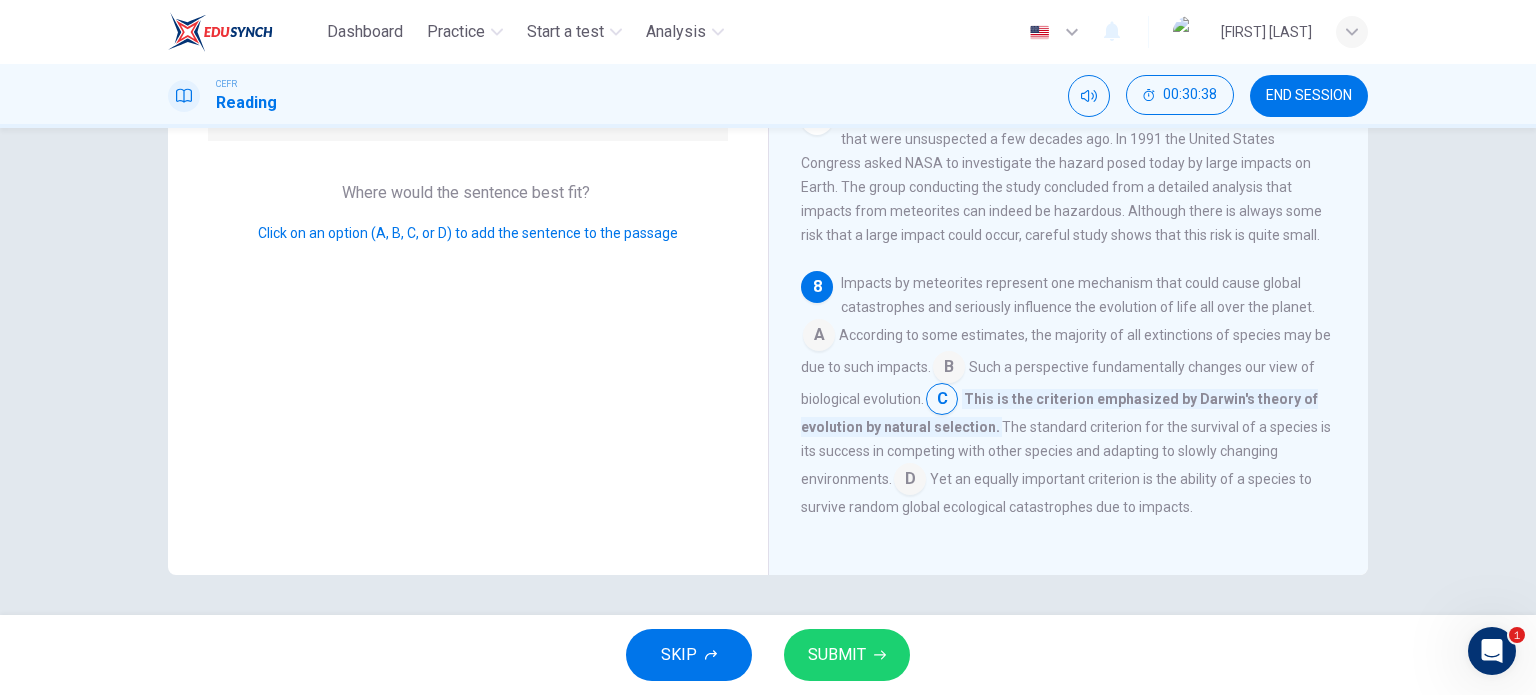 click at bounding box center [819, 337] 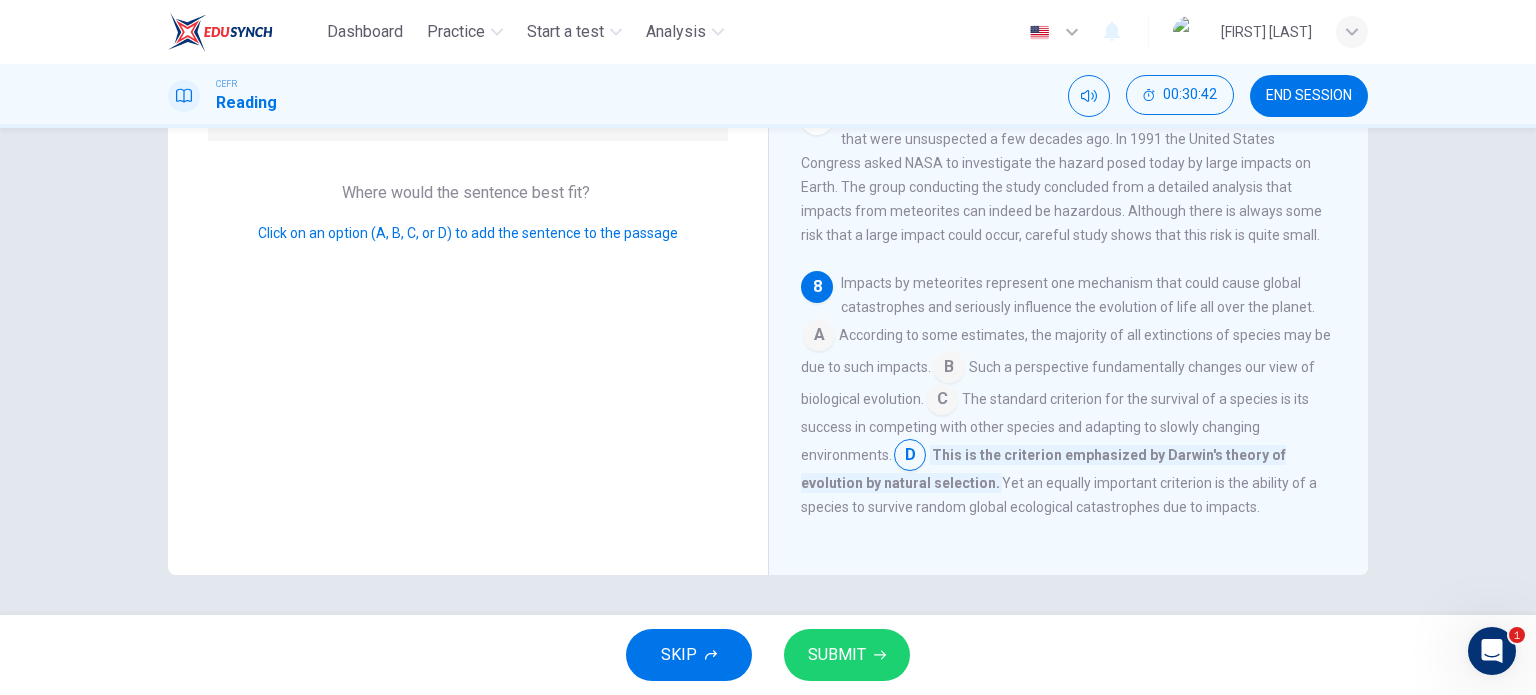click on "Meteorite Impact and Dinosaur Extinction 1 There is increasing evidence that the impacts of meteorites have had important effects on Earth, particularly in the field of biological evolution. Such impacts continue to pose a natural hazard to life on Earth. Twice in the twentieth century, large meteorite objects are known to have collided with Earth. 2 If an impact is large enough, it can disturb the environment of the entire Earth and cause an ecological catastrophe. The best-documented such impact took place 65 million years ago at the end of the Cretaceous period of geological history. This break in Earth's history is marked by a mass extinction, when as many as half the species on the planet became extinct. While there are a dozen or more mass extinctions in the geological record, the Cretaceous mass extinction has always intrigued paleontologists because it marks the end of the age of the dinosaurs. For tens of millions of years, those great creatures had flourished. Then, suddenly, they disappeared. 3 4 5" at bounding box center (1068, 227) 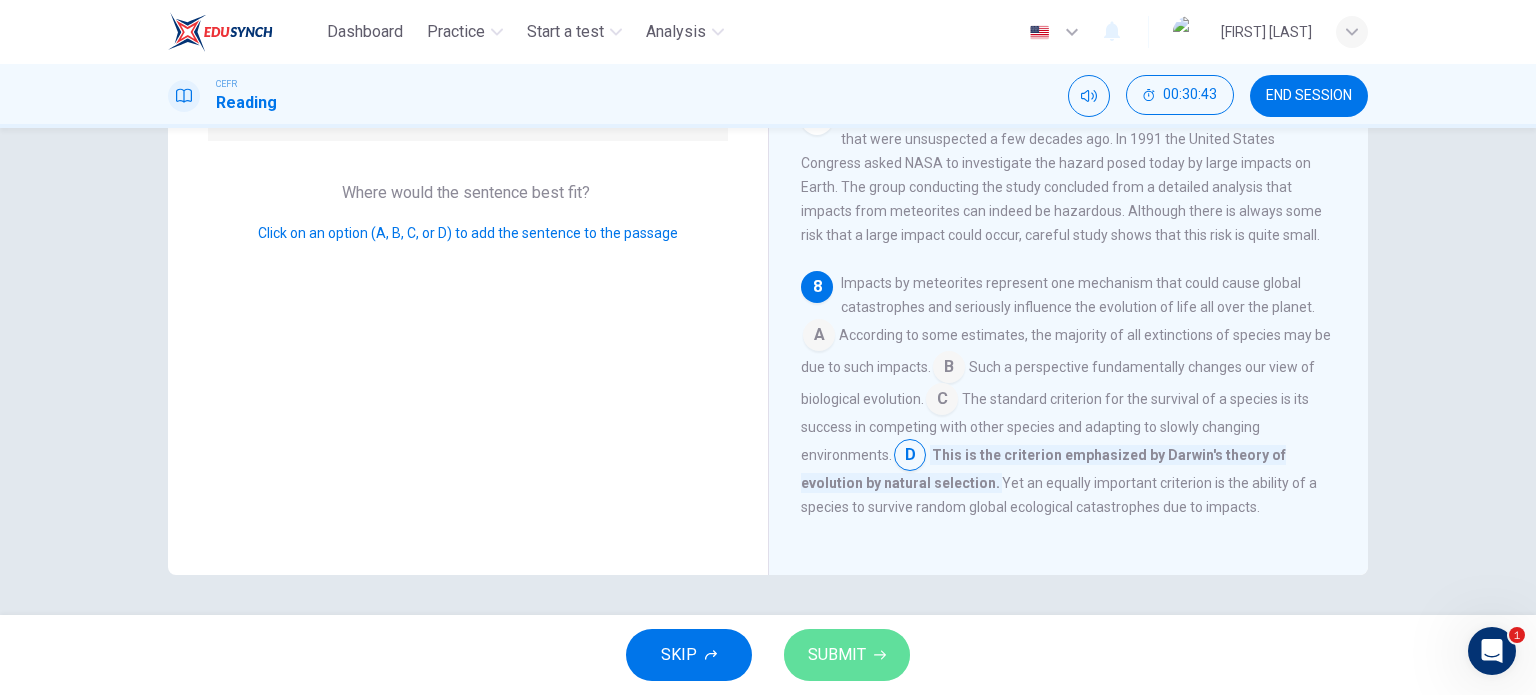 click on "SUBMIT" at bounding box center (847, 655) 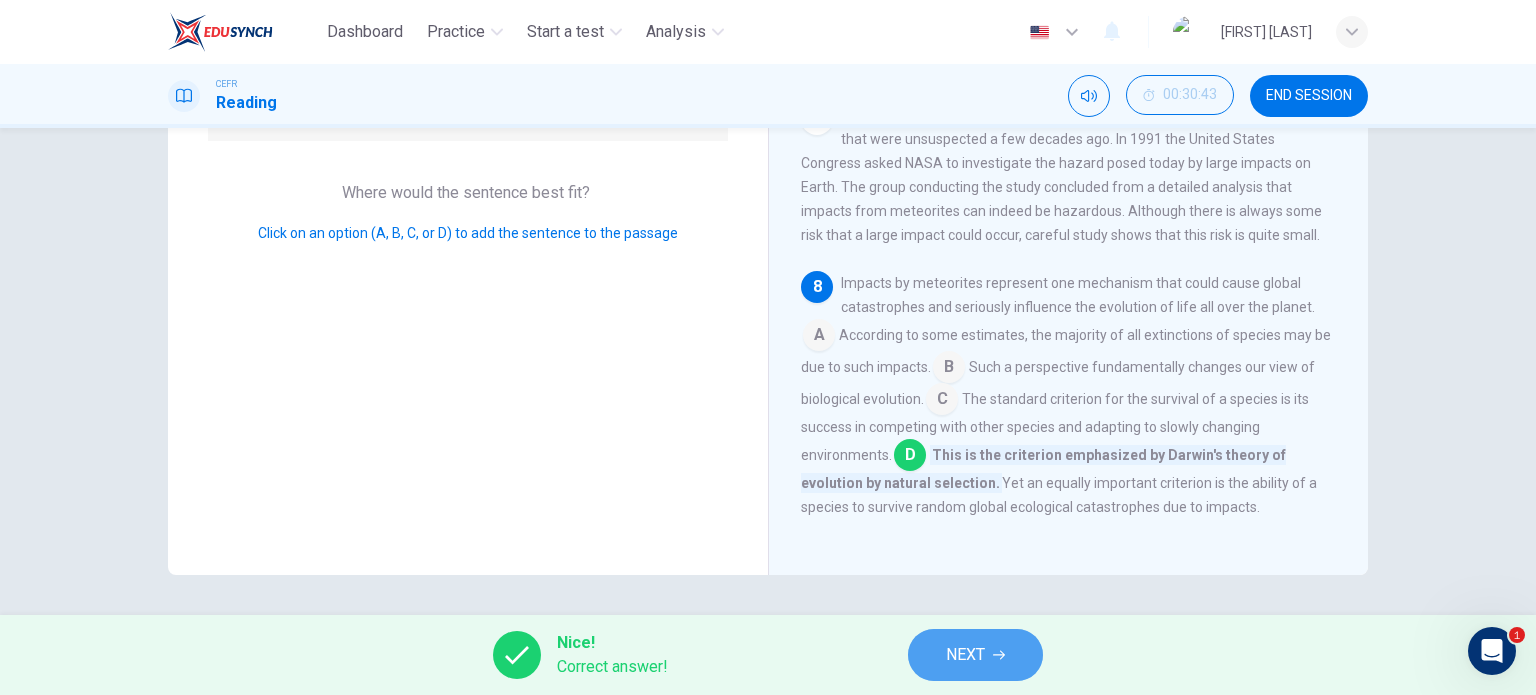 click on "NEXT" at bounding box center [975, 655] 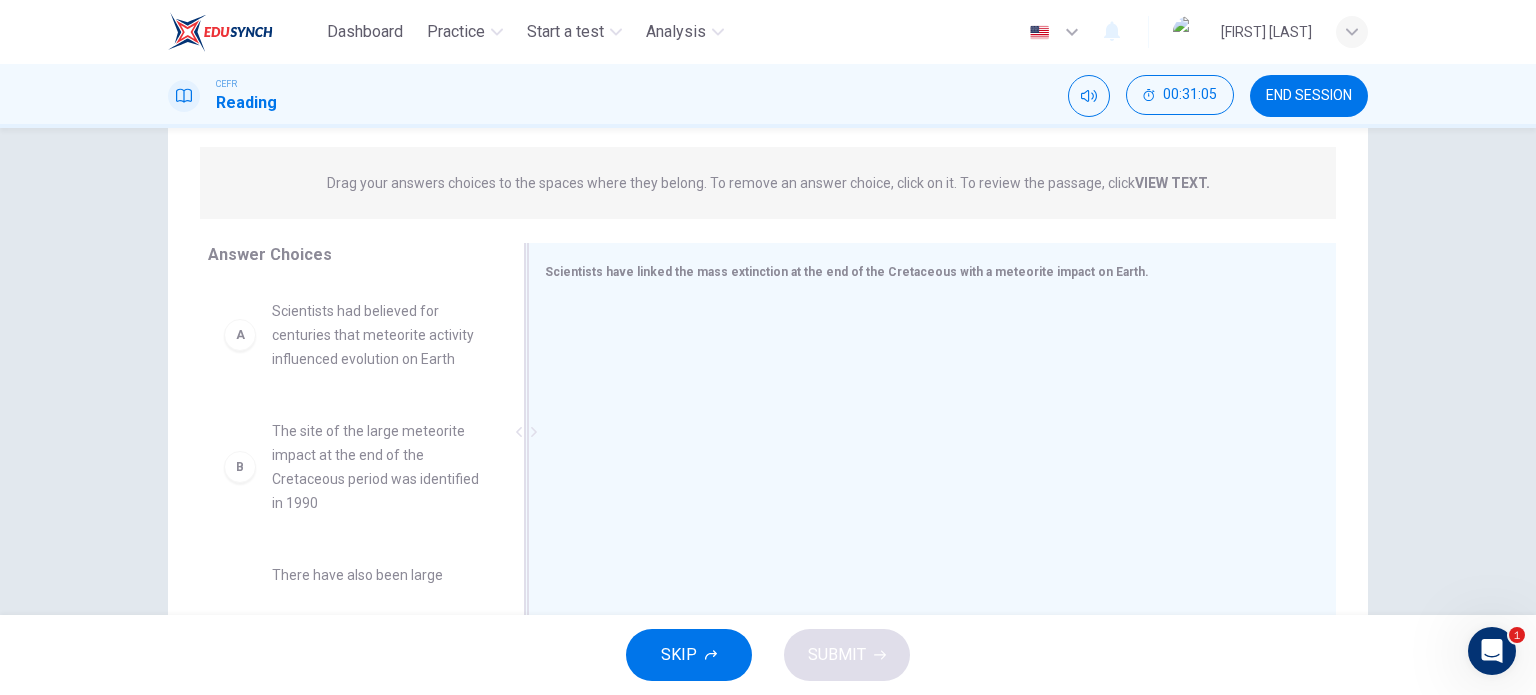 scroll, scrollTop: 288, scrollLeft: 0, axis: vertical 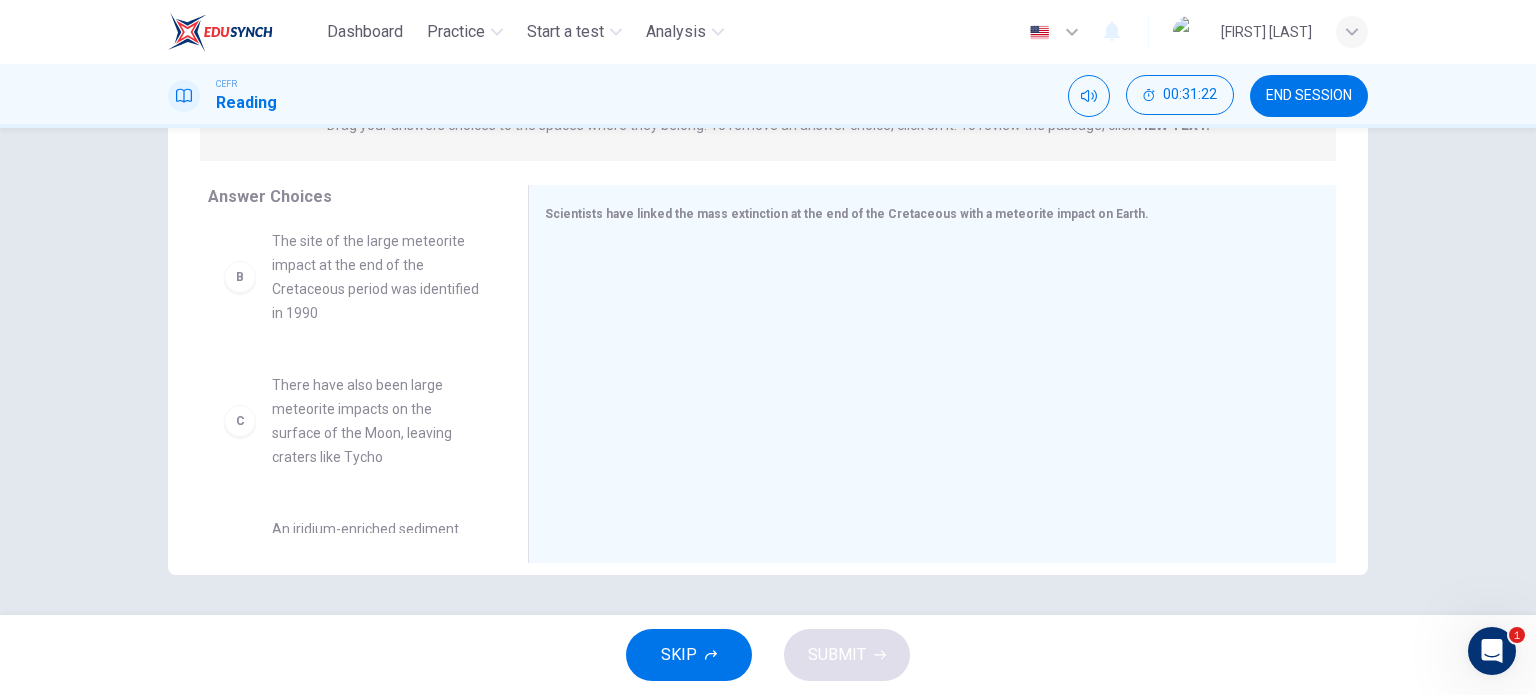 click on "The site of the large meteorite impact at the end of the Cretaceous period was identified in 1990" at bounding box center (376, 145) 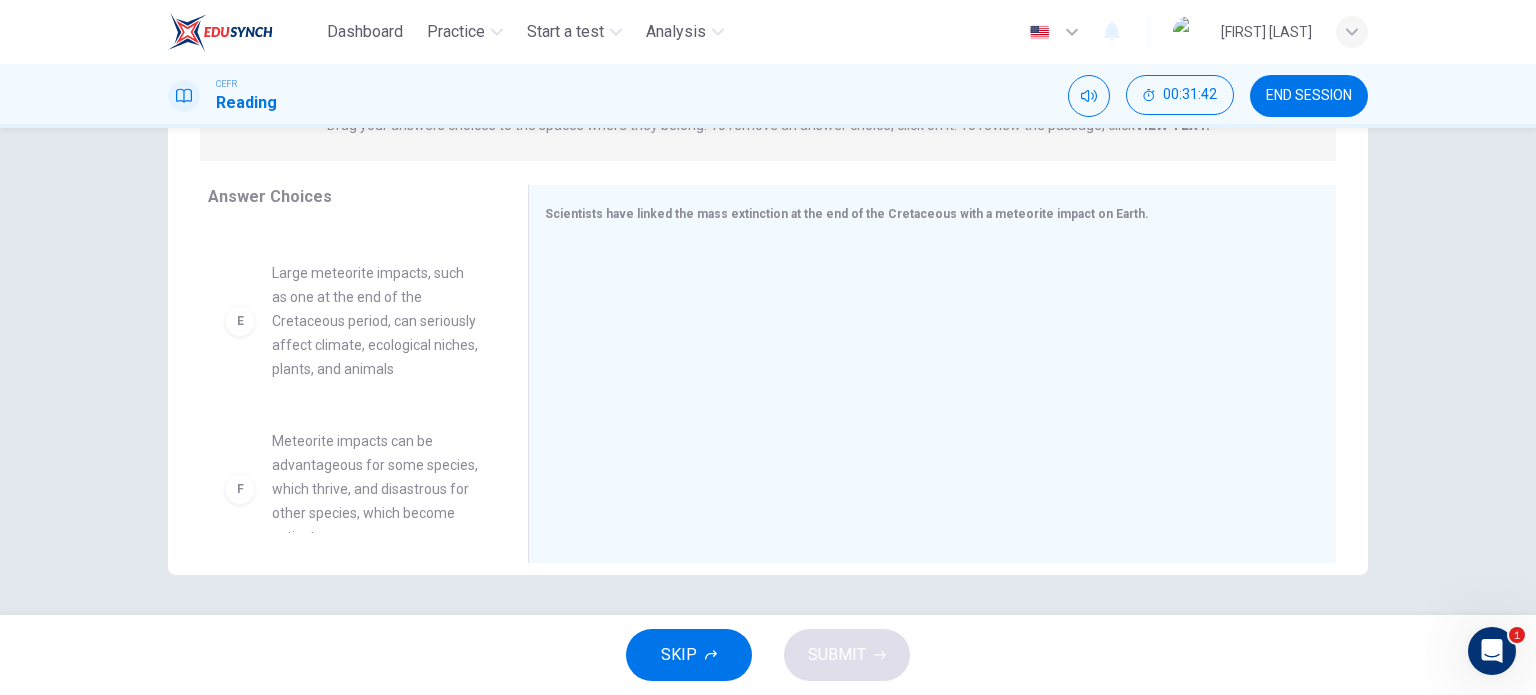 scroll, scrollTop: 556, scrollLeft: 0, axis: vertical 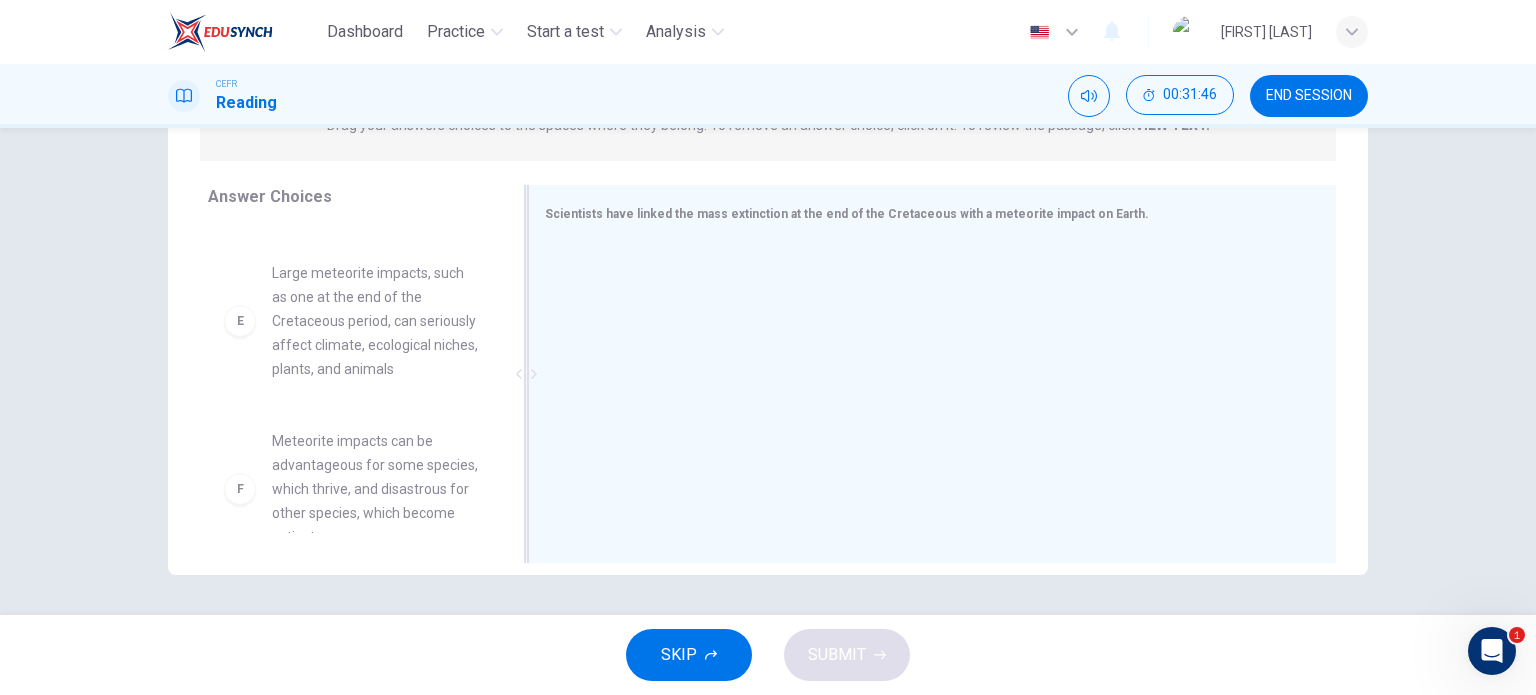 drag, startPoint x: 342, startPoint y: 336, endPoint x: 761, endPoint y: 351, distance: 419.2684 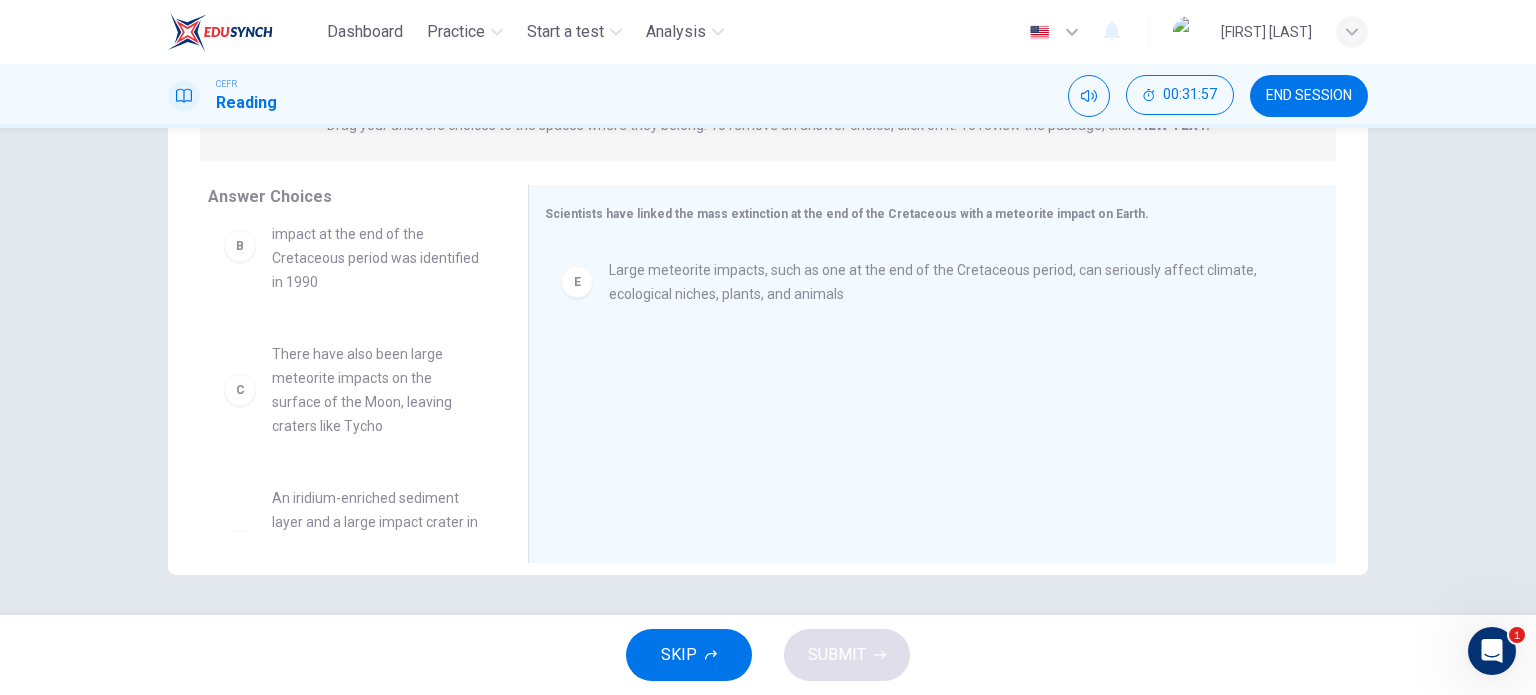 scroll, scrollTop: 0, scrollLeft: 0, axis: both 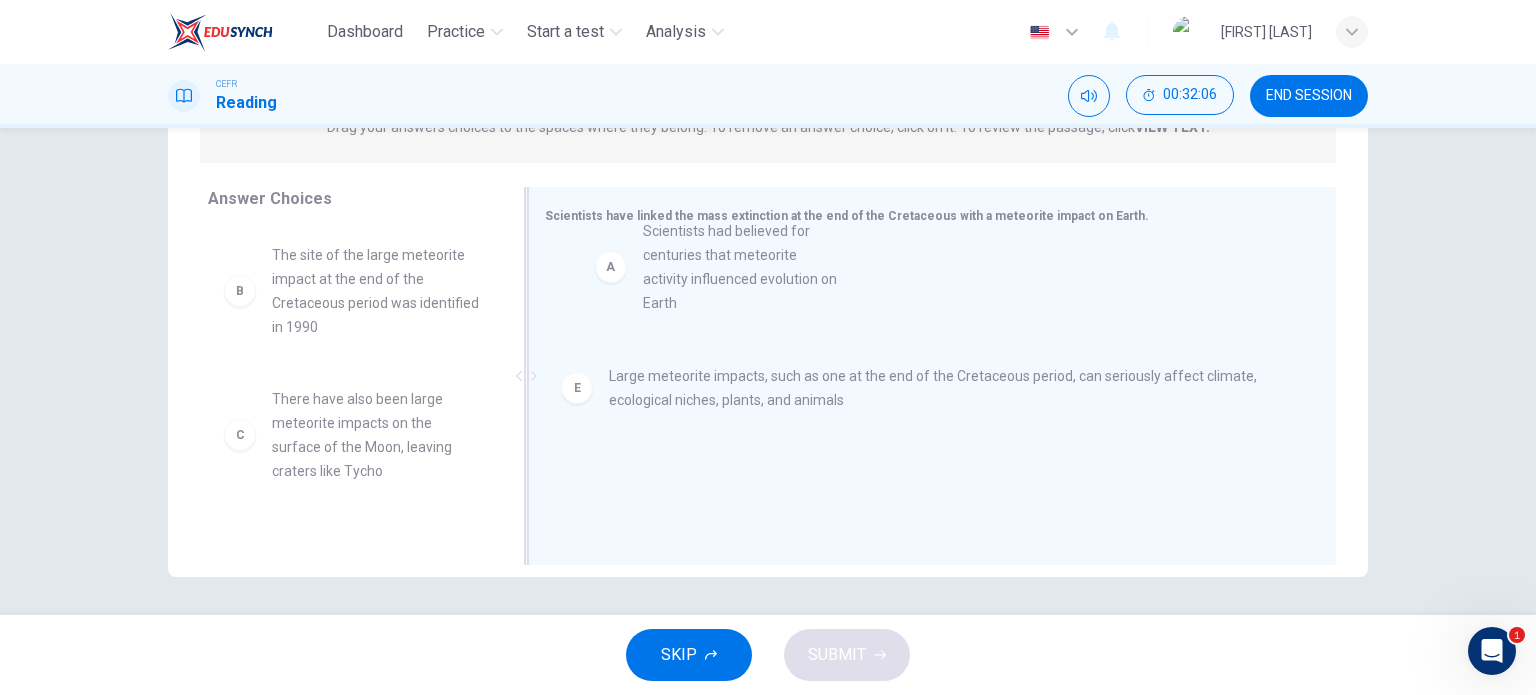 drag, startPoint x: 376, startPoint y: 288, endPoint x: 782, endPoint y: 261, distance: 406.8968 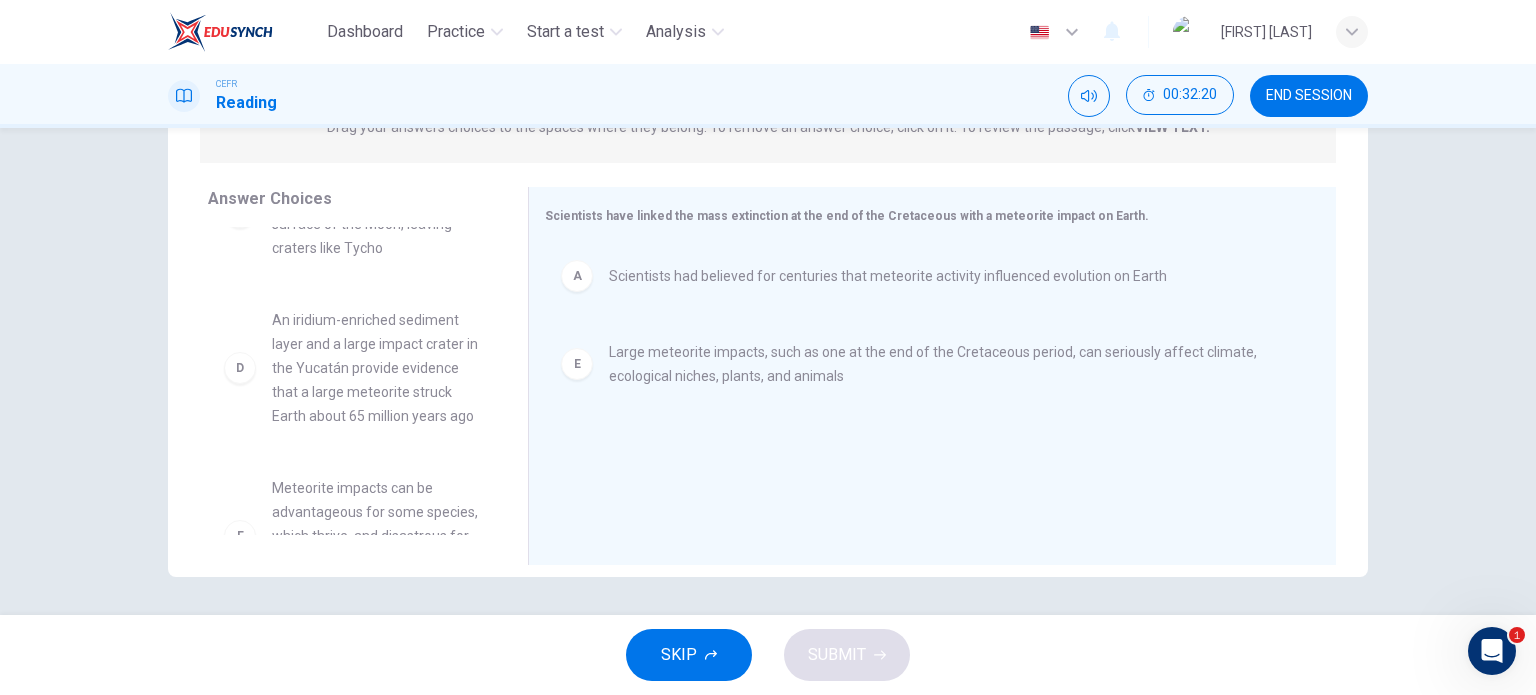 scroll, scrollTop: 224, scrollLeft: 0, axis: vertical 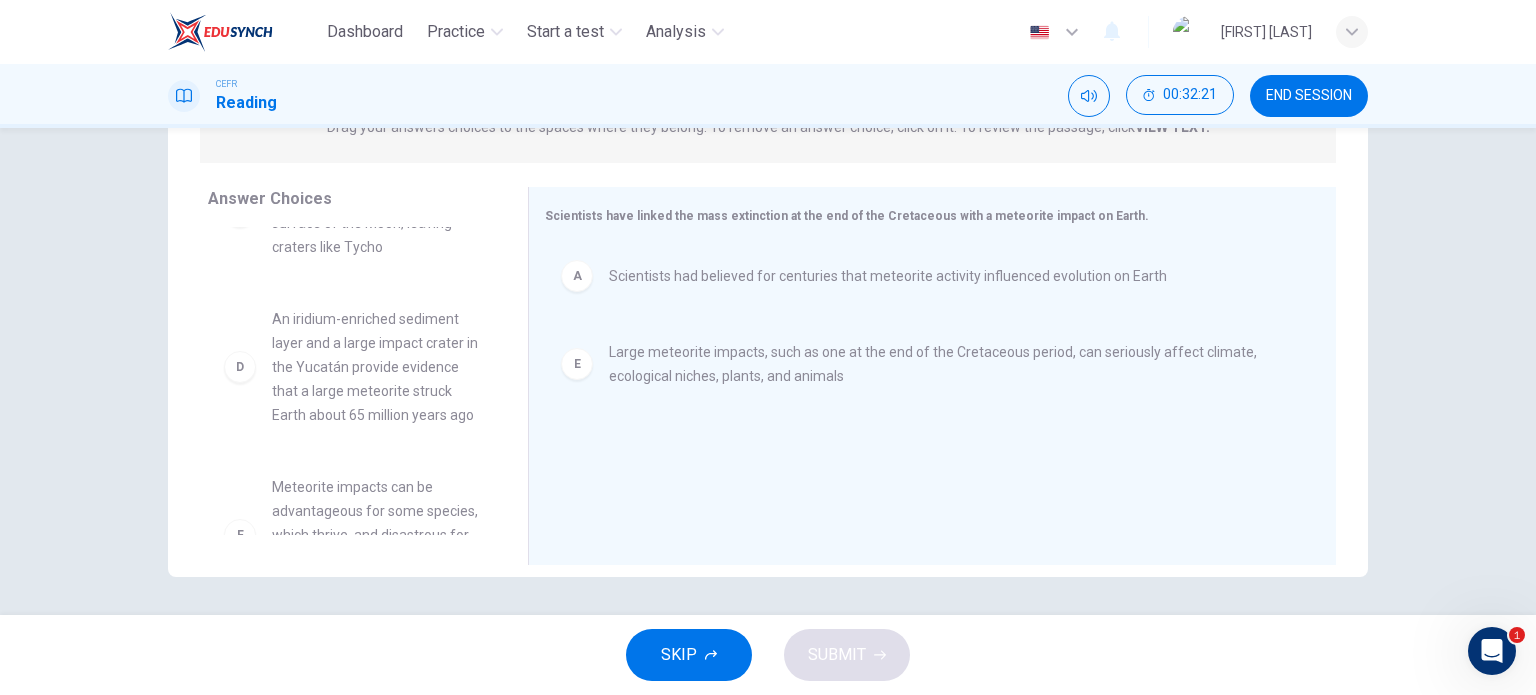 click on "An iridium-enriched sediment layer and a large impact crater in the Yucatán provide evidence that a large meteorite struck Earth about 65 million years ago" at bounding box center [376, 67] 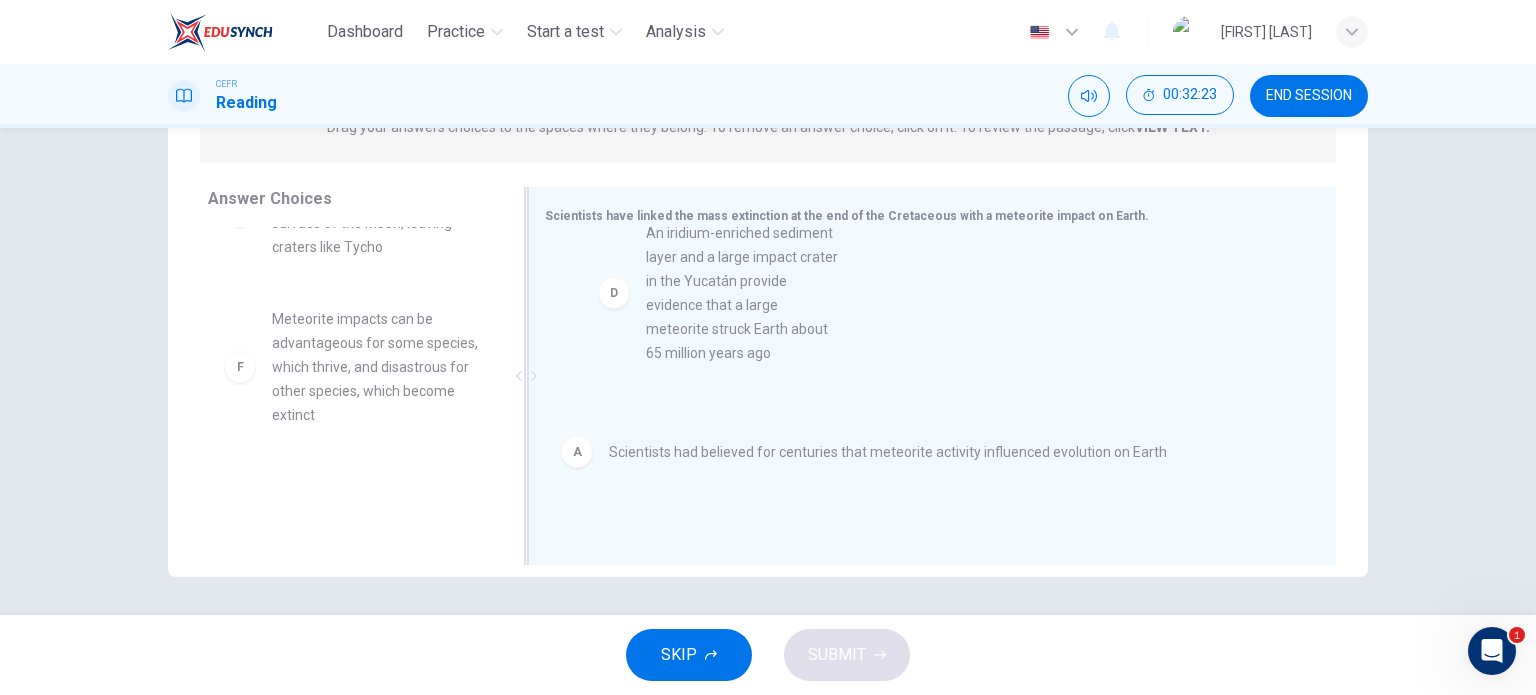 drag, startPoint x: 350, startPoint y: 414, endPoint x: 740, endPoint y: 324, distance: 400.2499 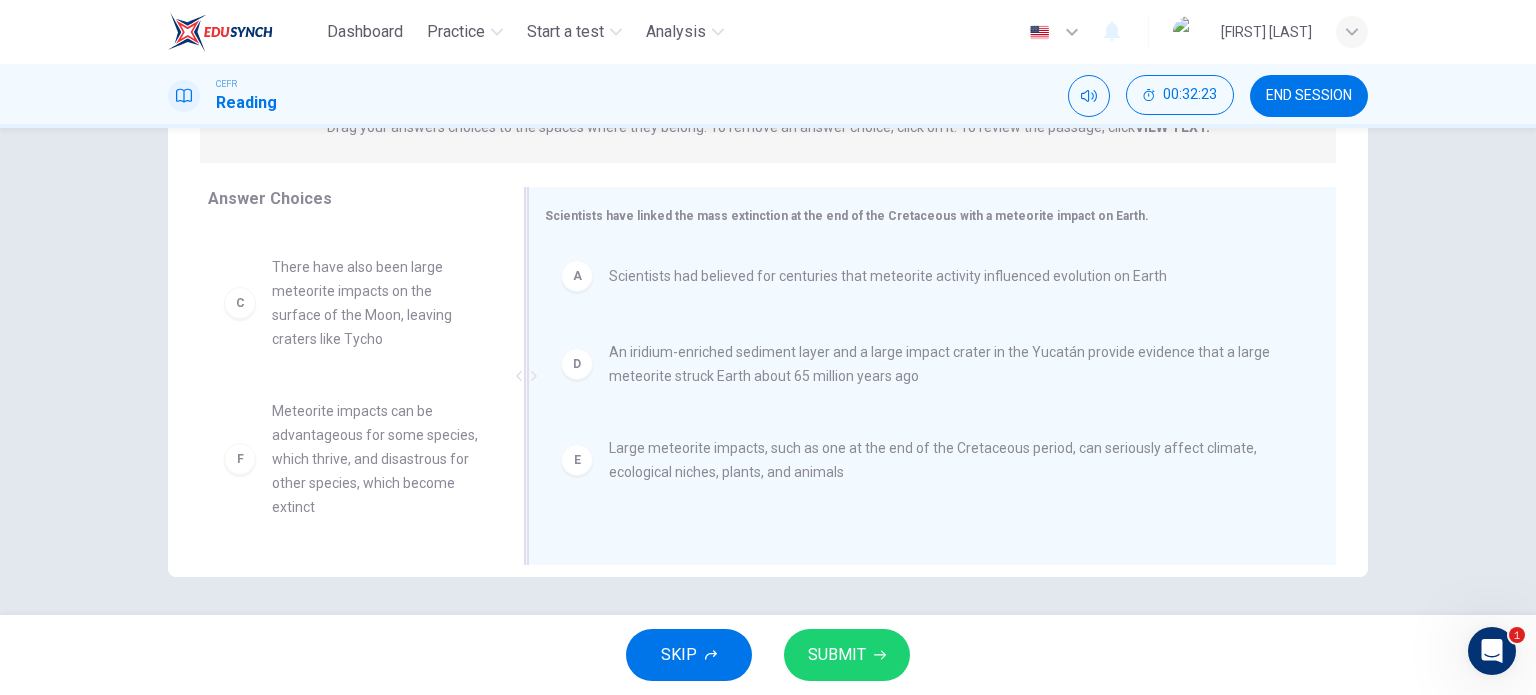 scroll, scrollTop: 132, scrollLeft: 0, axis: vertical 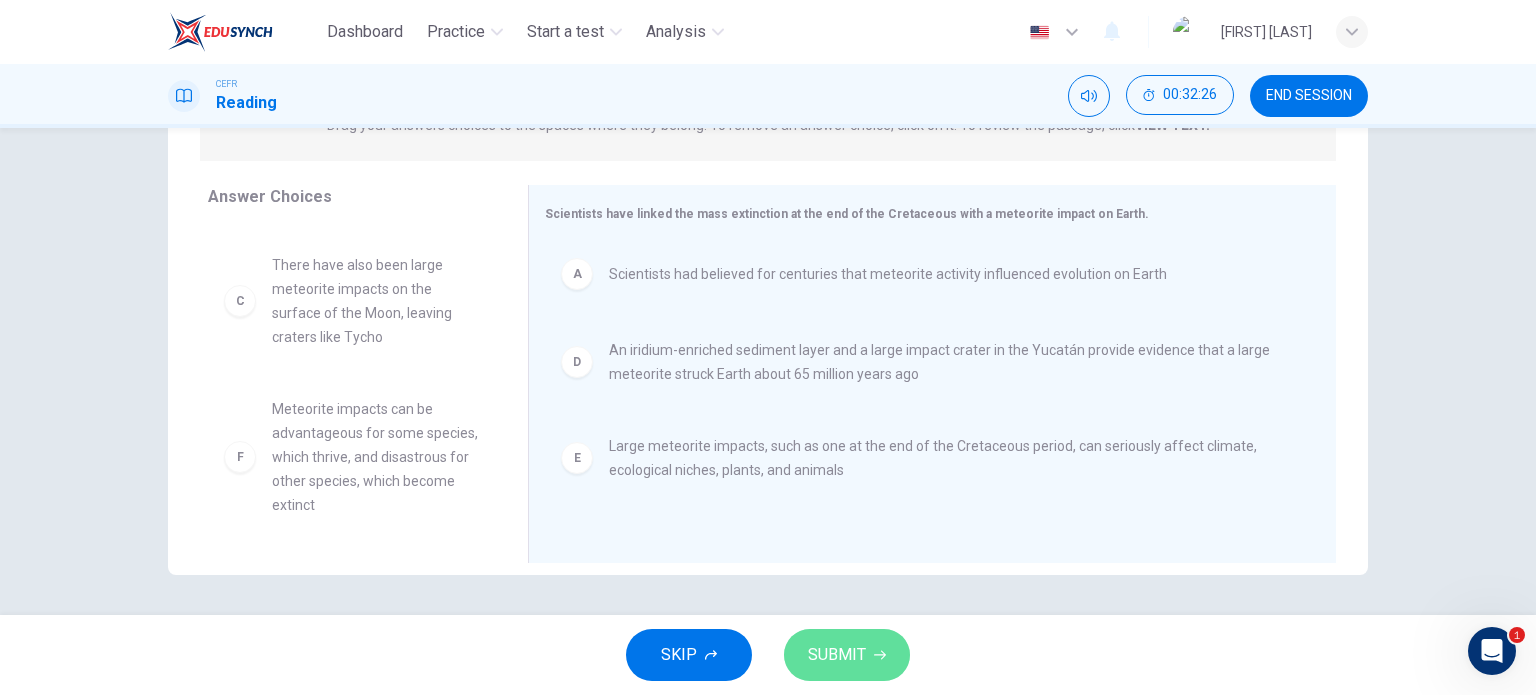 click on "SUBMIT" at bounding box center (837, 655) 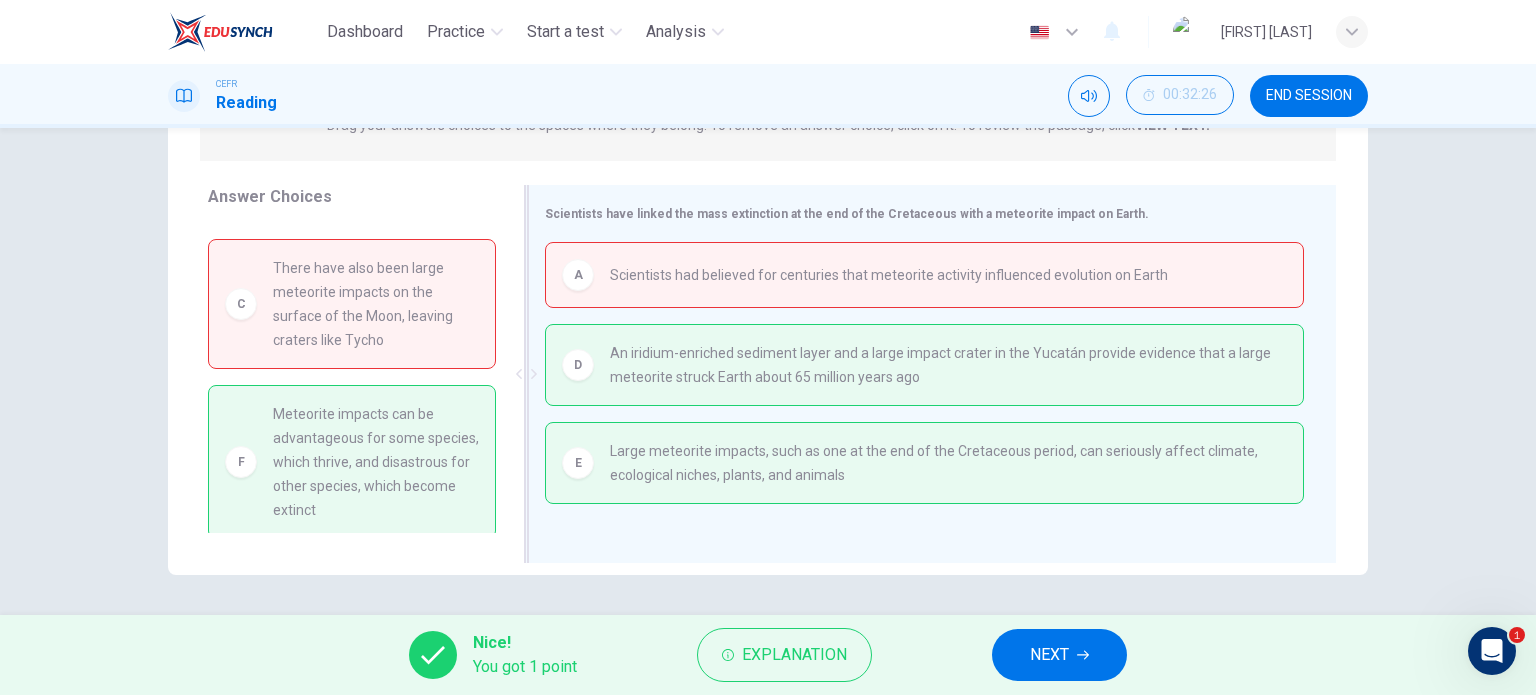 drag, startPoint x: 425, startPoint y: 323, endPoint x: 643, endPoint y: 338, distance: 218.51544 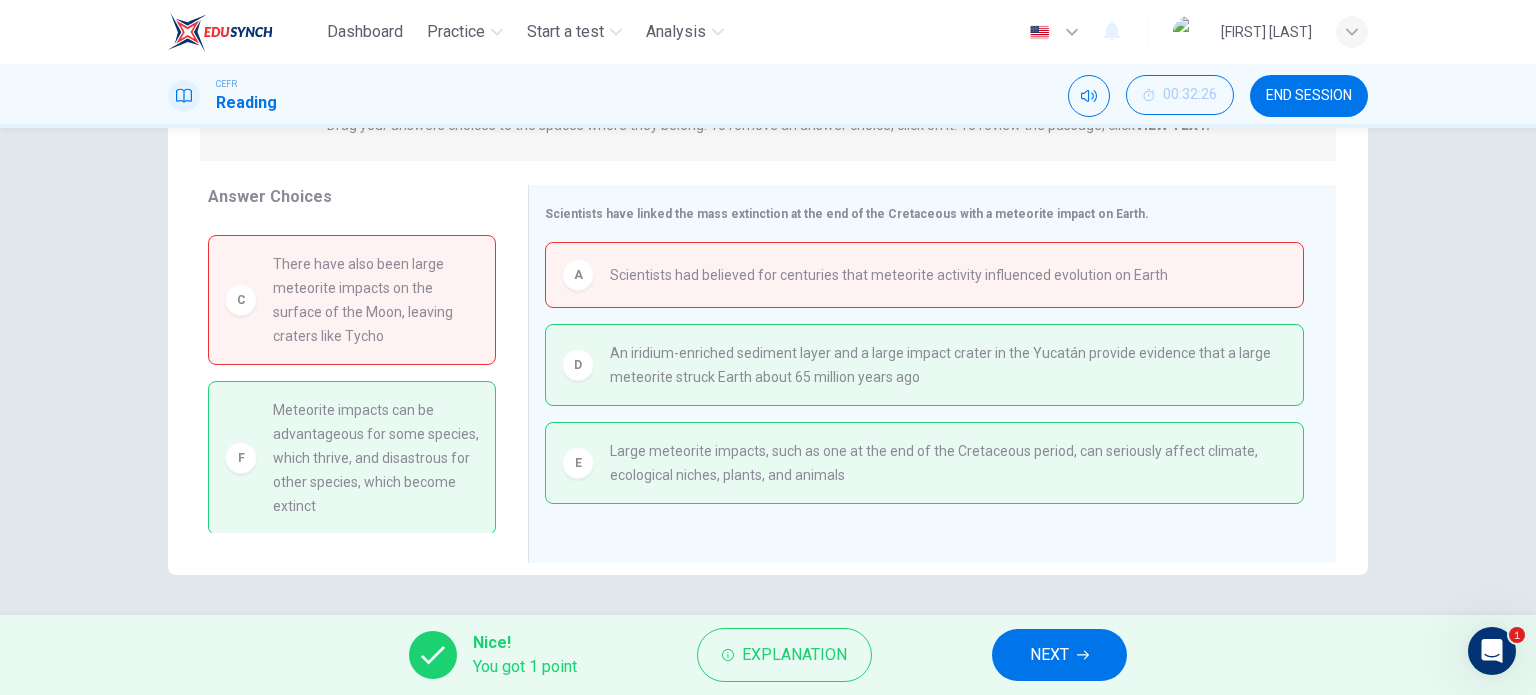scroll, scrollTop: 136, scrollLeft: 0, axis: vertical 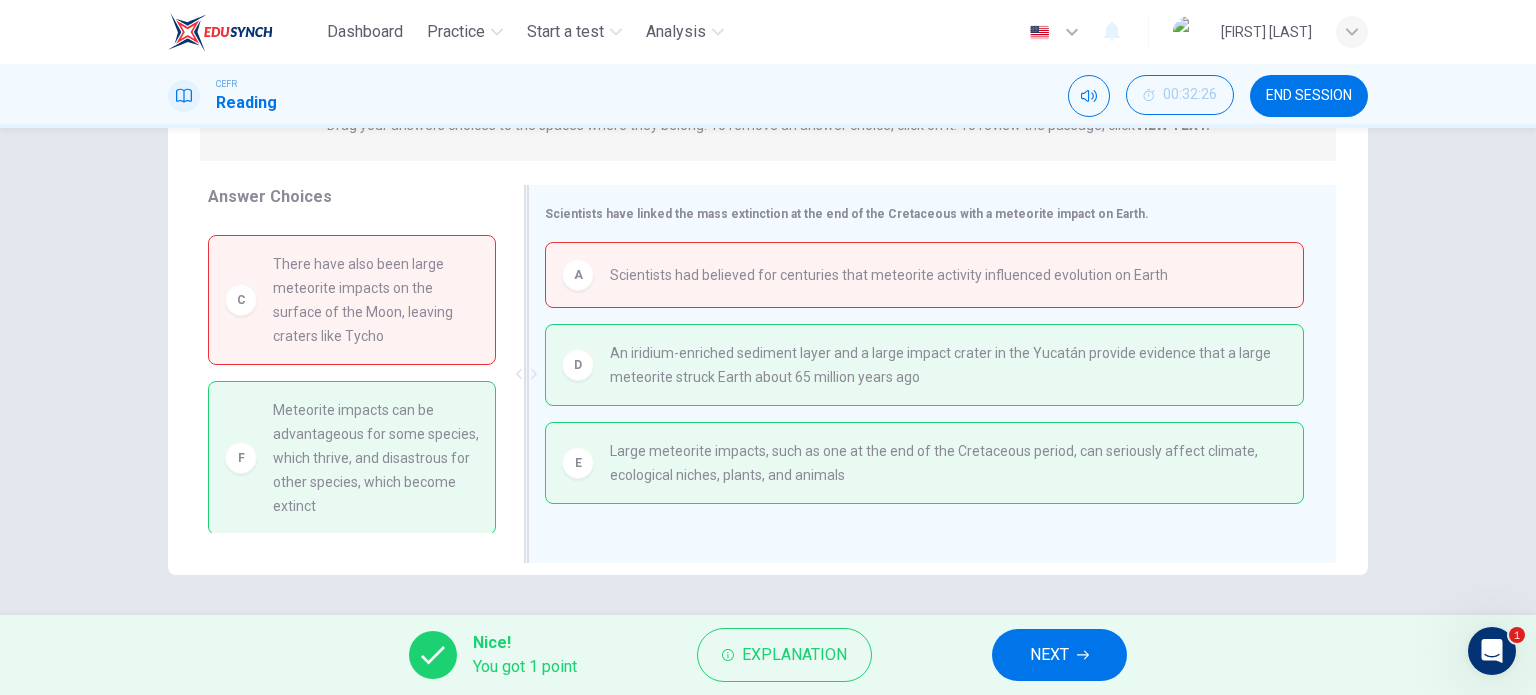drag, startPoint x: 332, startPoint y: 452, endPoint x: 680, endPoint y: 505, distance: 352.0128 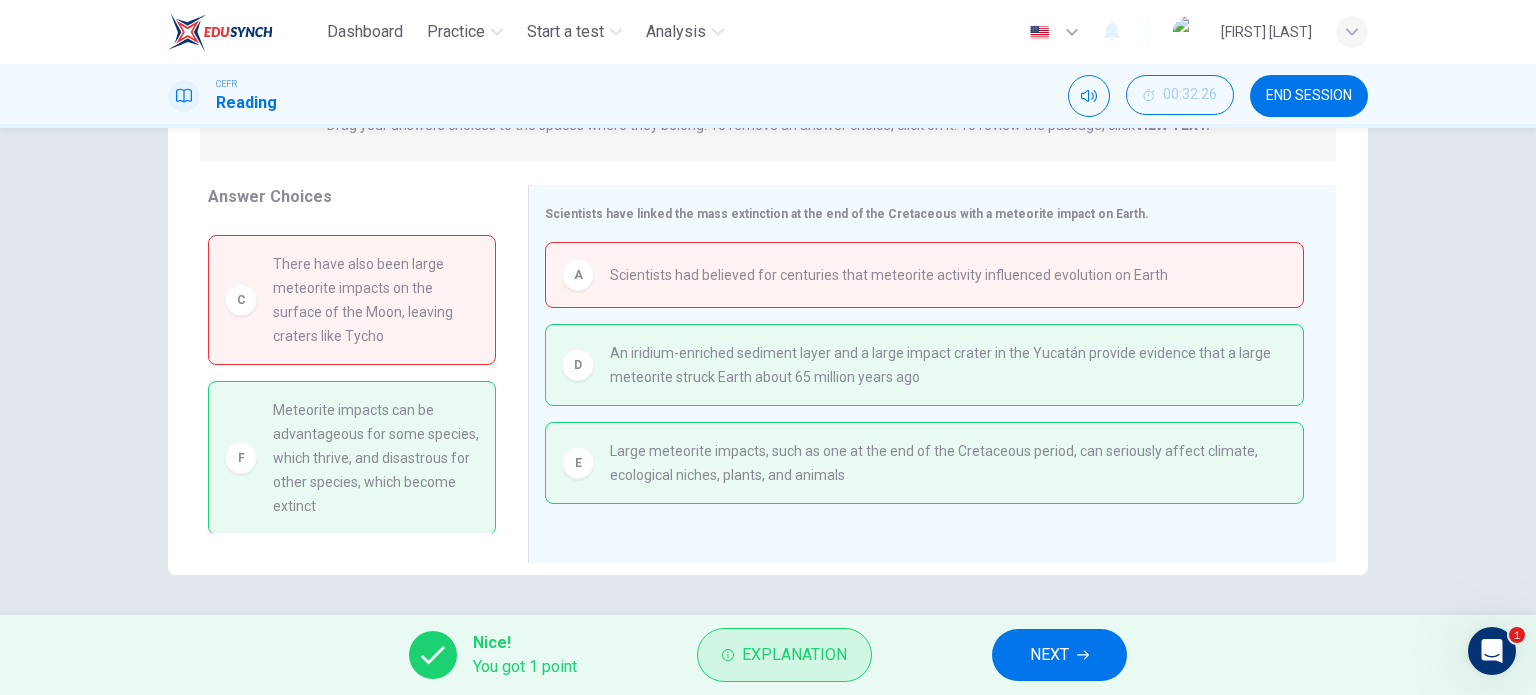 drag, startPoint x: 680, startPoint y: 659, endPoint x: 718, endPoint y: 656, distance: 38.118237 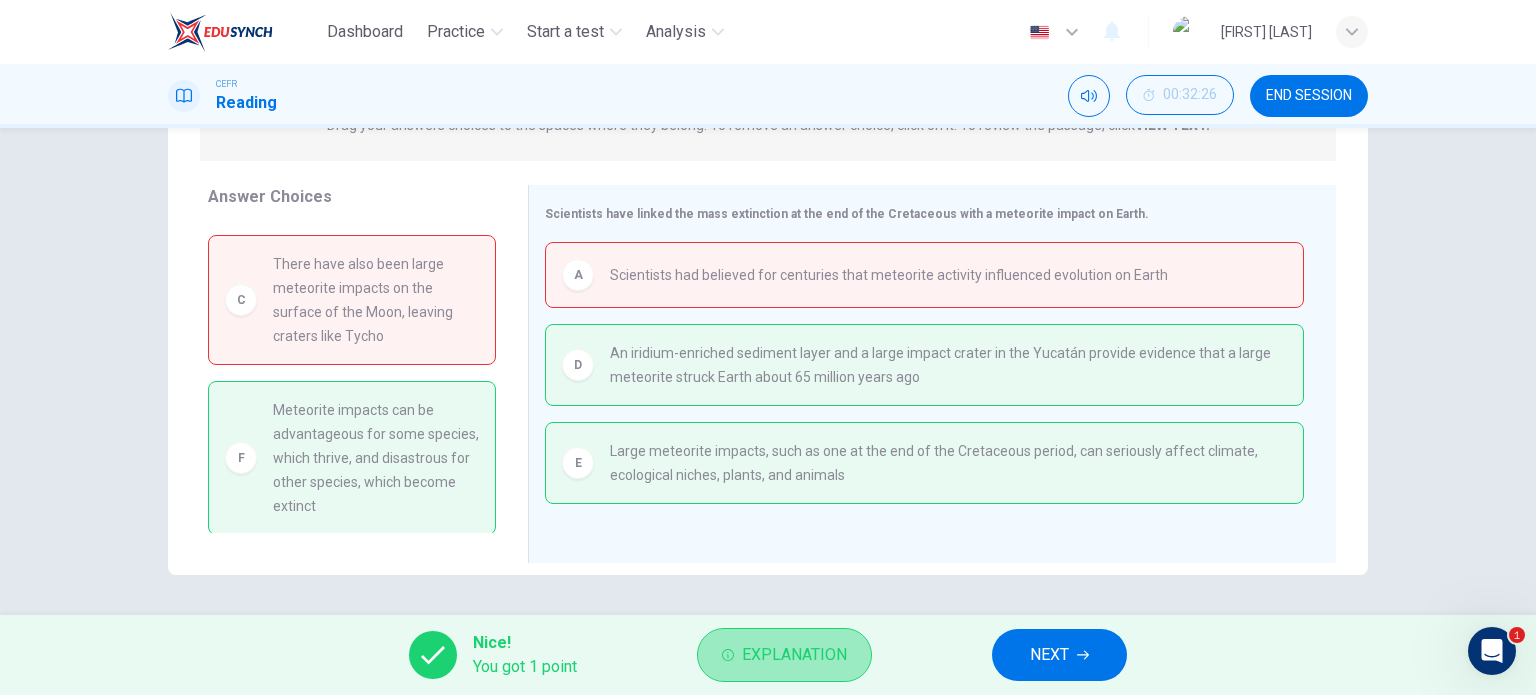 click on "Explanation" at bounding box center [784, 655] 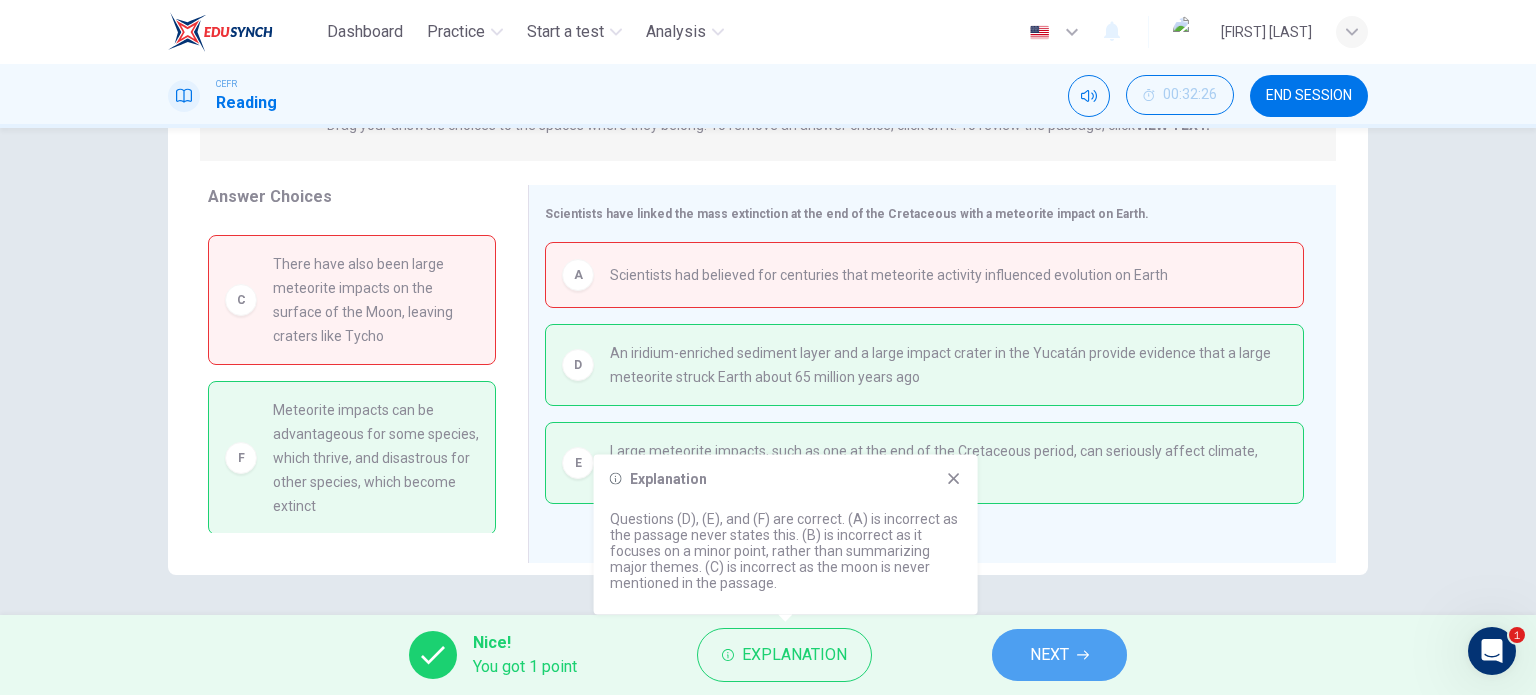 click on "NEXT" at bounding box center (1059, 655) 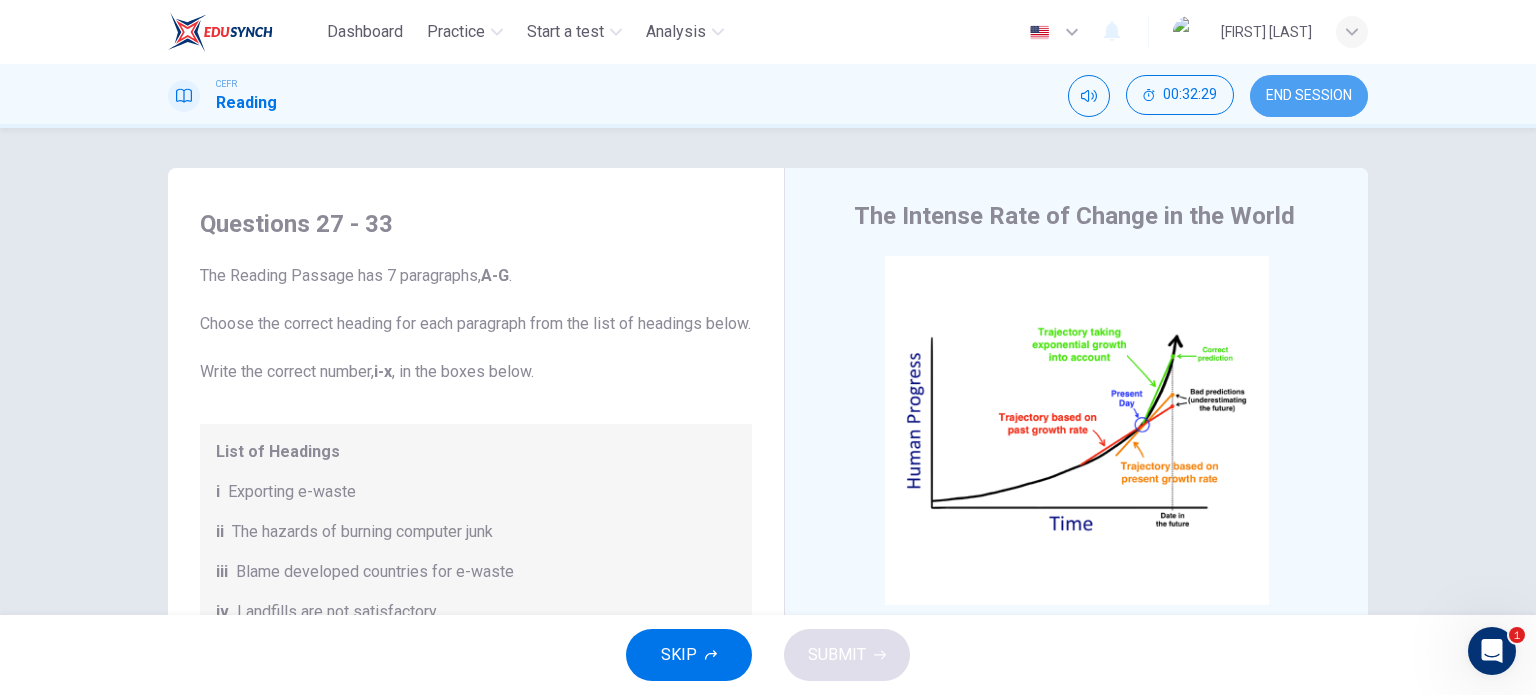 click on "END SESSION" at bounding box center [1309, 96] 